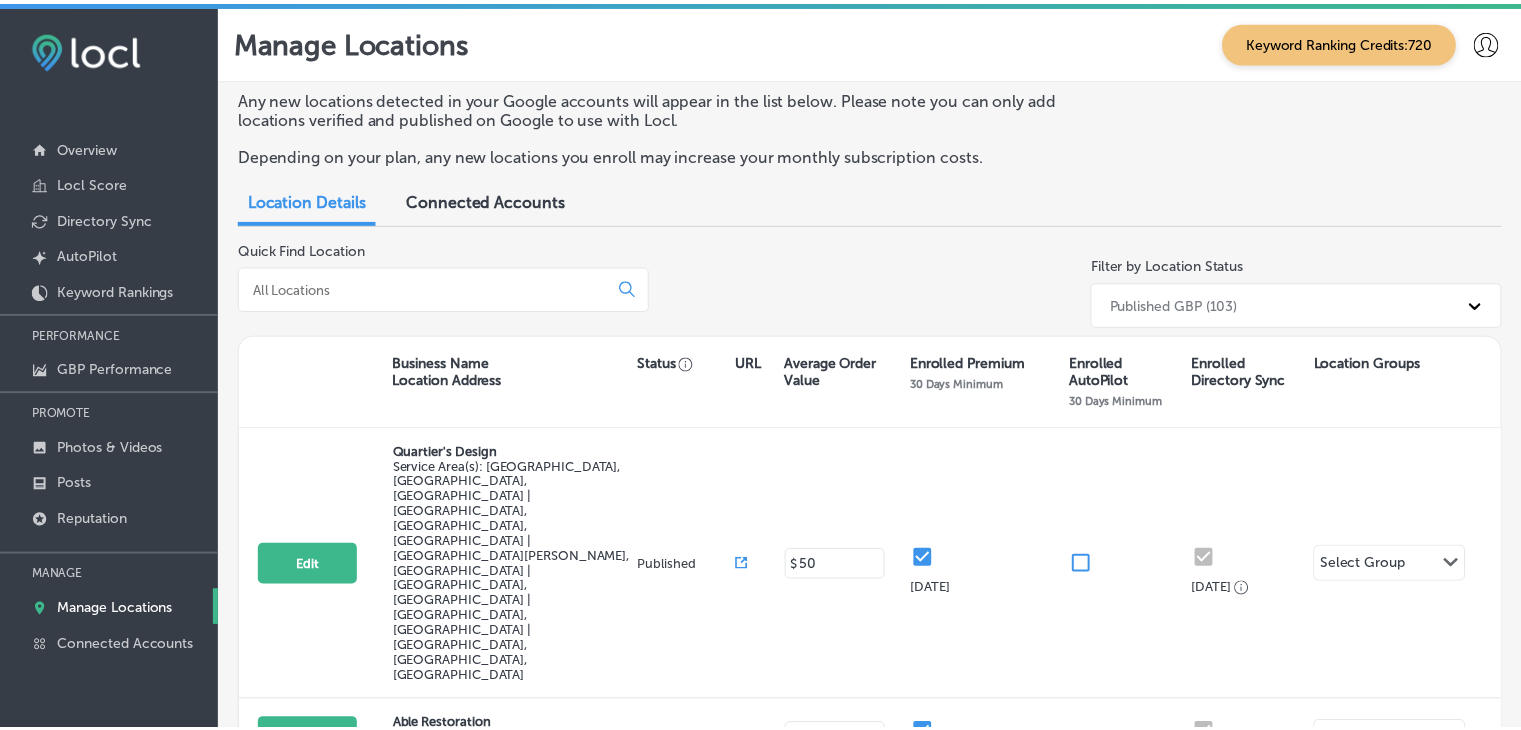 scroll, scrollTop: 0, scrollLeft: 0, axis: both 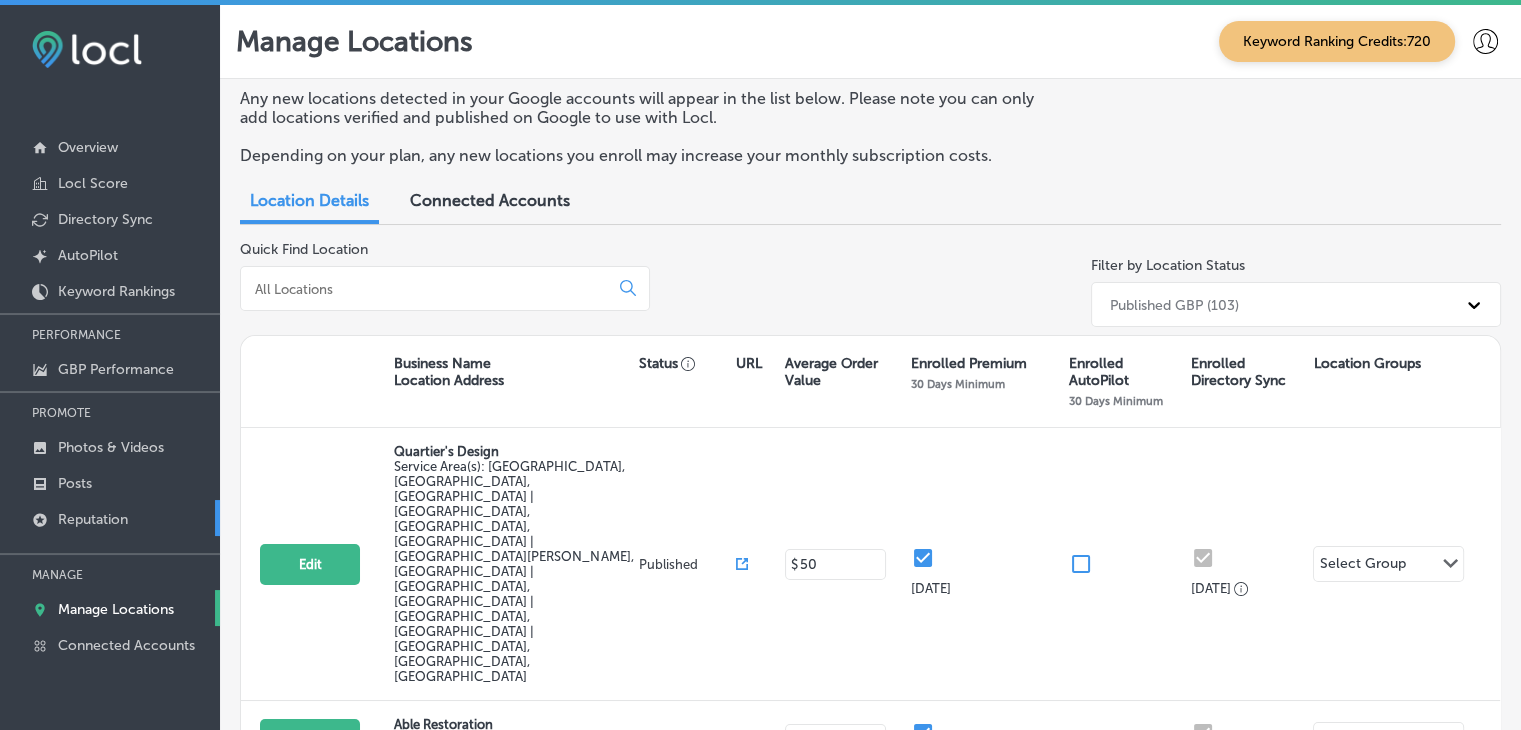 click on "Reputation" at bounding box center [110, 518] 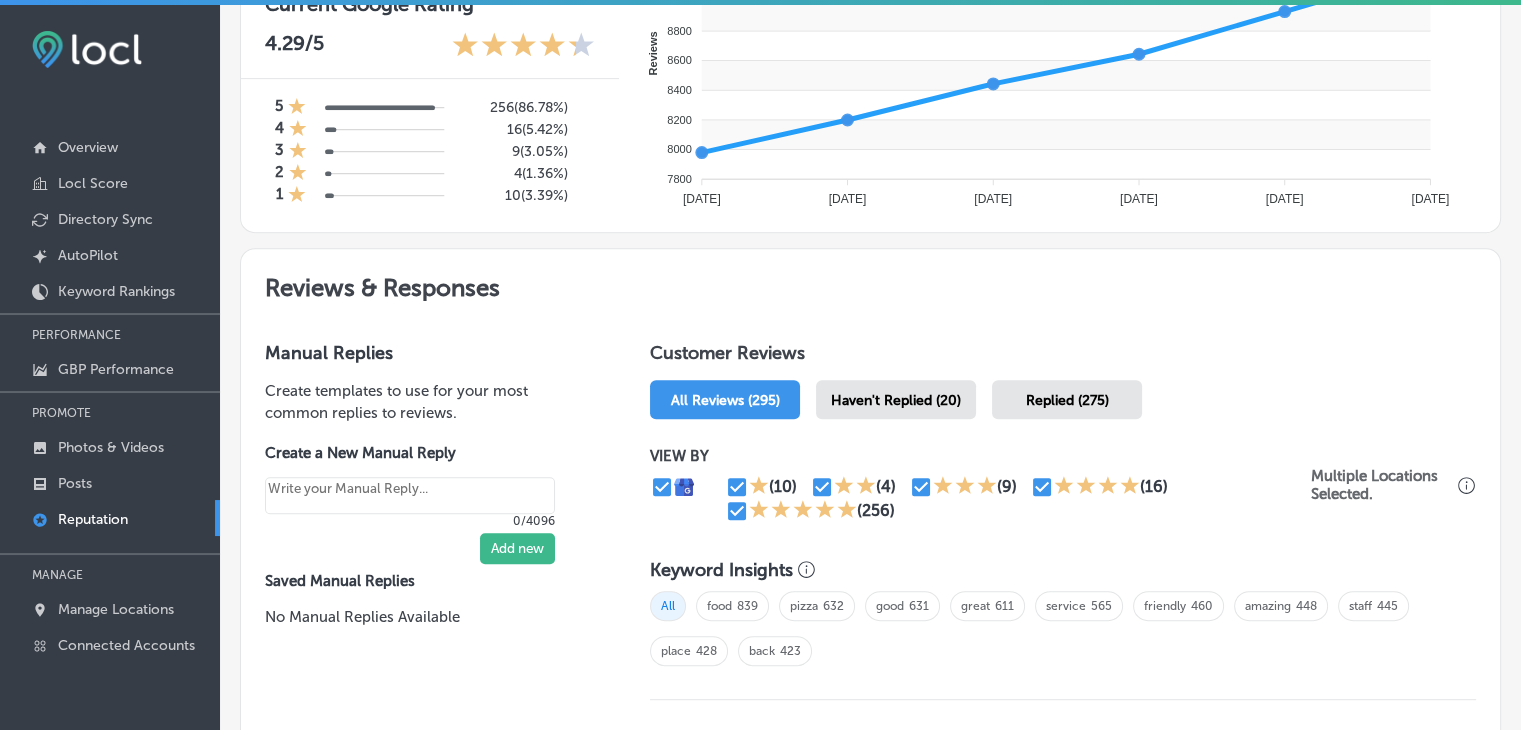 scroll, scrollTop: 900, scrollLeft: 0, axis: vertical 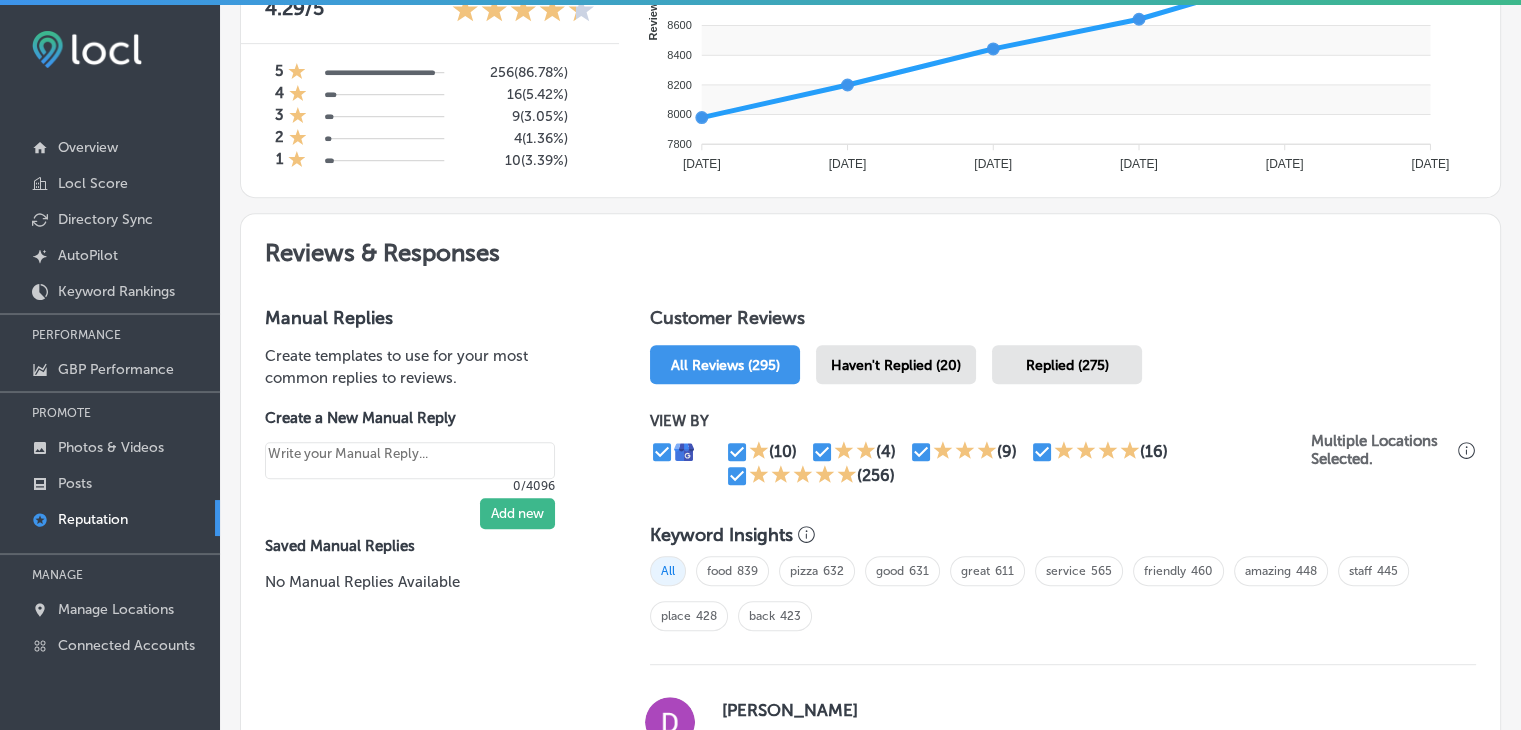 click on "Haven't Replied (20)" at bounding box center [896, 364] 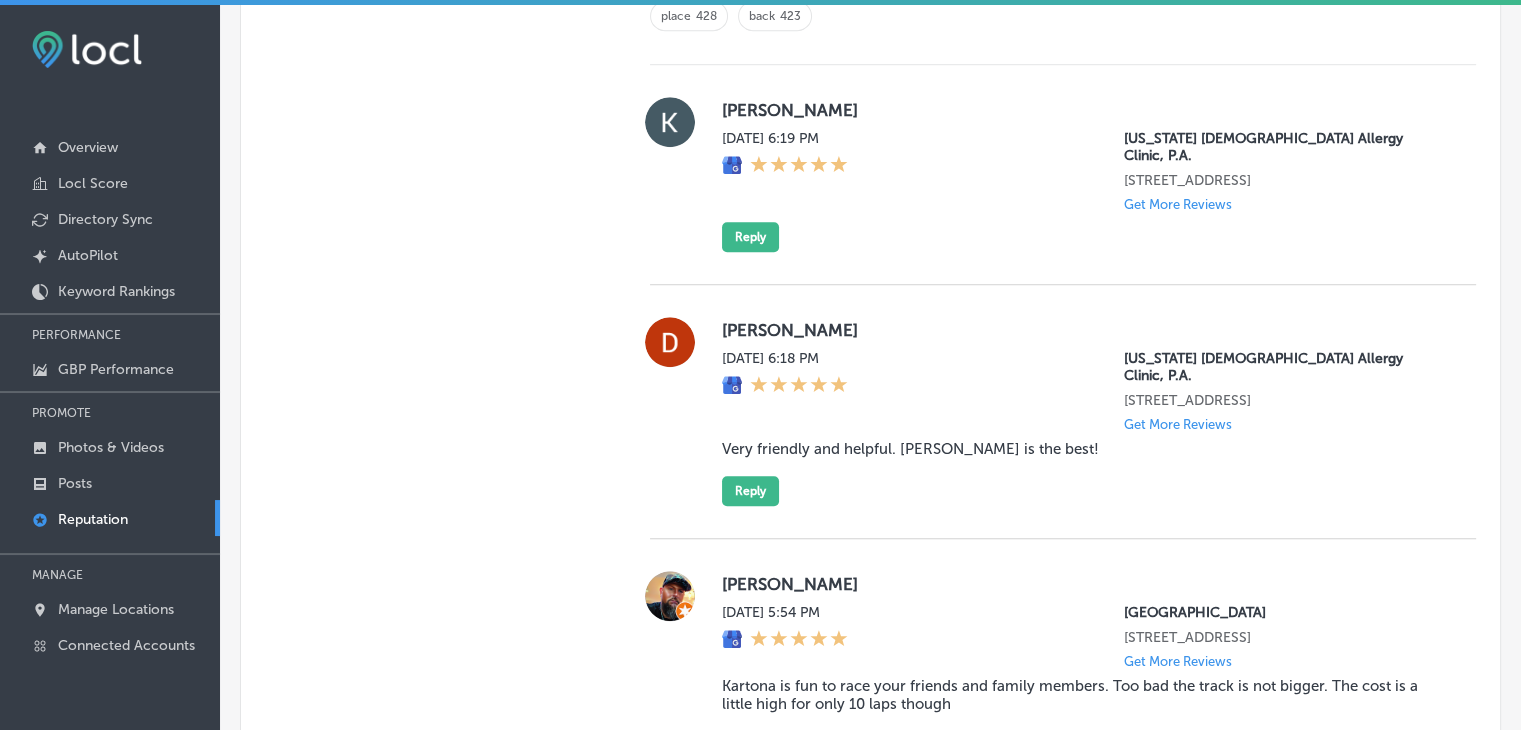 scroll, scrollTop: 1400, scrollLeft: 0, axis: vertical 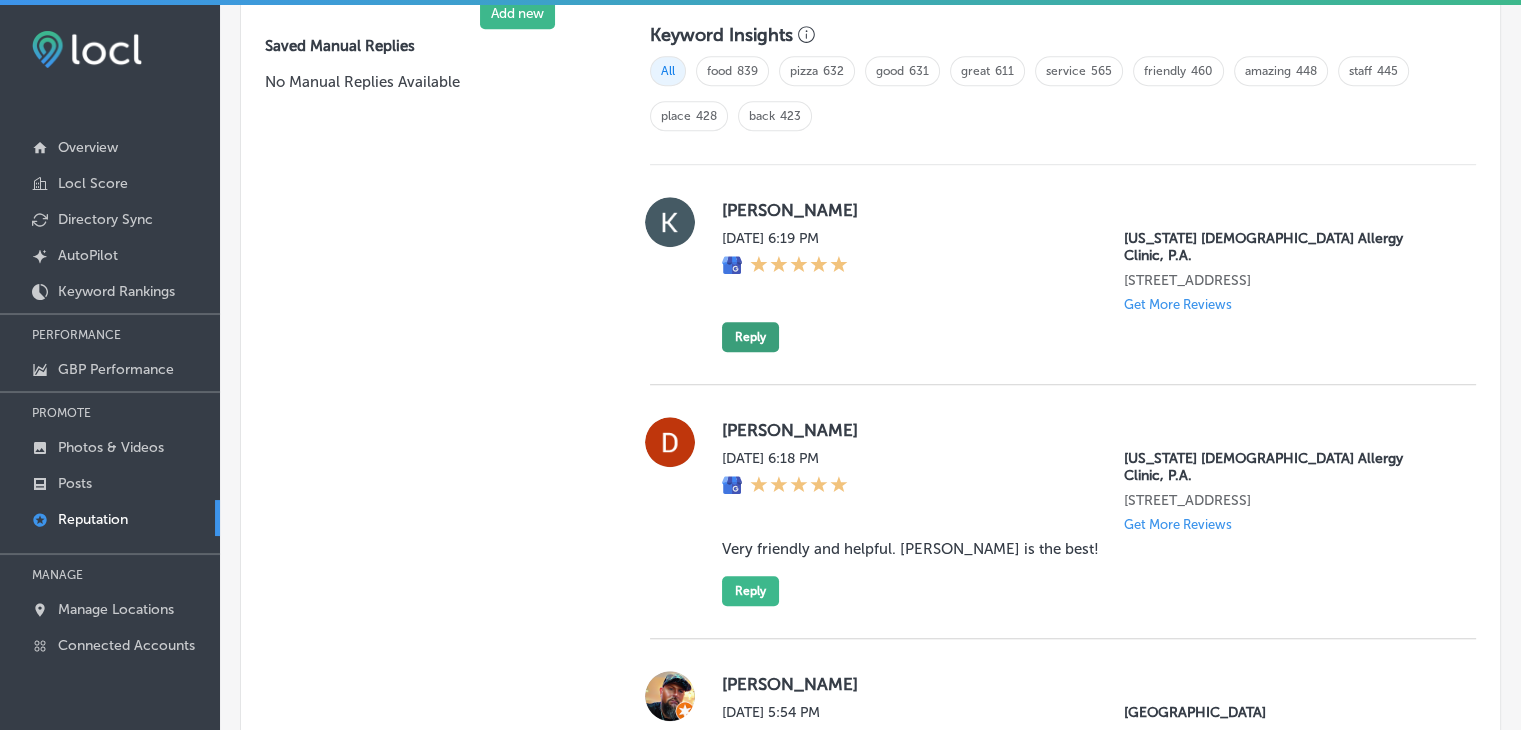 click on "Reply" at bounding box center [750, 337] 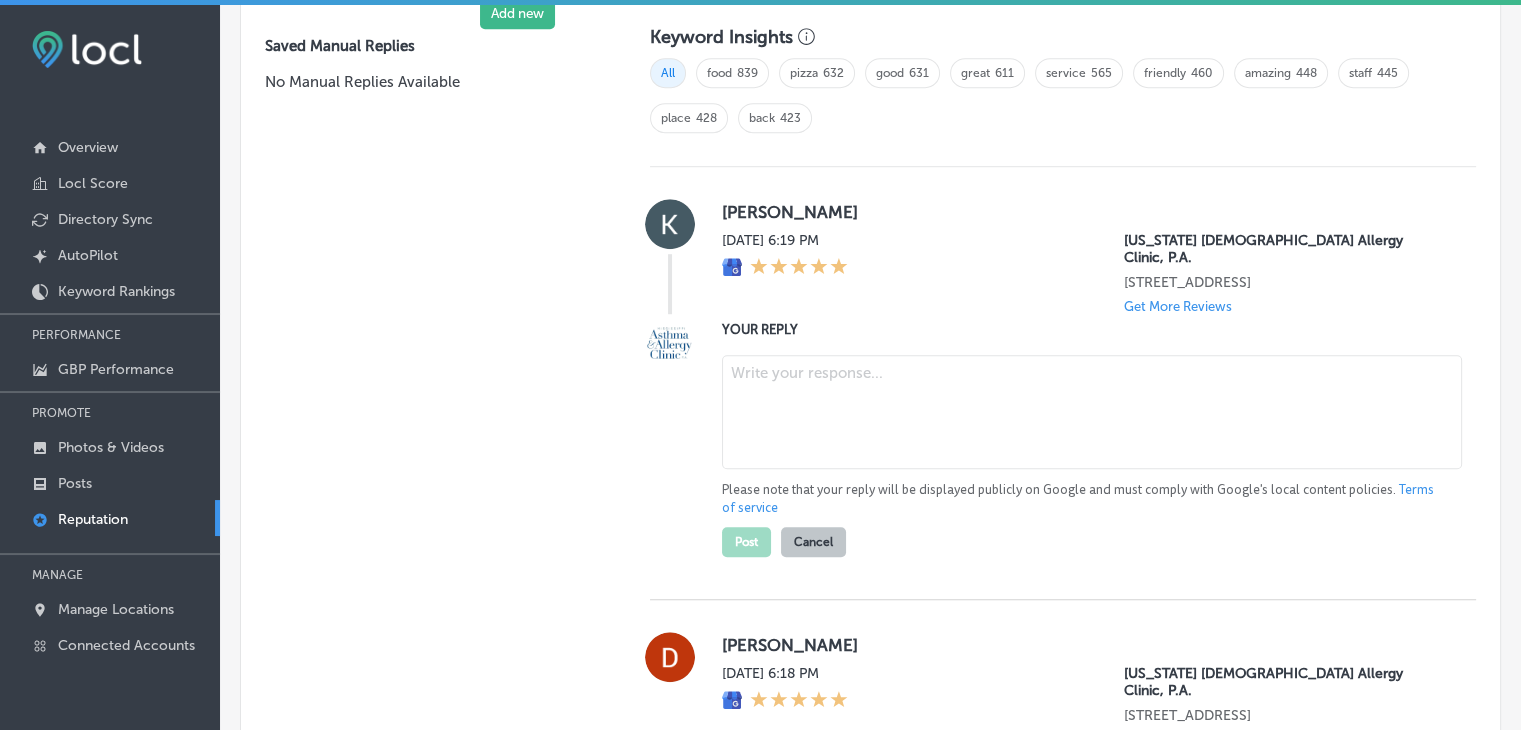 click at bounding box center (1092, 412) 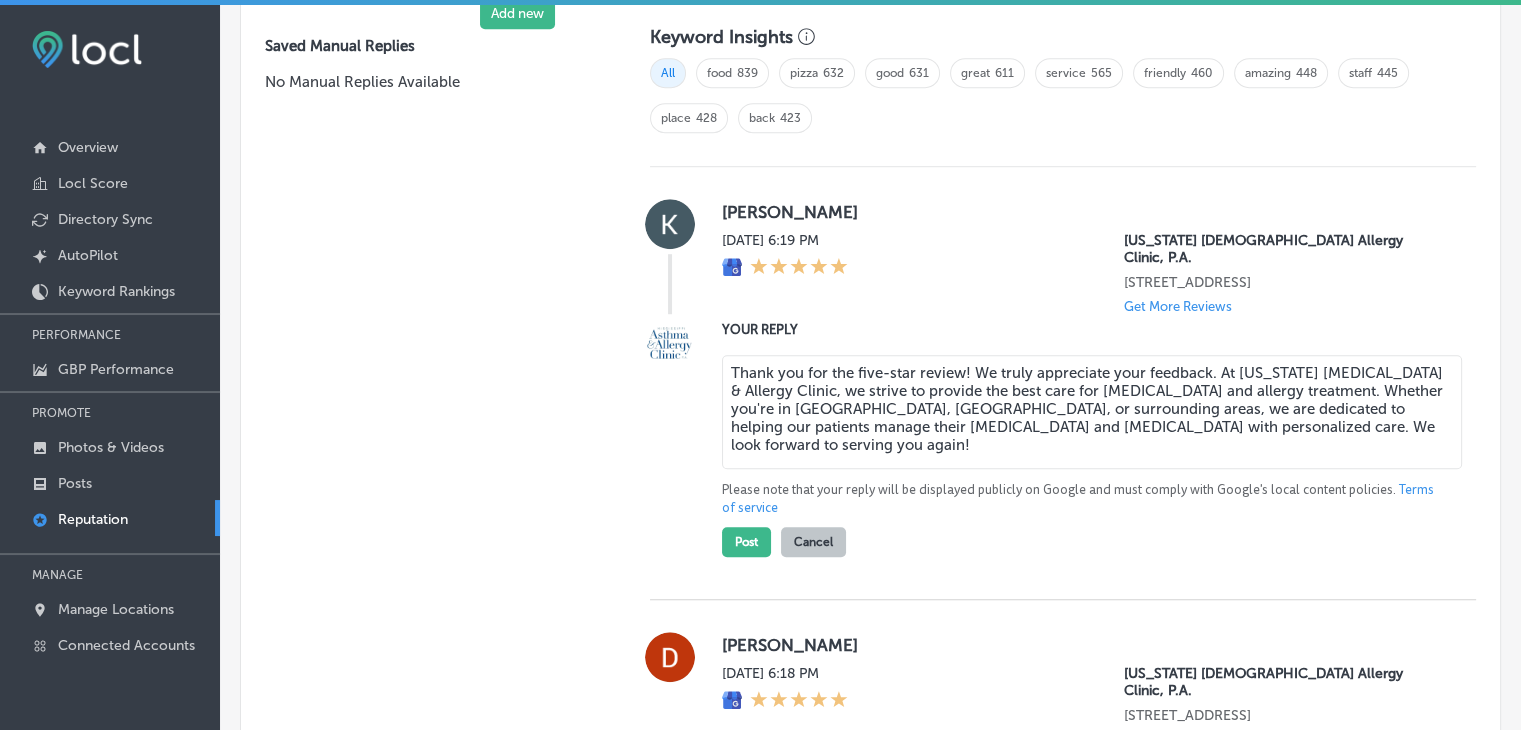 click on "Thank you for the five-star review! We truly appreciate your feedback. At Mississippi Asthma & Allergy Clinic, we strive to provide the best care for asthma and allergy treatment. Whether you're in Jackson, MS, or surrounding areas, we are dedicated to helping our patients manage their asthma and allergies with personalized care. We look forward to serving you again!" at bounding box center [1092, 412] 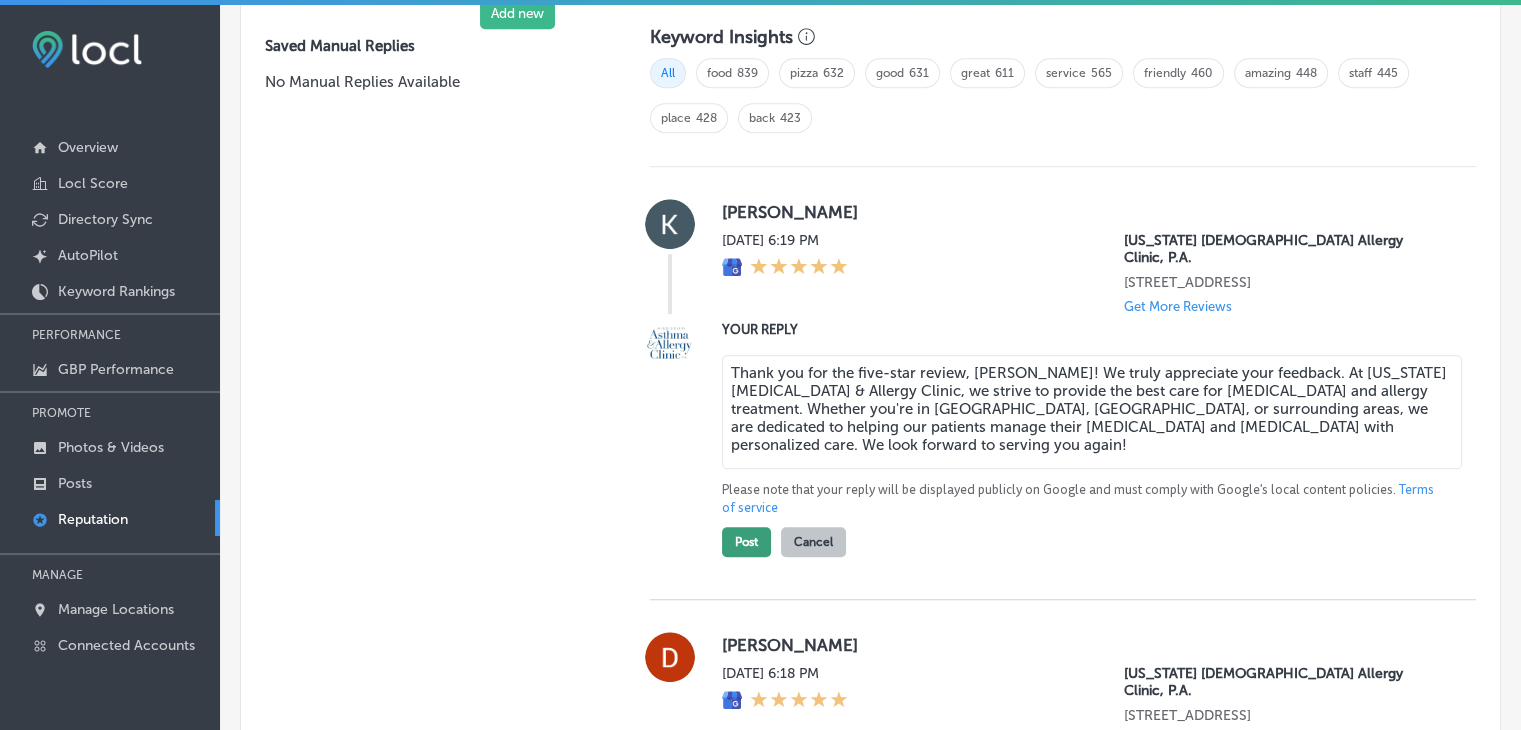 type on "Thank you for the five-star review, Karen! We truly appreciate your feedback. At Mississippi Asthma & Allergy Clinic, we strive to provide the best care for asthma and allergy treatment. Whether you're in Jackson, MS, or surrounding areas, we are dedicated to helping our patients manage their asthma and allergies with personalized care. We look forward to serving you again!" 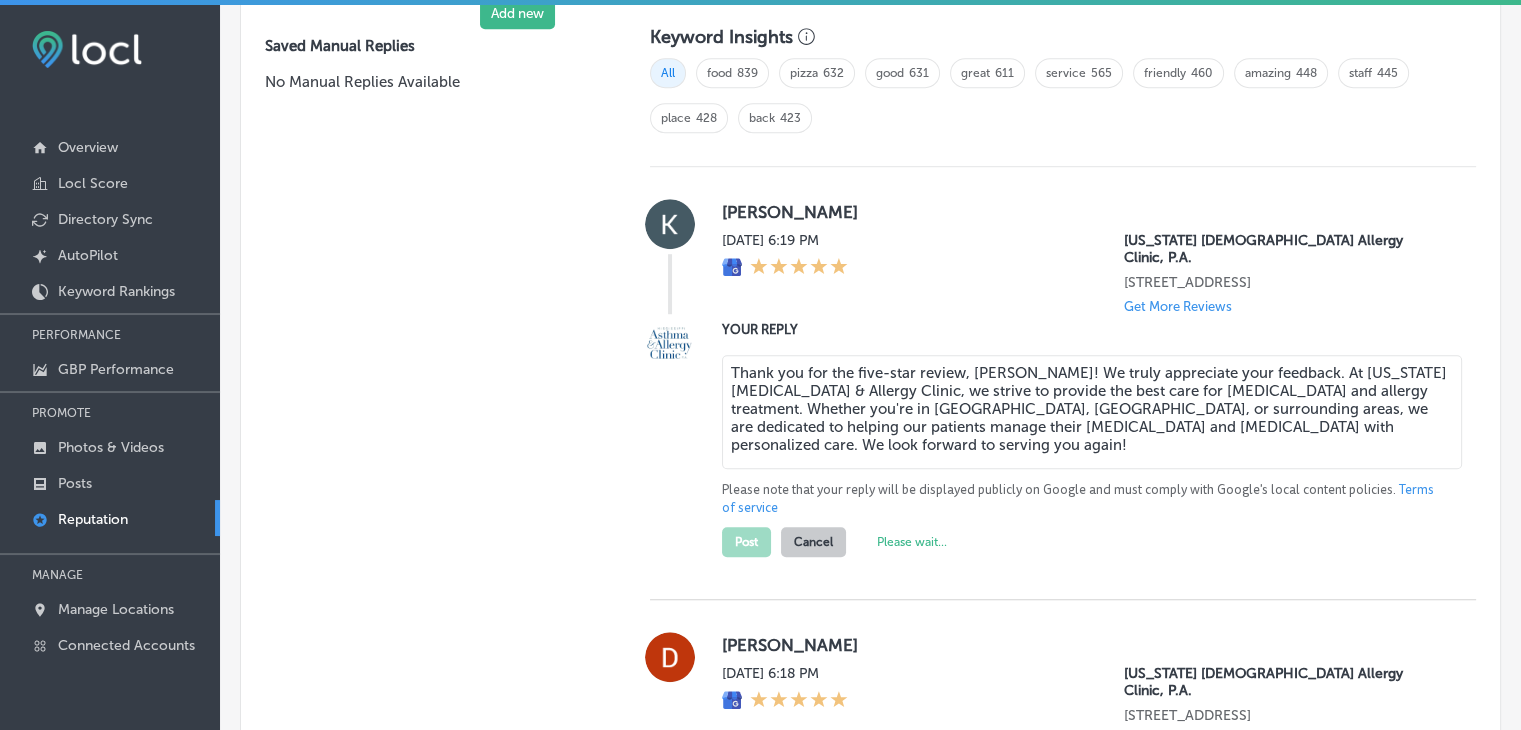 scroll, scrollTop: 1498, scrollLeft: 0, axis: vertical 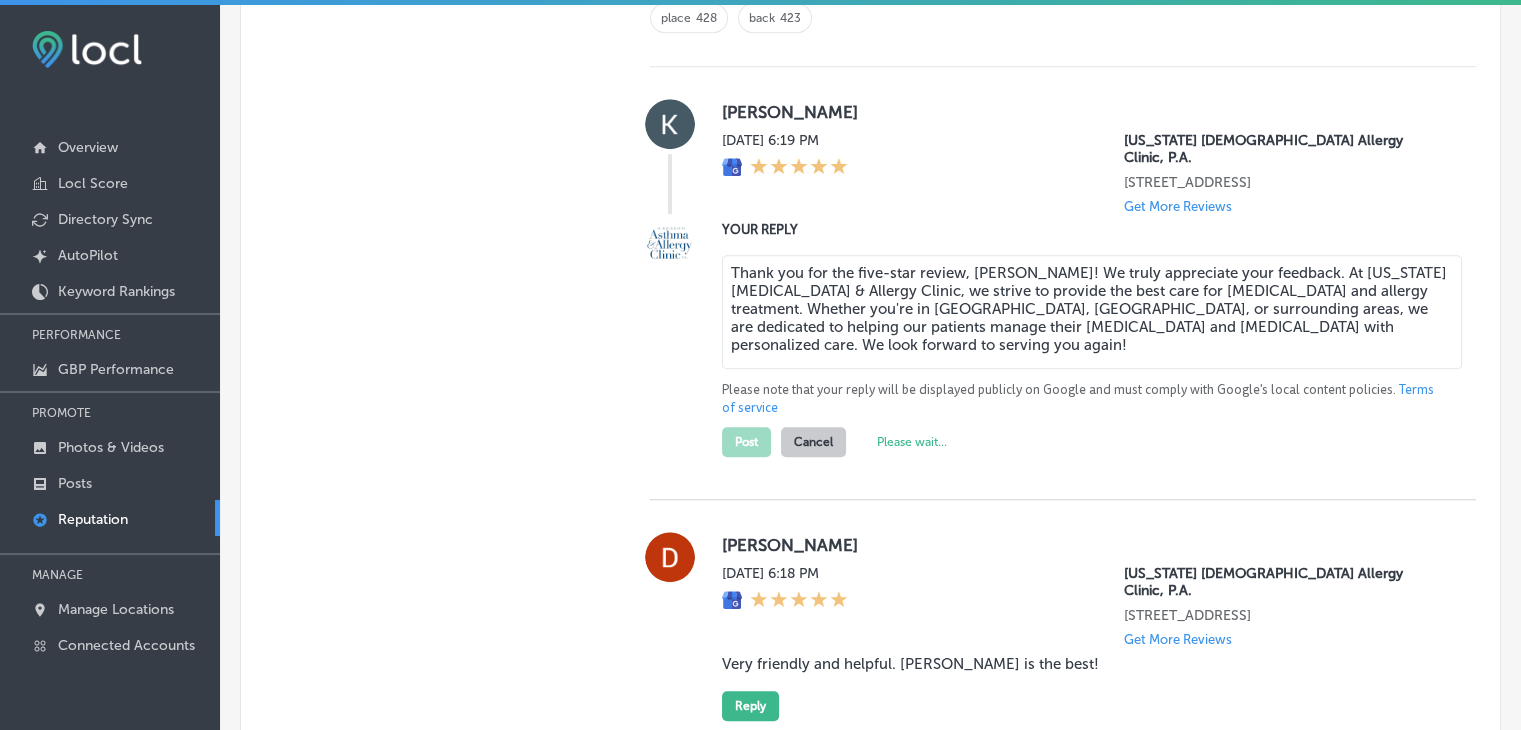 type on "x" 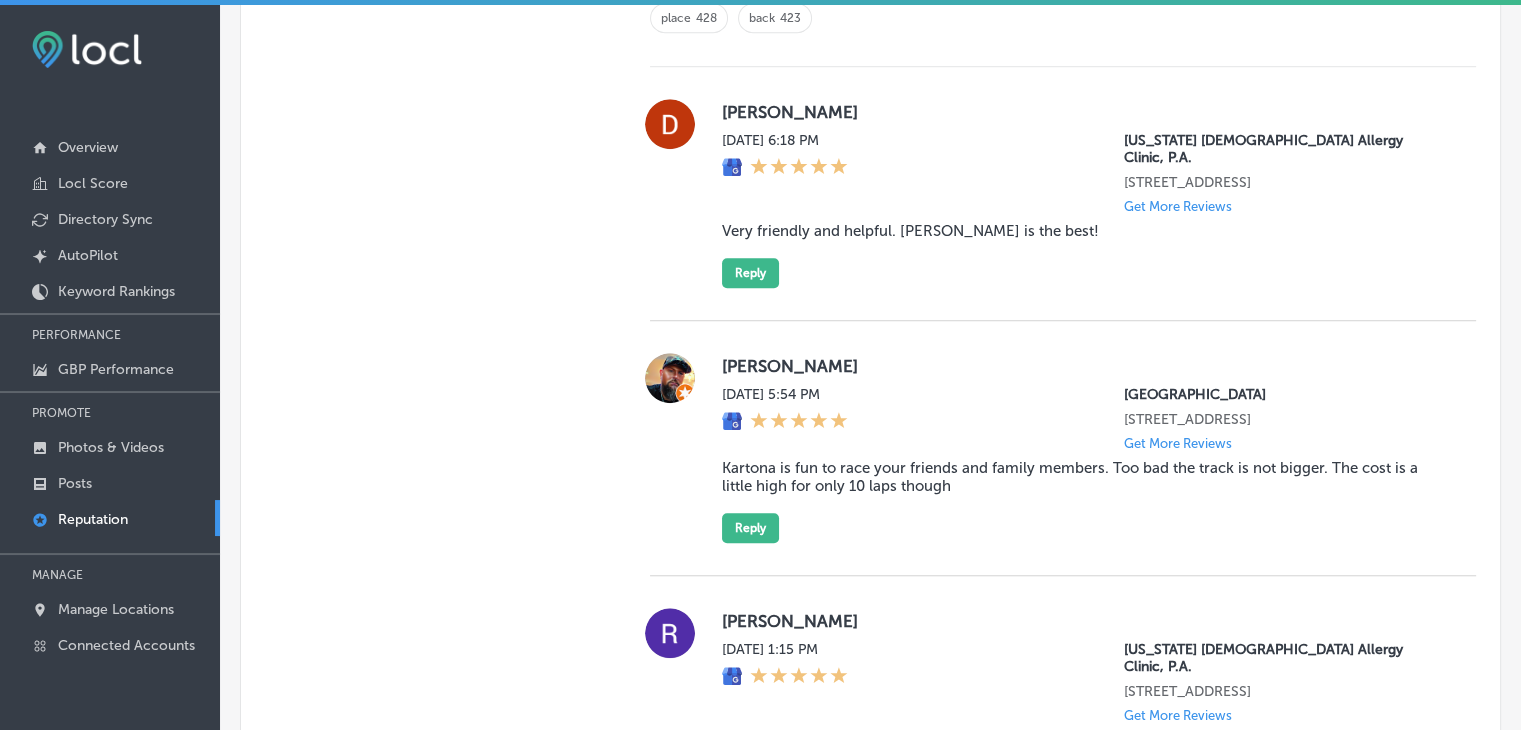 click on "Very friendly and helpful. Dr. Atkins is the best!" at bounding box center (1083, 231) 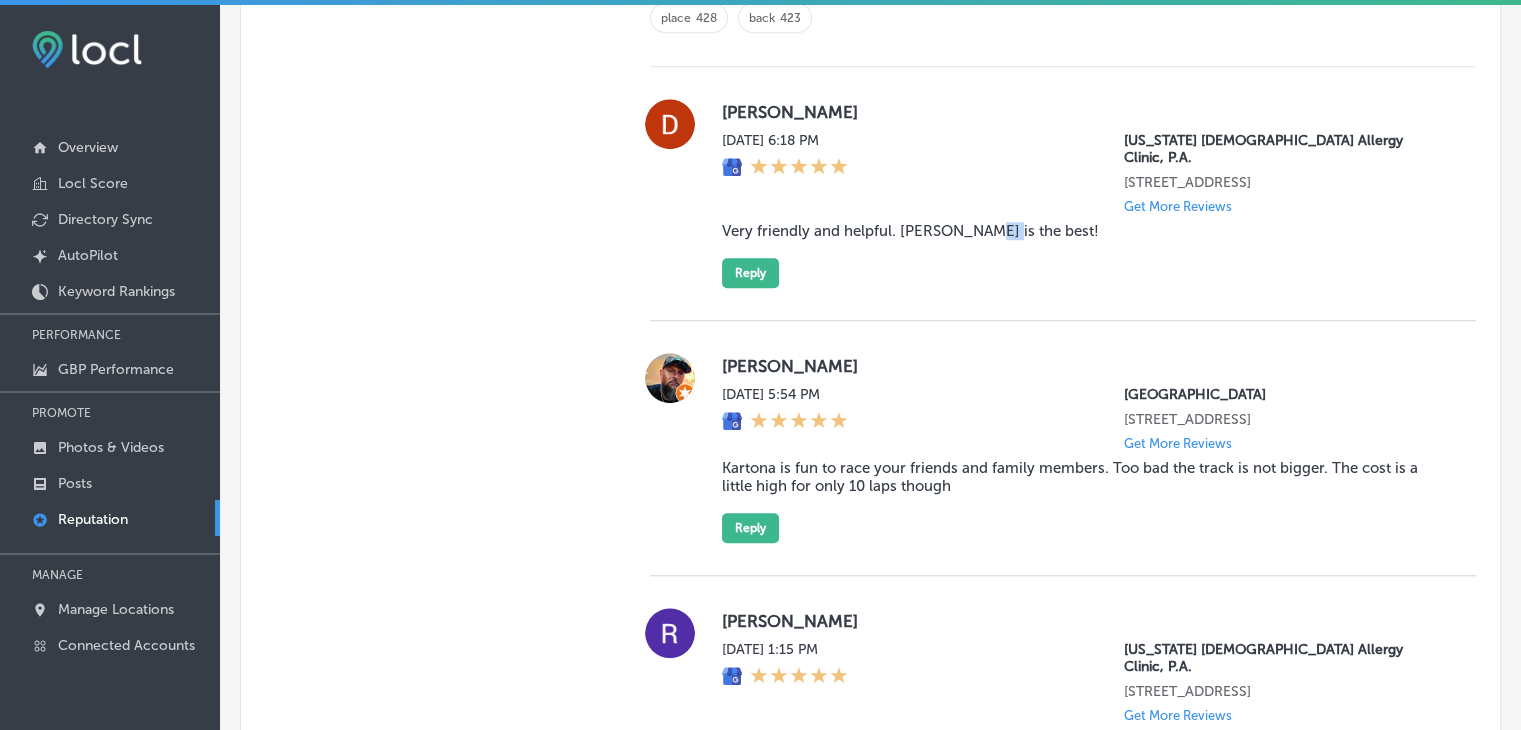 click on "Very friendly and helpful. Dr. Atkins is the best!" at bounding box center [1083, 231] 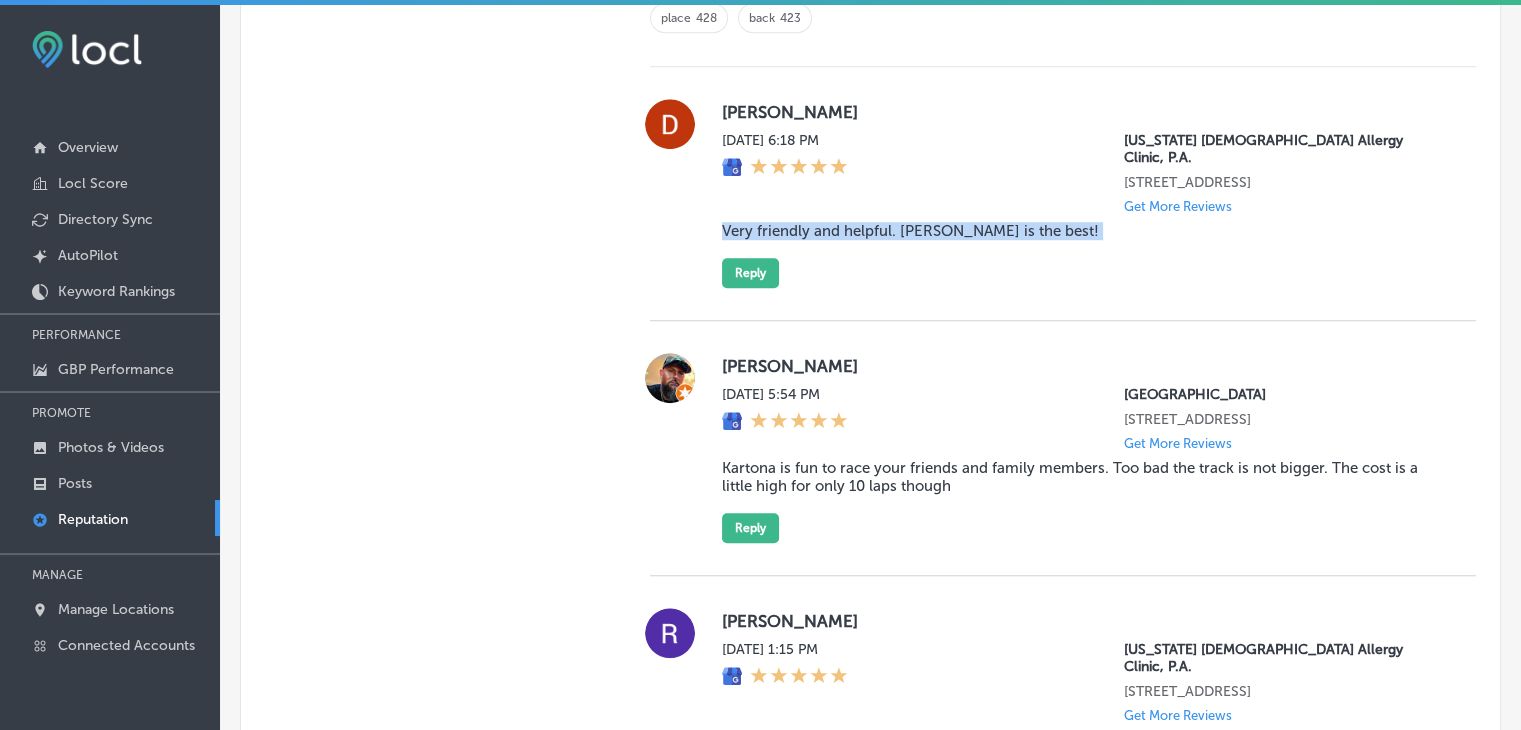 click on "Very friendly and helpful. Dr. Atkins is the best!" at bounding box center [1083, 231] 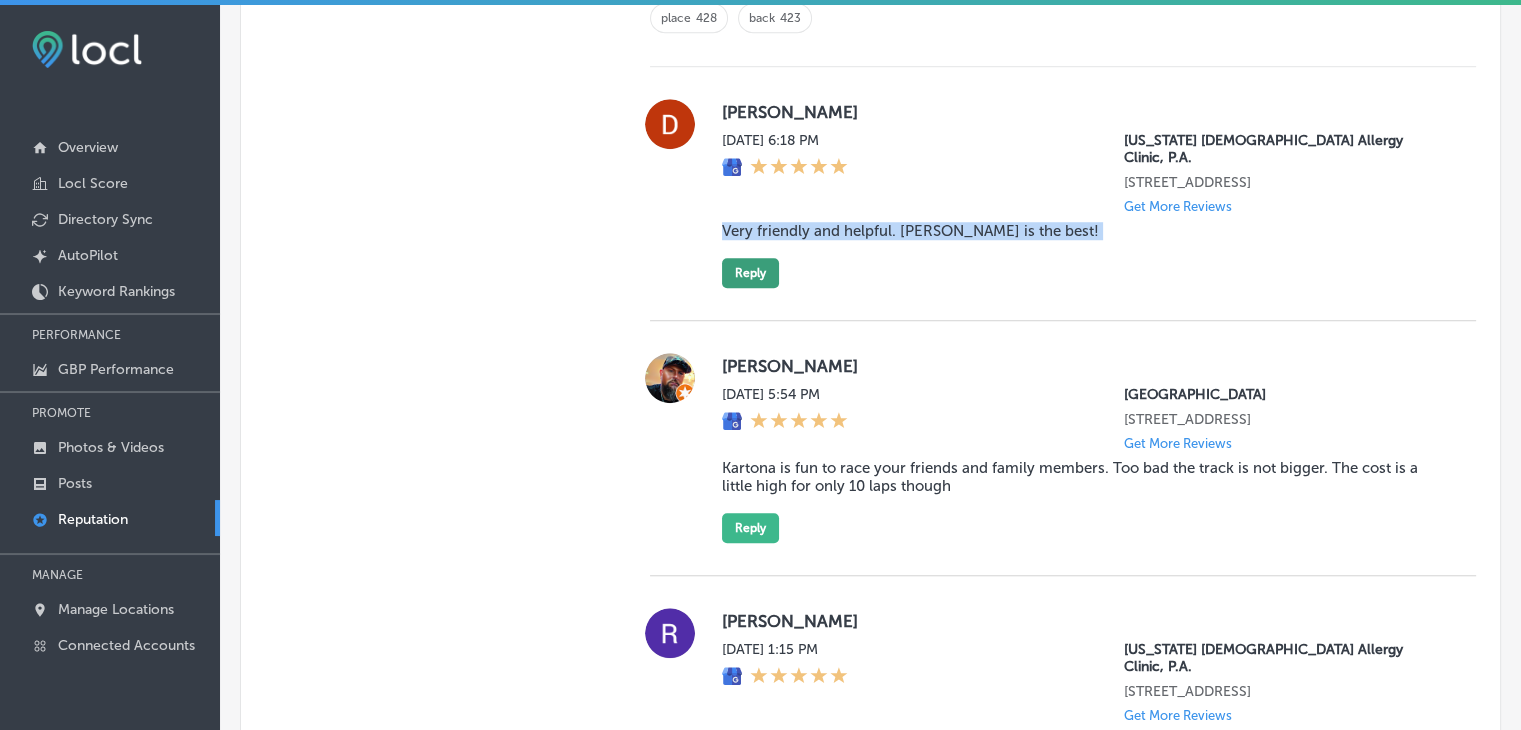 click on "Reply" at bounding box center [750, 273] 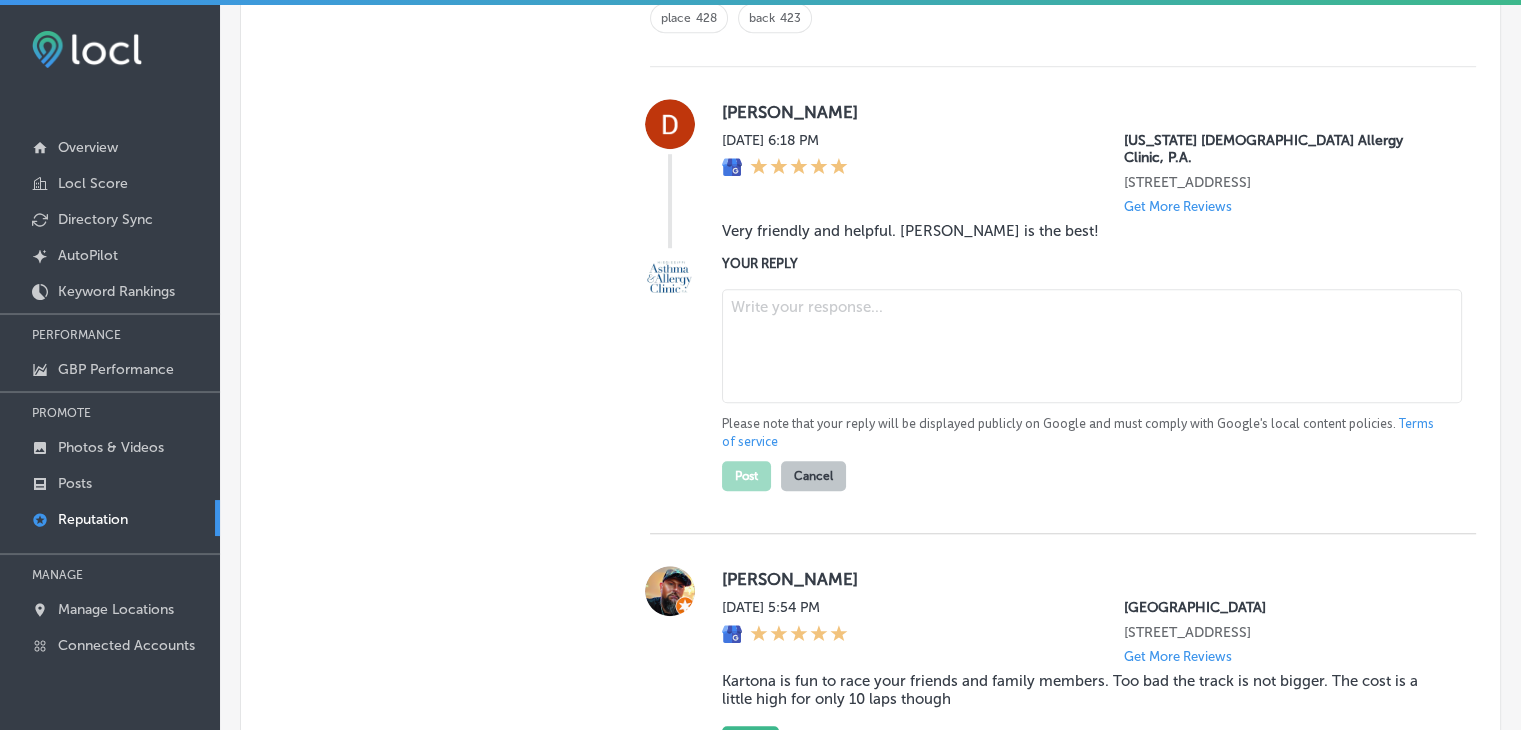 click on "YOUR REPLY" at bounding box center (1083, 263) 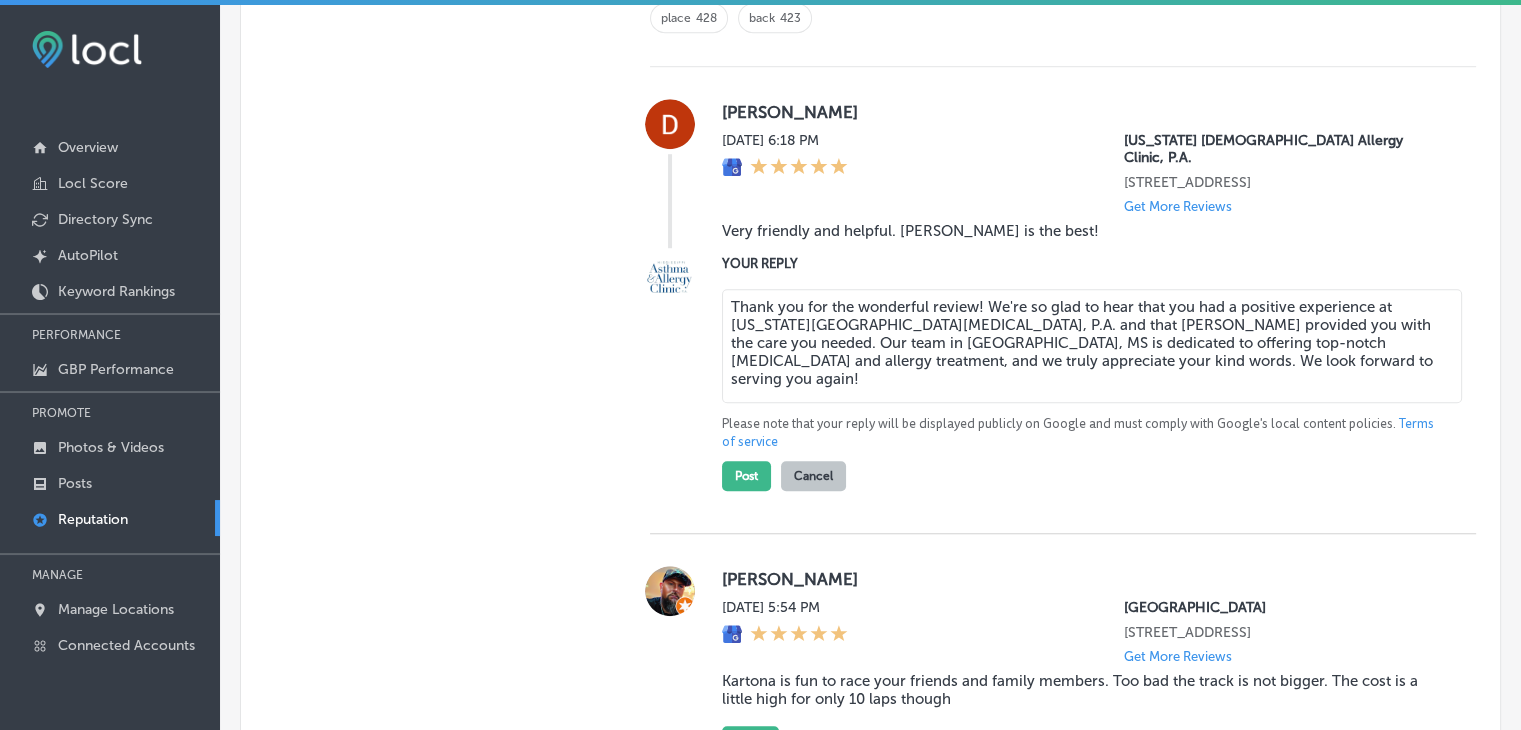 click on "Thank you for the wonderful review! We're so glad to hear that you had a positive experience at Mississippi Asthma & Allergy Clinic, P.A. and that Dr. Atkins provided you with the care you needed. Our team in Jackson, MS is dedicated to offering top-notch asthma and allergy treatment, and we truly appreciate your kind words. We look forward to serving you again!" at bounding box center [1092, 346] 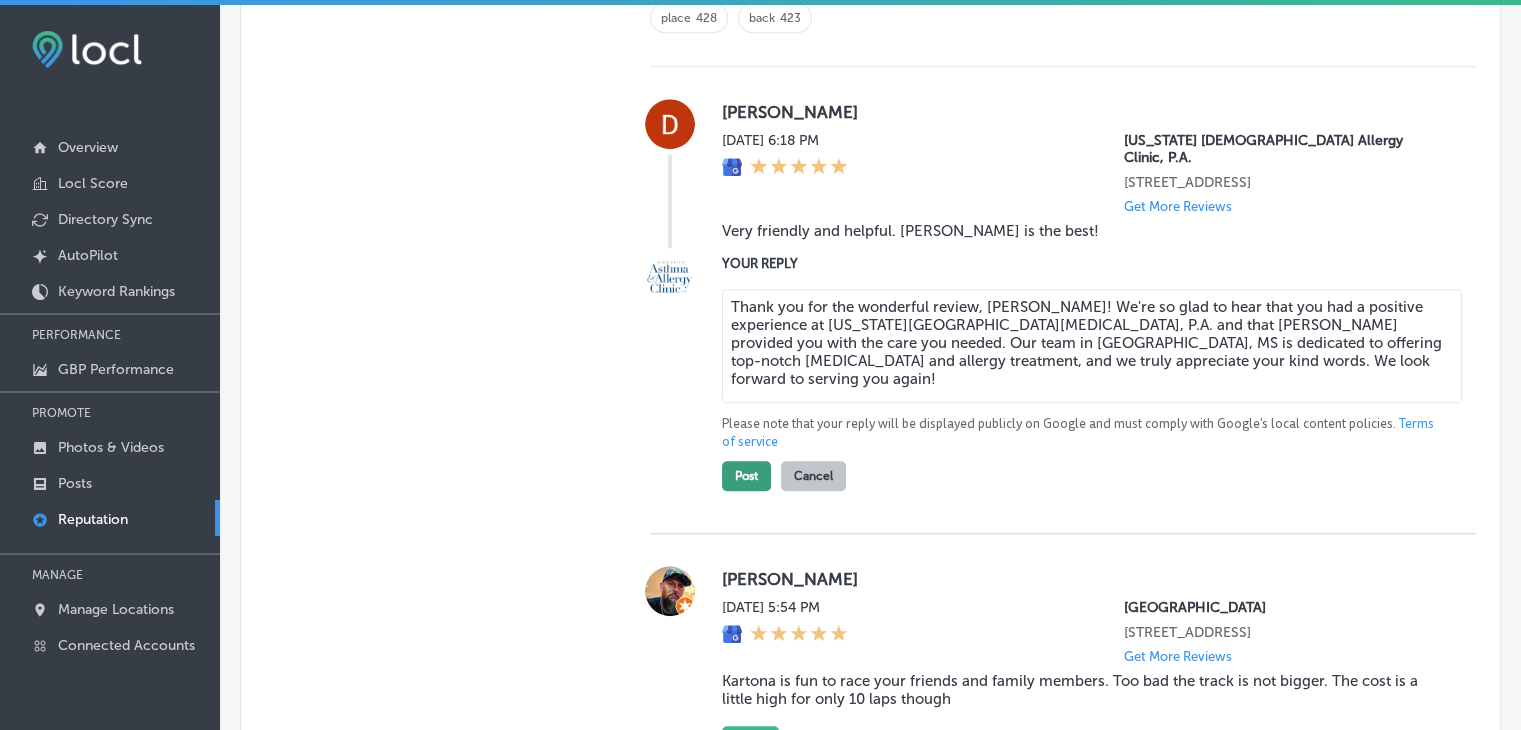 type on "Thank you for the wonderful review, Debbie! We're so glad to hear that you had a positive experience at Mississippi Asthma & Allergy Clinic, P.A. and that Dr. Atkins provided you with the care you needed. Our team in Jackson, MS is dedicated to offering top-notch asthma and allergy treatment, and we truly appreciate your kind words. We look forward to serving you again!" 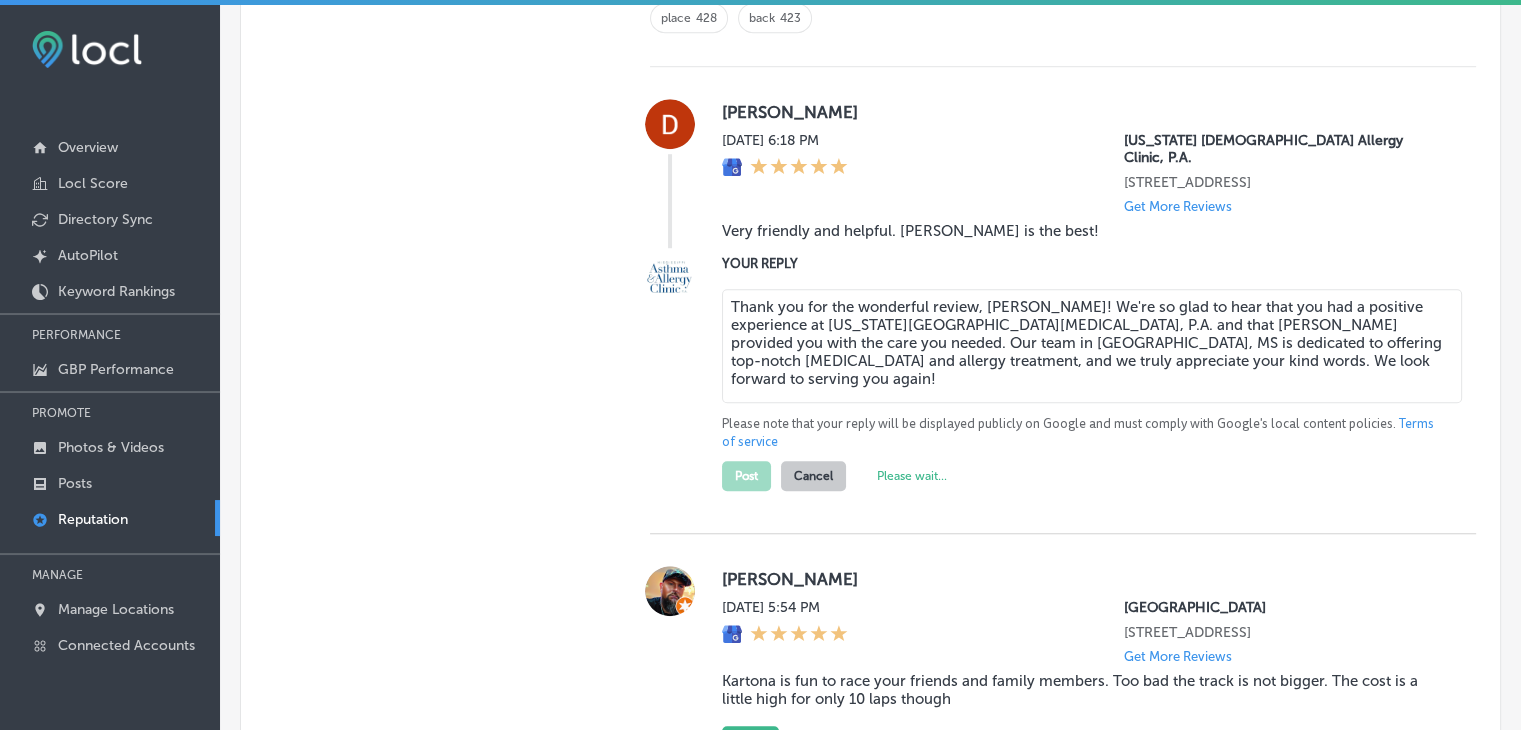 type on "x" 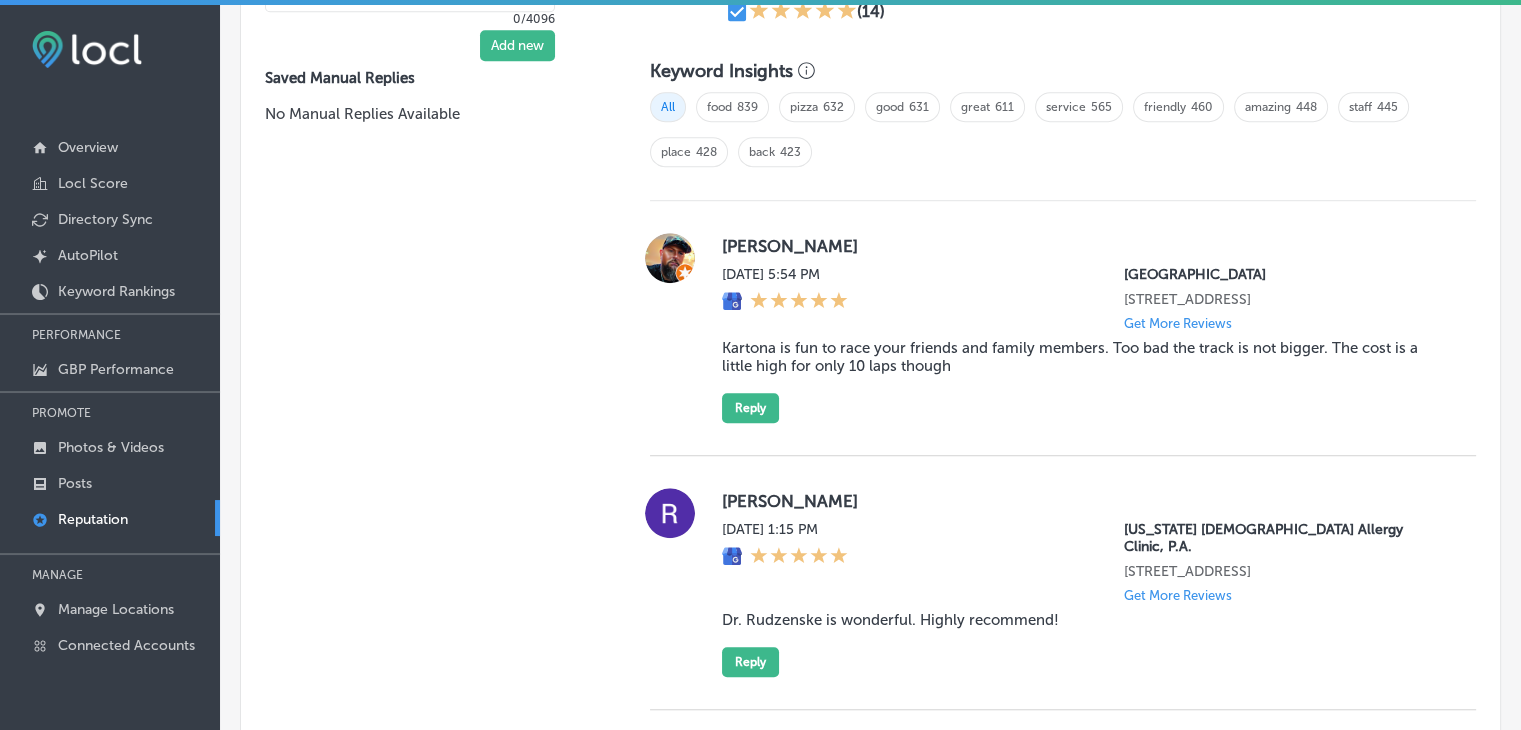 scroll, scrollTop: 1398, scrollLeft: 0, axis: vertical 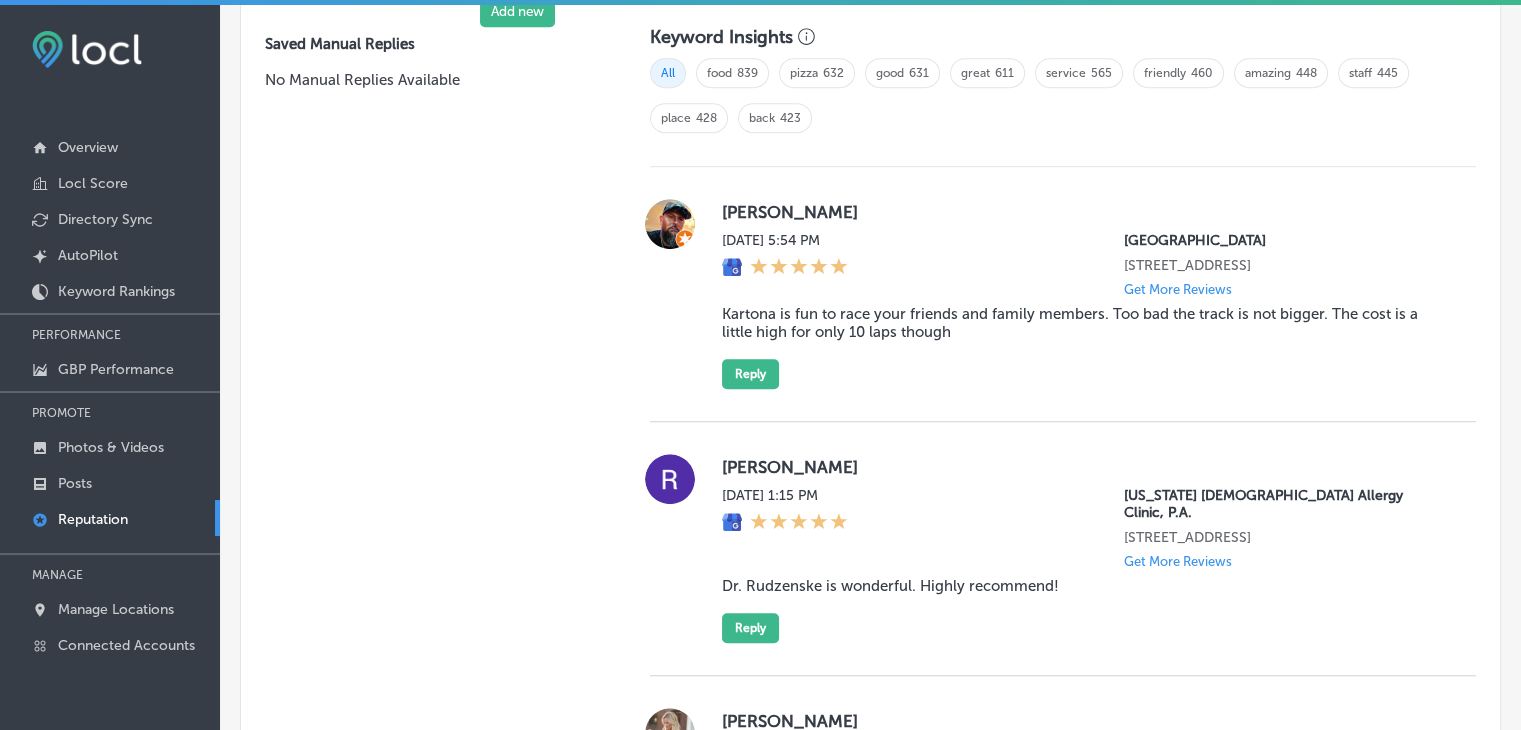 click on "Kartona is fun to race your friends and family members. Too bad the track is not bigger.  The cost is a little high for only 10 laps though" at bounding box center (1083, 323) 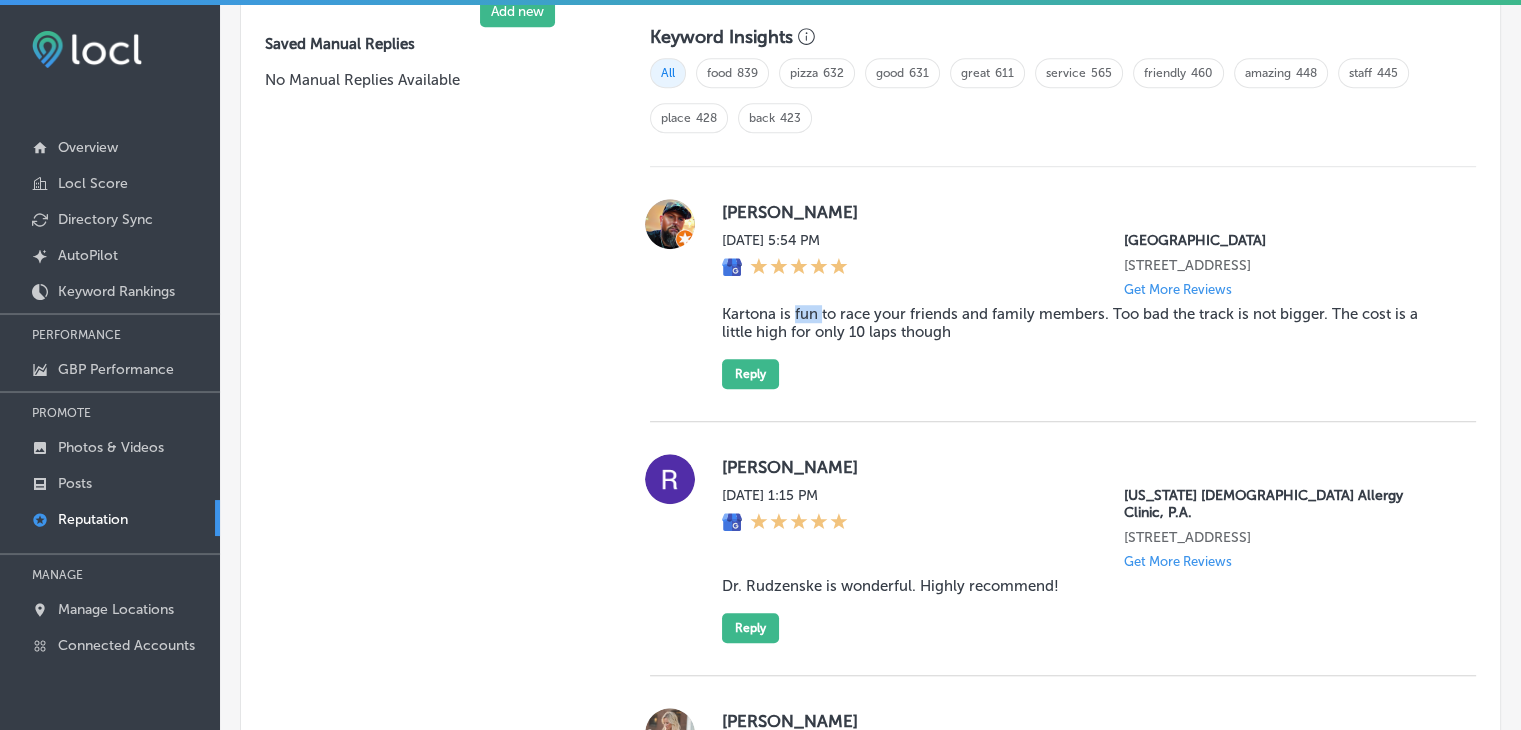 click on "Kartona is fun to race your friends and family members. Too bad the track is not bigger.  The cost is a little high for only 10 laps though" at bounding box center (1083, 323) 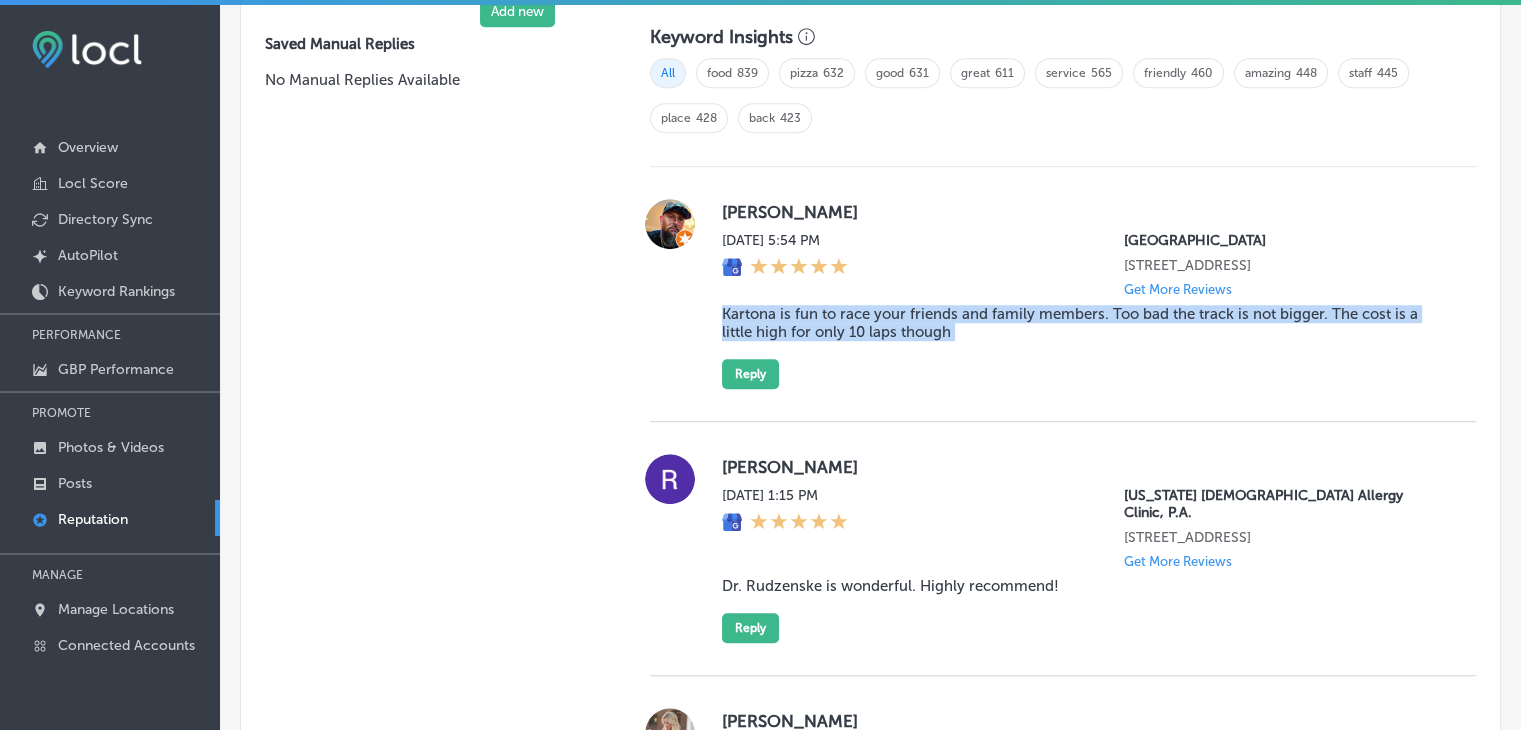 click on "Kartona is fun to race your friends and family members. Too bad the track is not bigger.  The cost is a little high for only 10 laps though" at bounding box center [1083, 323] 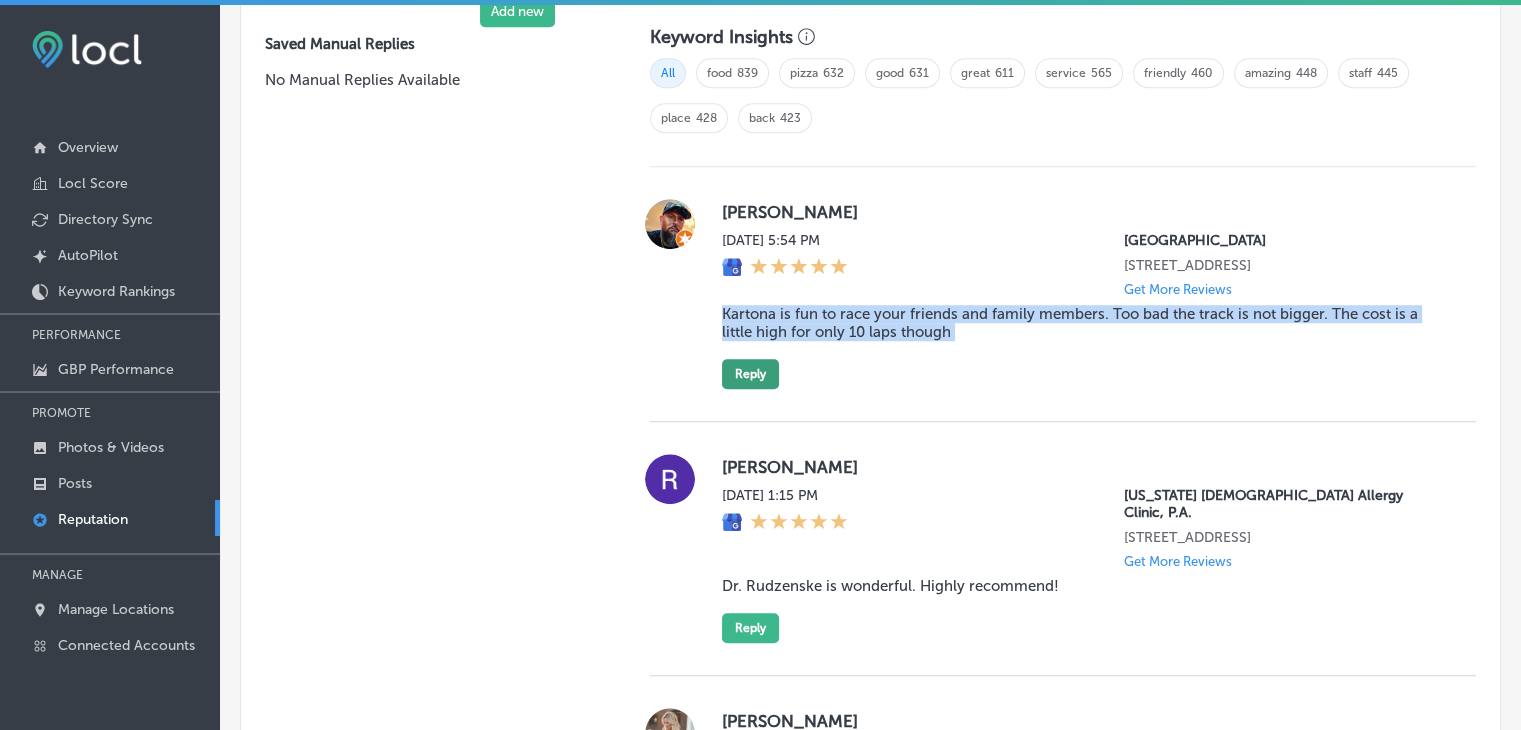 click on "Reply" at bounding box center [750, 374] 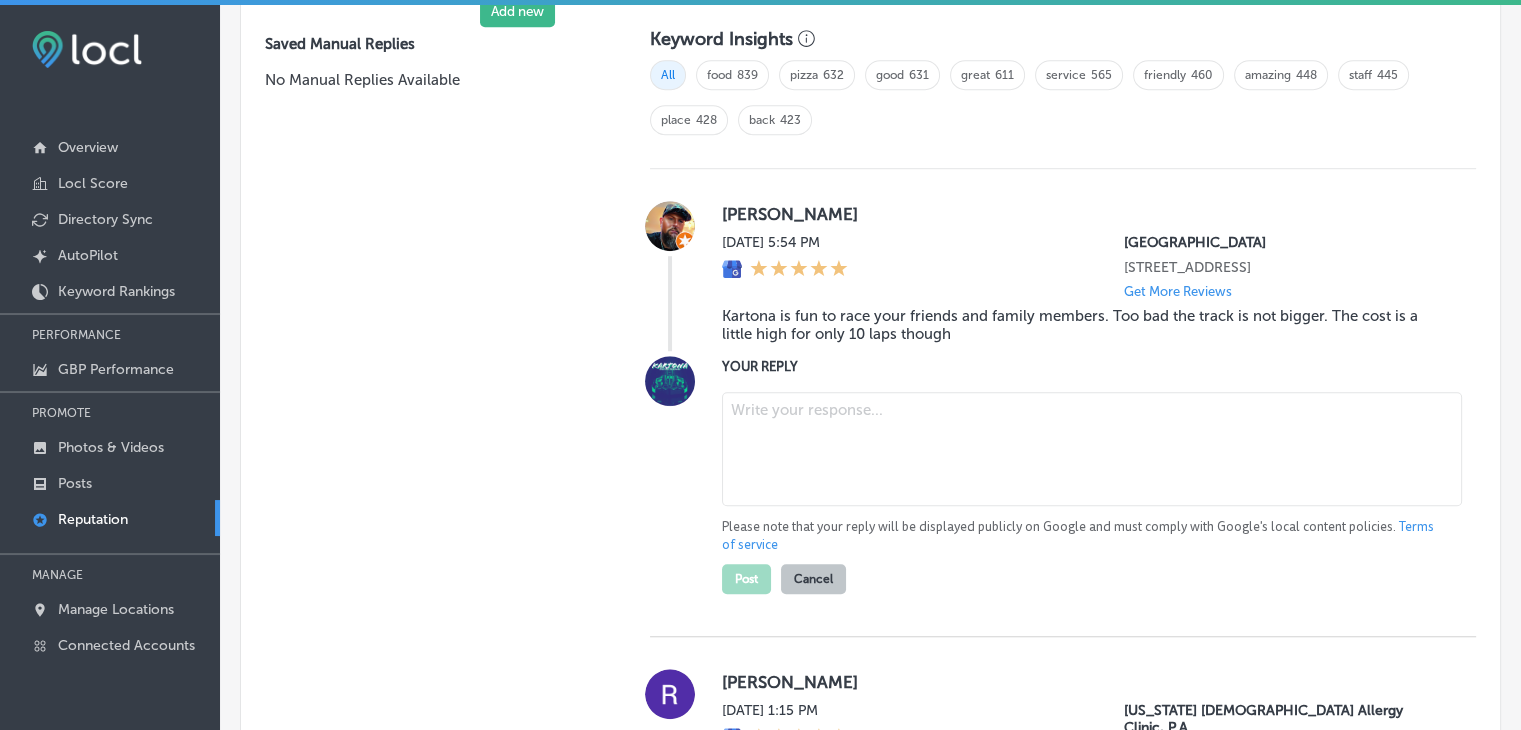 click at bounding box center [1092, 449] 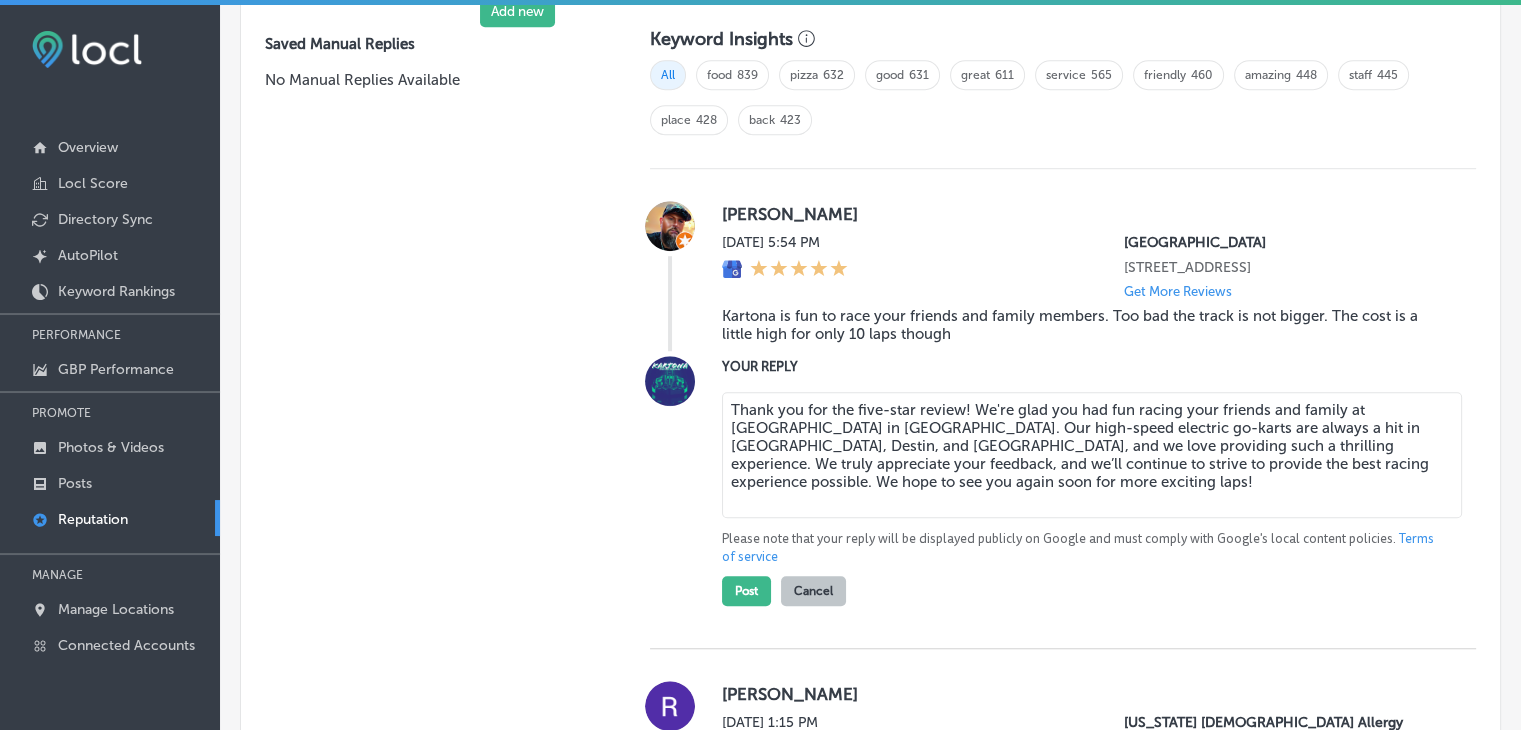 click on "Thank you for the five-star review! We're glad you had fun racing your friends and family at Kartona Electric Speedway in Panama City Beach. Our high-speed electric go-karts are always a hit in Panama City, Destin, and Upper Grand Lagoon, and we love providing such a thrilling experience. We truly appreciate your feedback, and we’ll continue to strive to provide the best racing experience possible. We hope to see you again soon for more exciting laps!" at bounding box center (1092, 455) 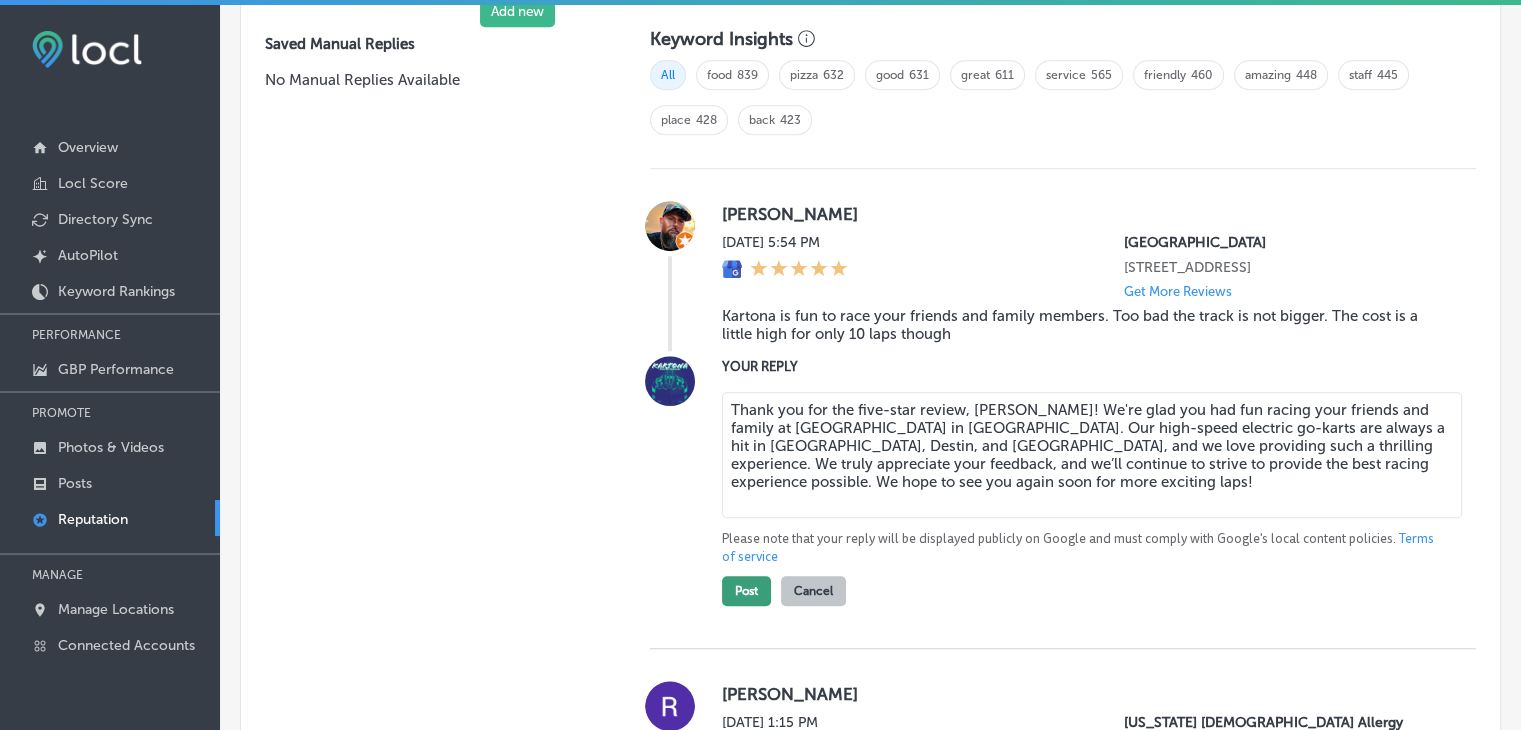 type on "Thank you for the five-star review, Cory! We're glad you had fun racing your friends and family at Kartona Electric Speedway in Panama City Beach. Our high-speed electric go-karts are always a hit in Panama City, Destin, and Upper Grand Lagoon, and we love providing such a thrilling experience. We truly appreciate your feedback, and we’ll continue to strive to provide the best racing experience possible. We hope to see you again soon for more exciting laps!" 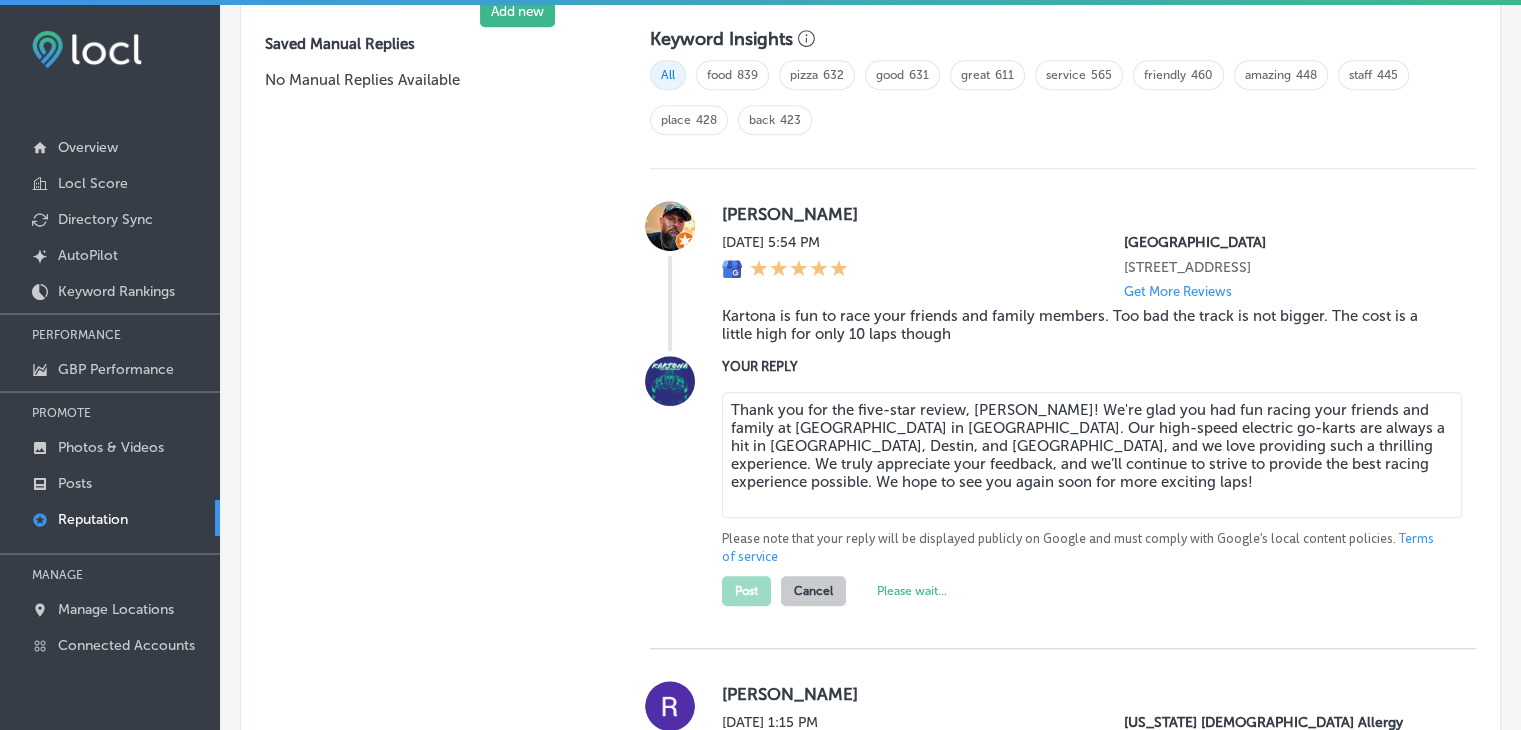 type on "x" 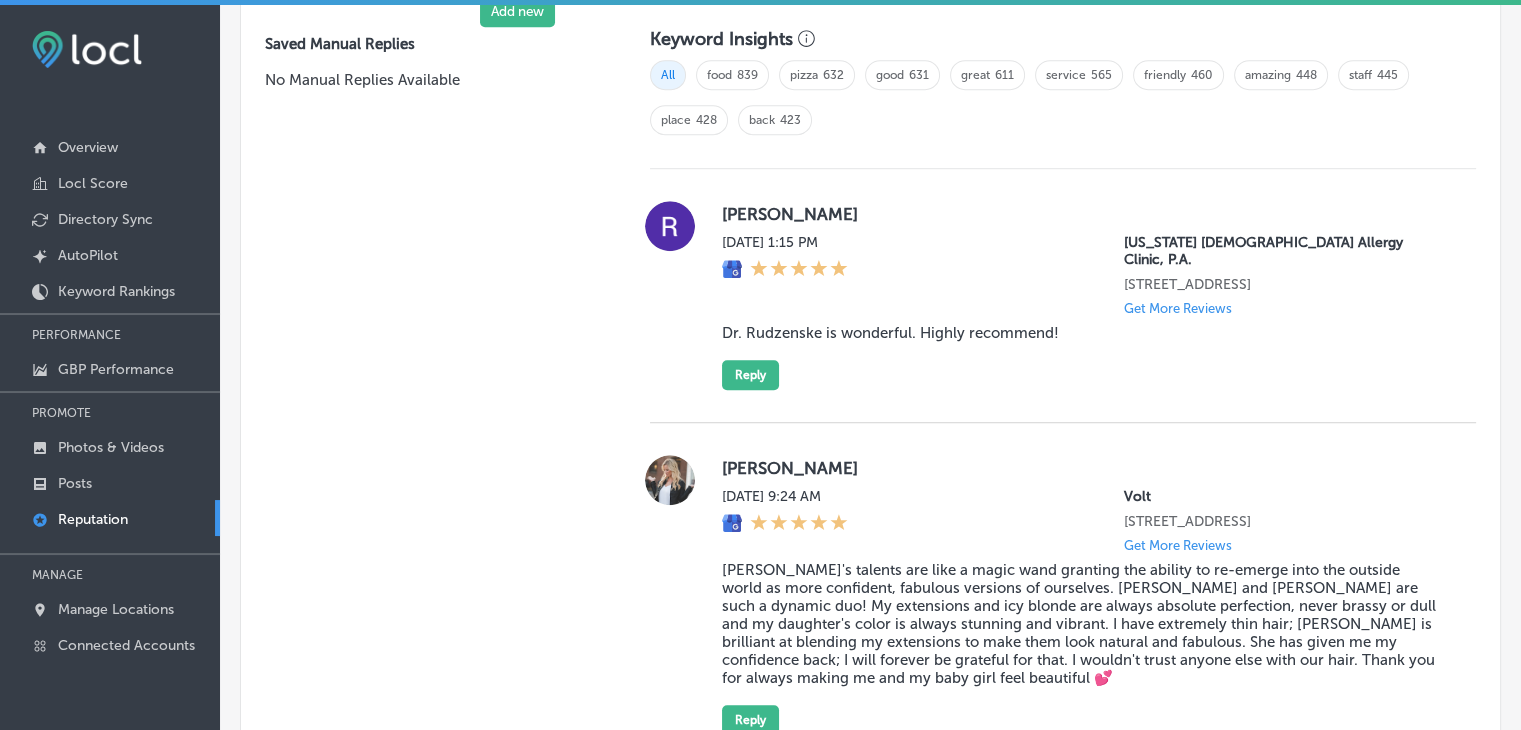 click on "Dr. Rudzenske is wonderful. Highly recommend!" at bounding box center (1083, 333) 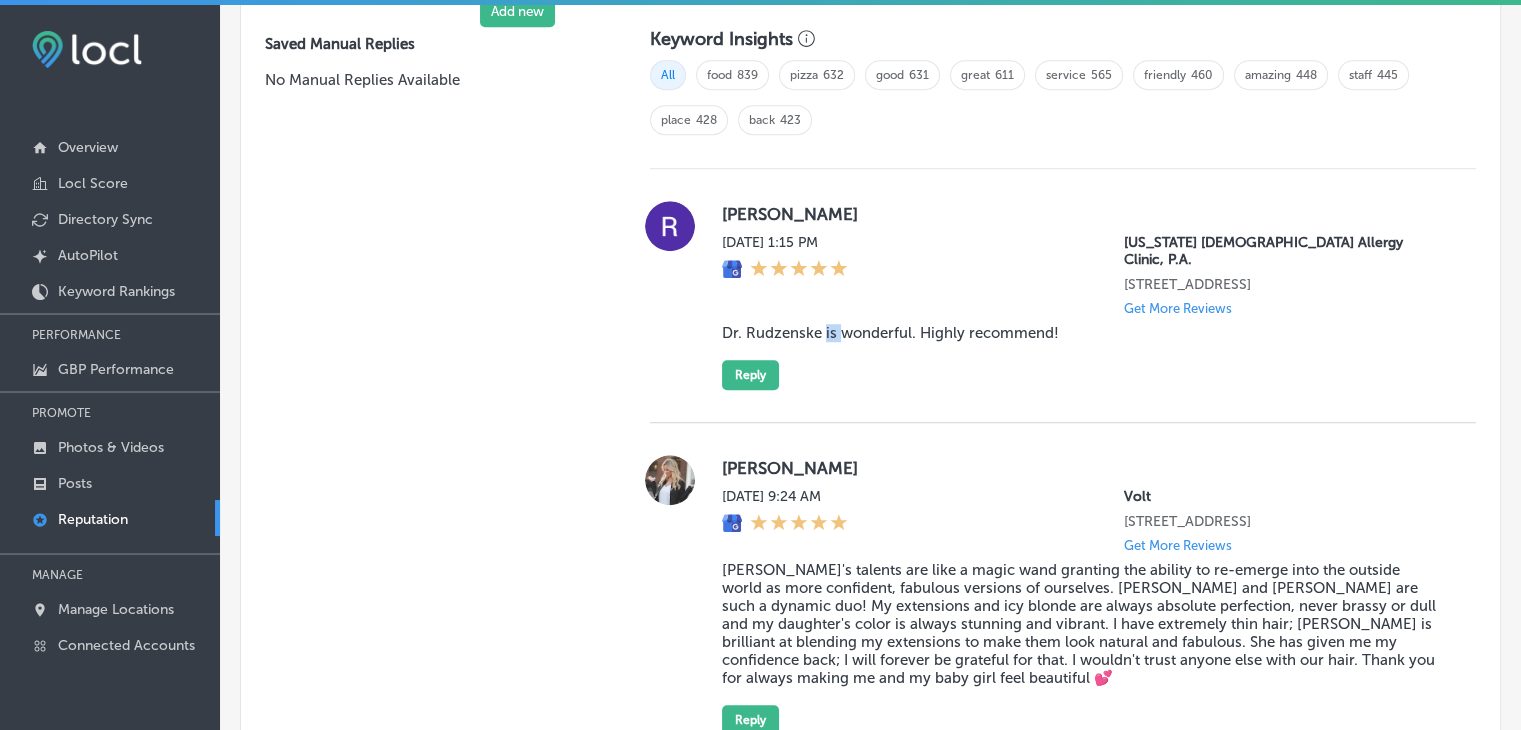 click on "Dr. Rudzenske is wonderful. Highly recommend!" at bounding box center (1083, 333) 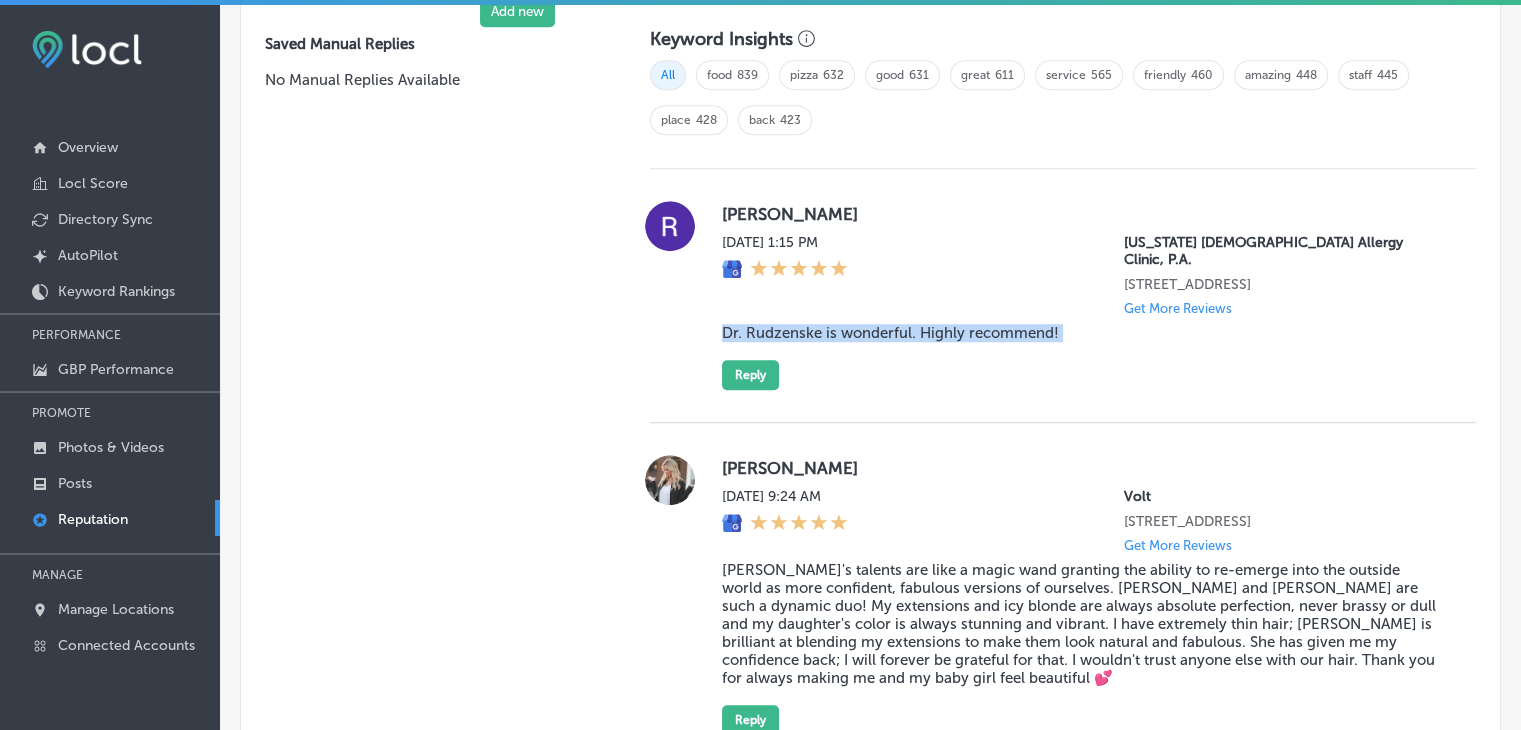 click on "Dr. Rudzenske is wonderful. Highly recommend!" at bounding box center (1083, 333) 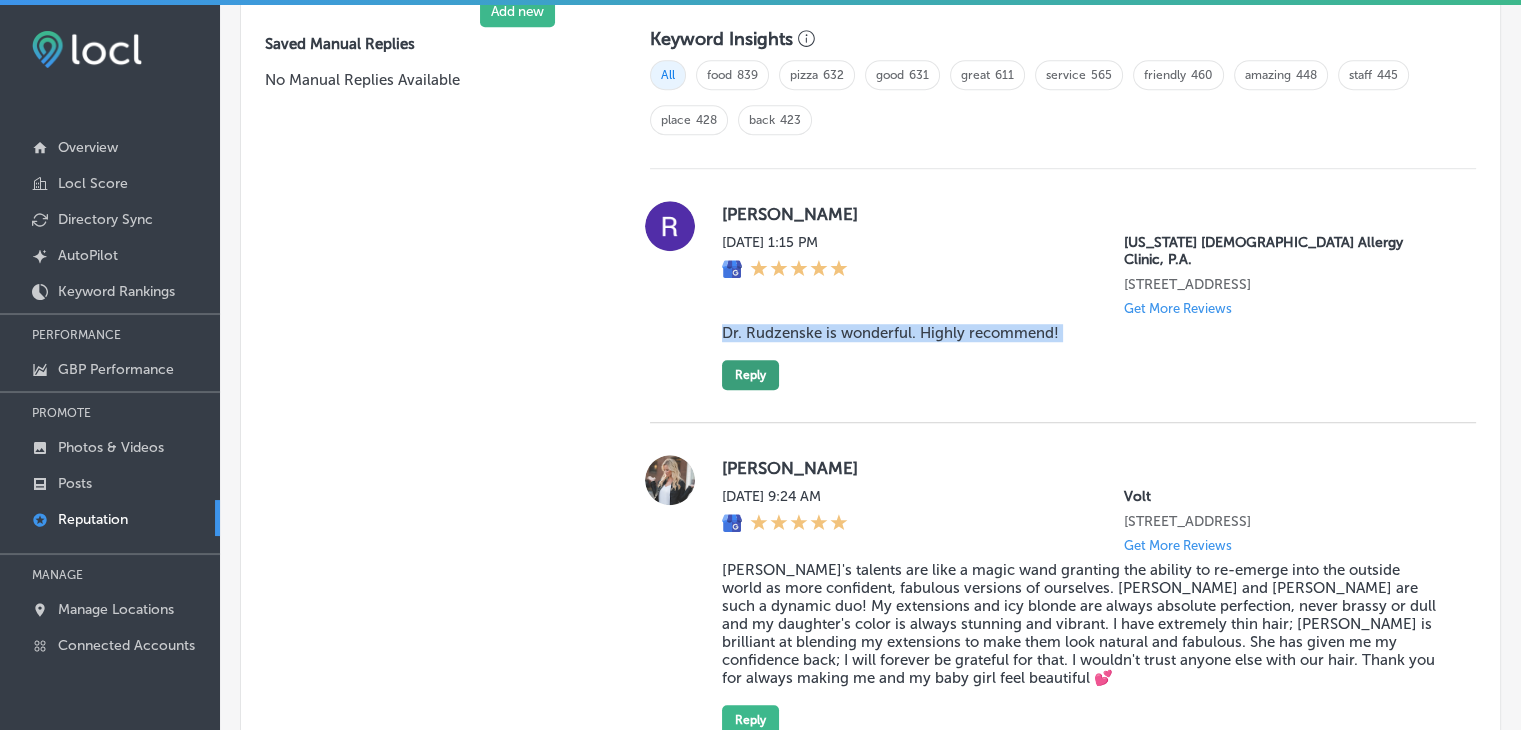 click on "Reply" at bounding box center (750, 375) 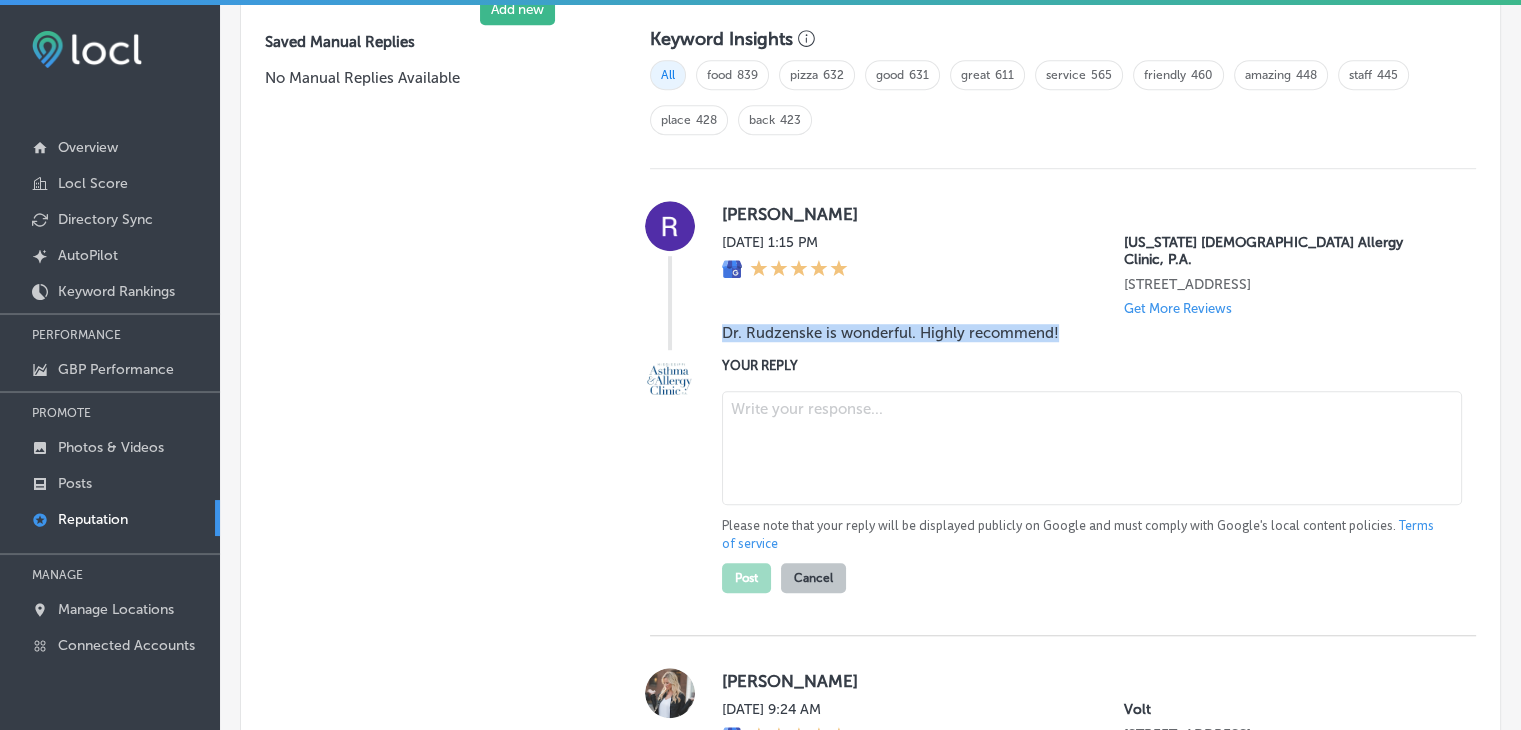 scroll, scrollTop: 1394, scrollLeft: 0, axis: vertical 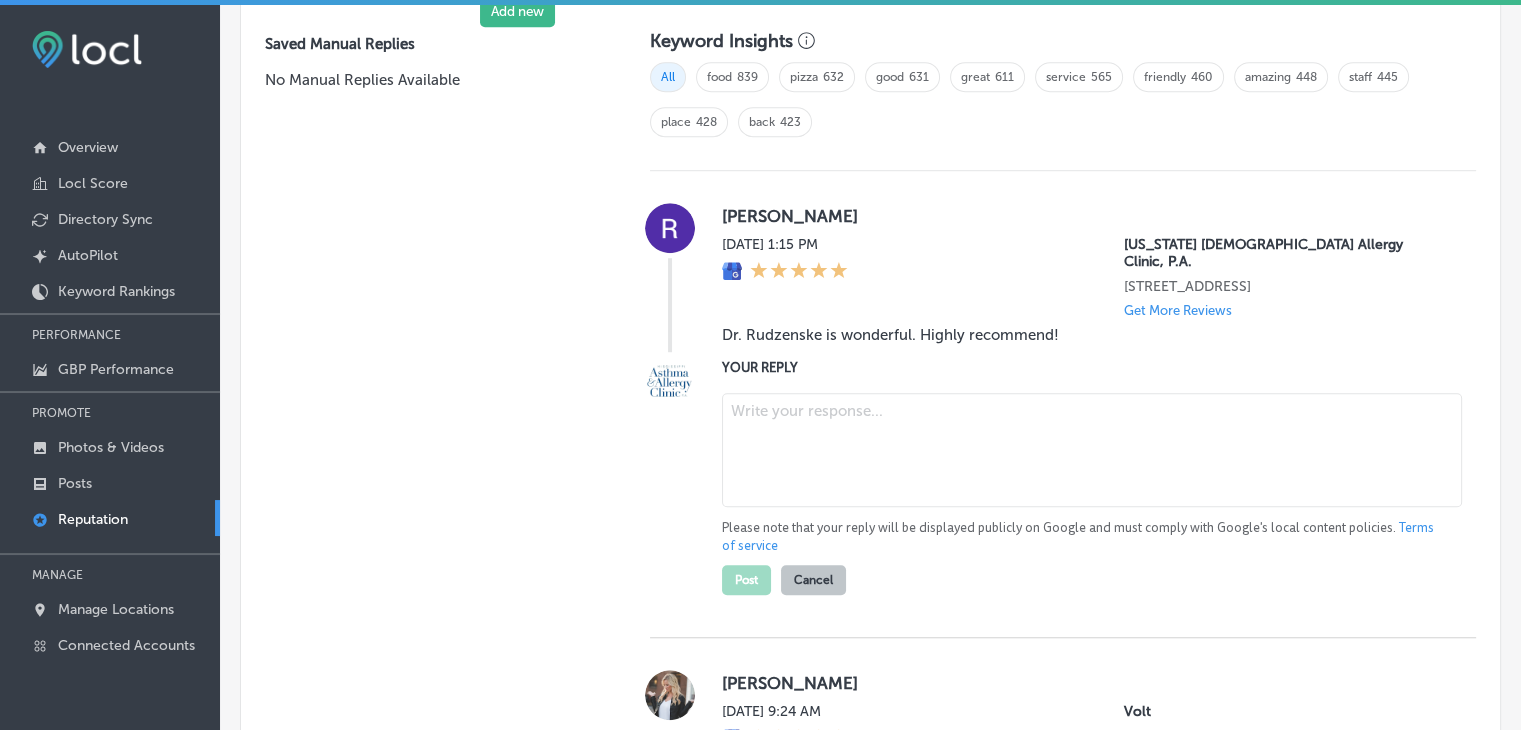 click at bounding box center [1092, 450] 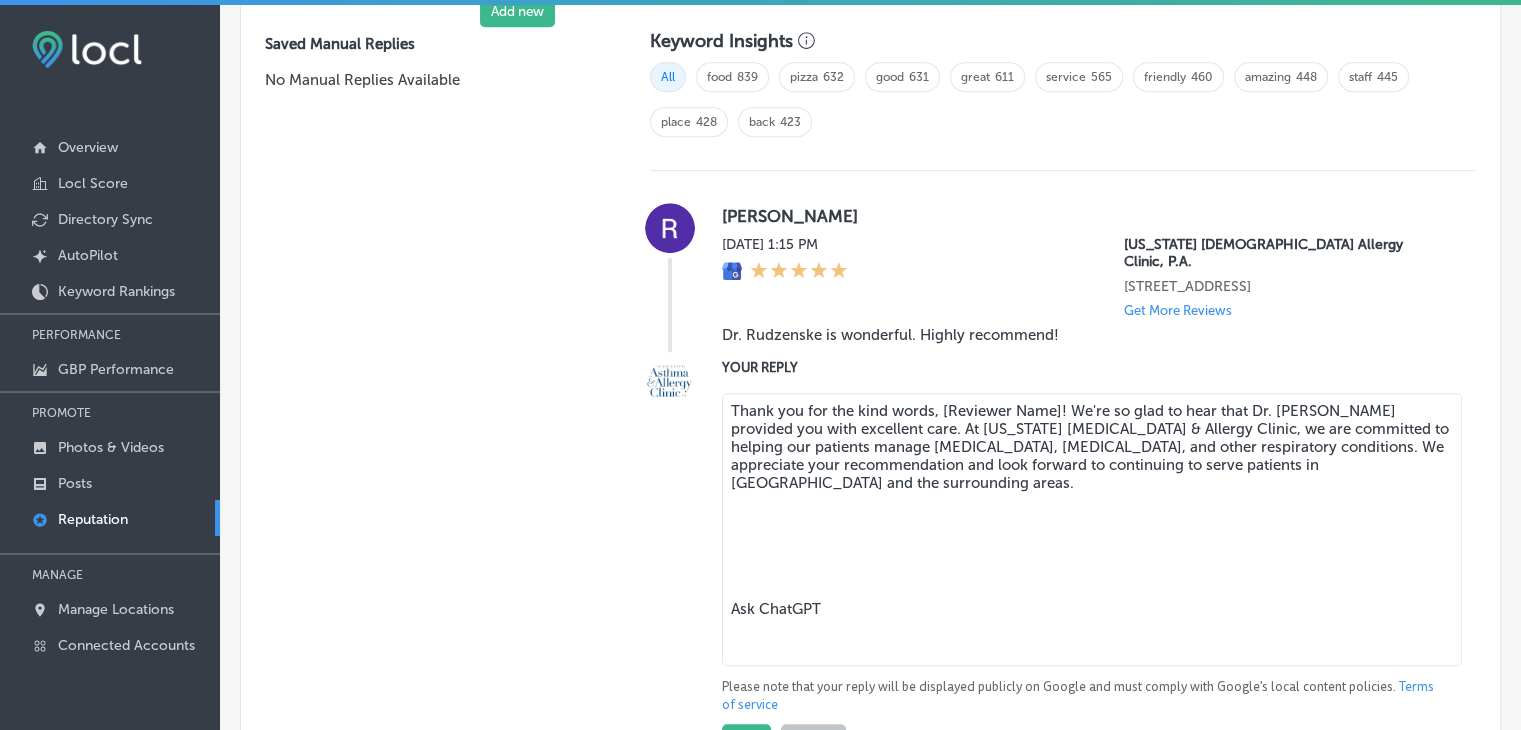 drag, startPoint x: 938, startPoint y: 404, endPoint x: 953, endPoint y: 411, distance: 16.552946 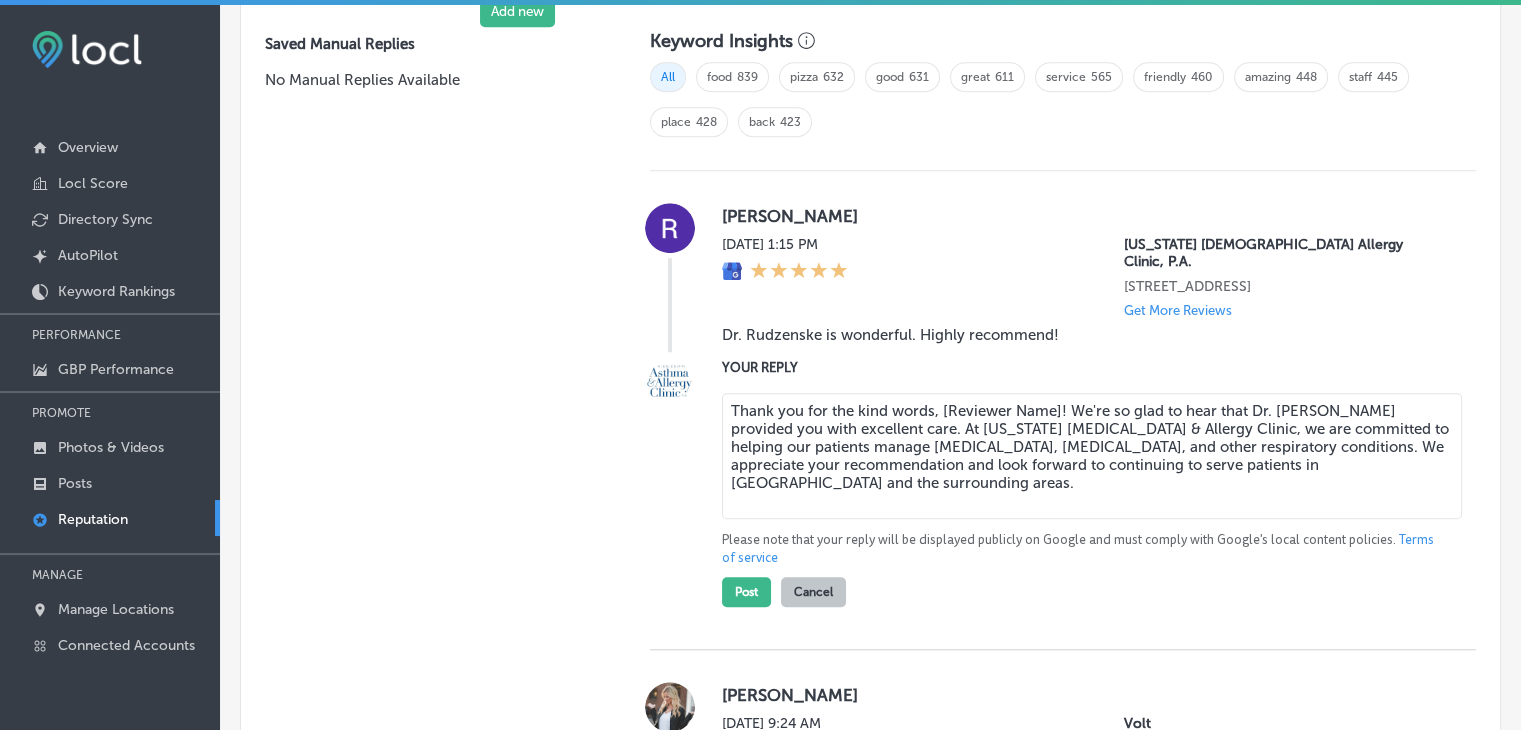 drag, startPoint x: 938, startPoint y: 404, endPoint x: 1054, endPoint y: 405, distance: 116.00431 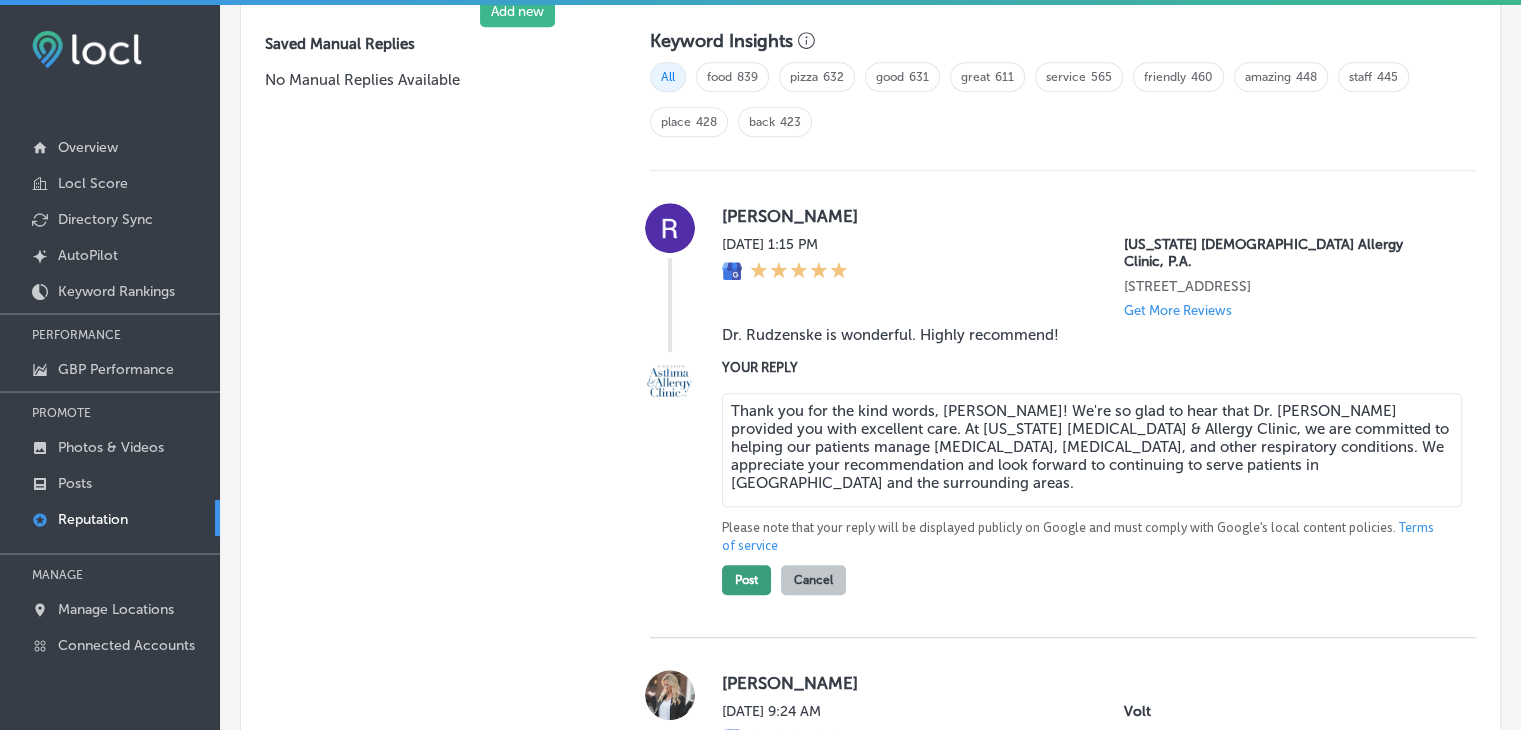 type on "Thank you for the kind words, Robert! We're so glad to hear that Dr. Rudzenske provided you with excellent care. At Mississippi Asthma & Allergy Clinic, we are committed to helping our patients manage asthma, allergies, and other respiratory conditions. We appreciate your recommendation and look forward to continuing to serve patients in Jackson and the surrounding areas." 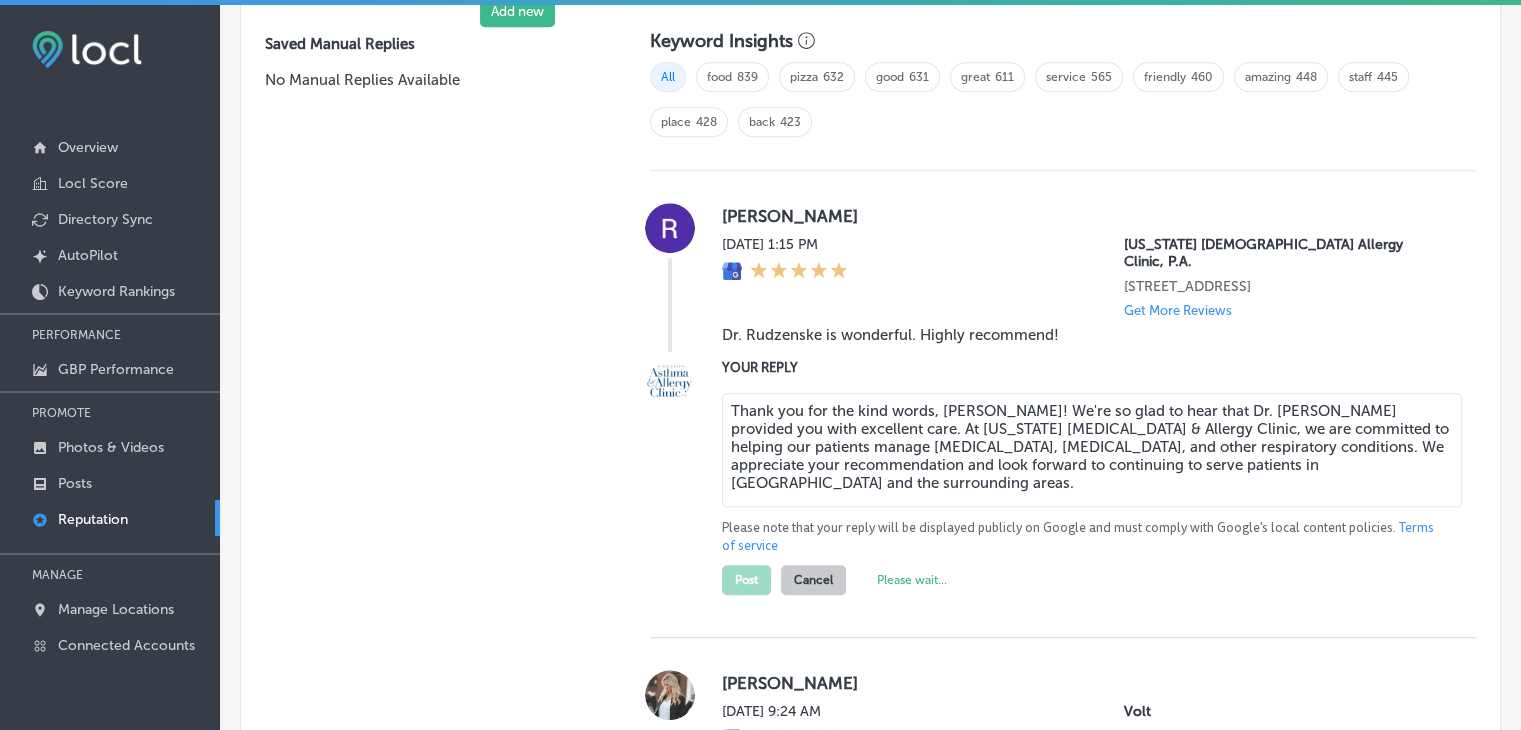 type on "x" 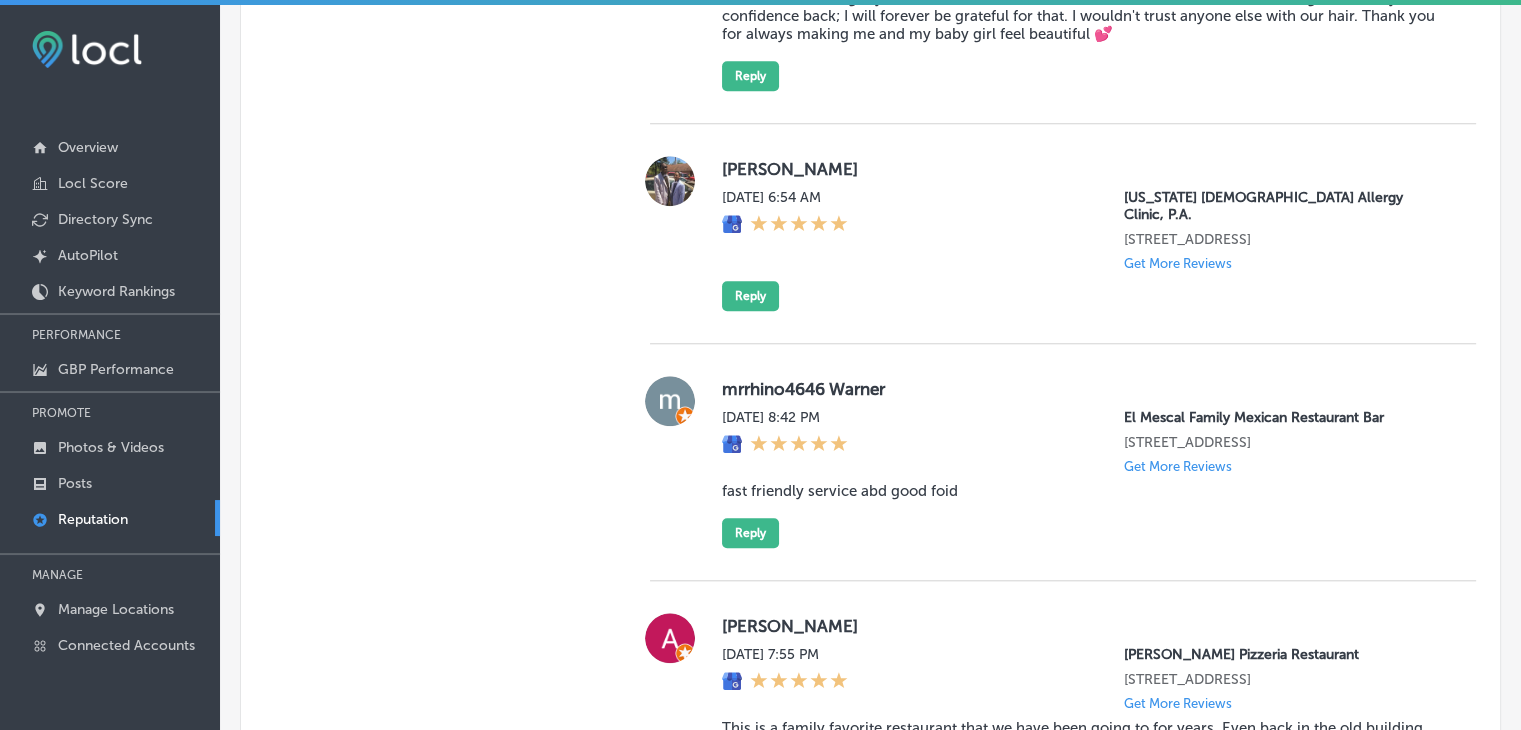 scroll, scrollTop: 1794, scrollLeft: 0, axis: vertical 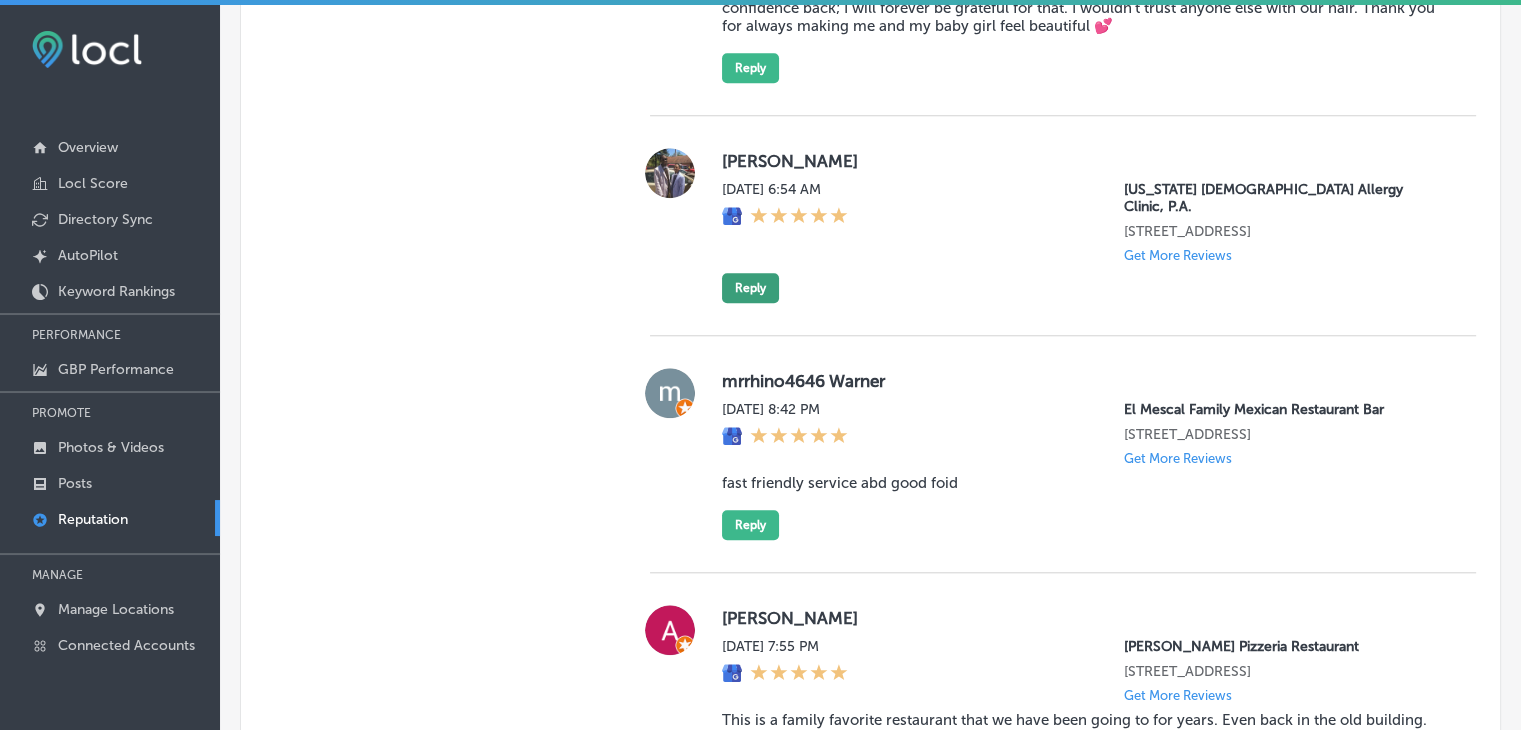click on "Reply" at bounding box center [750, 288] 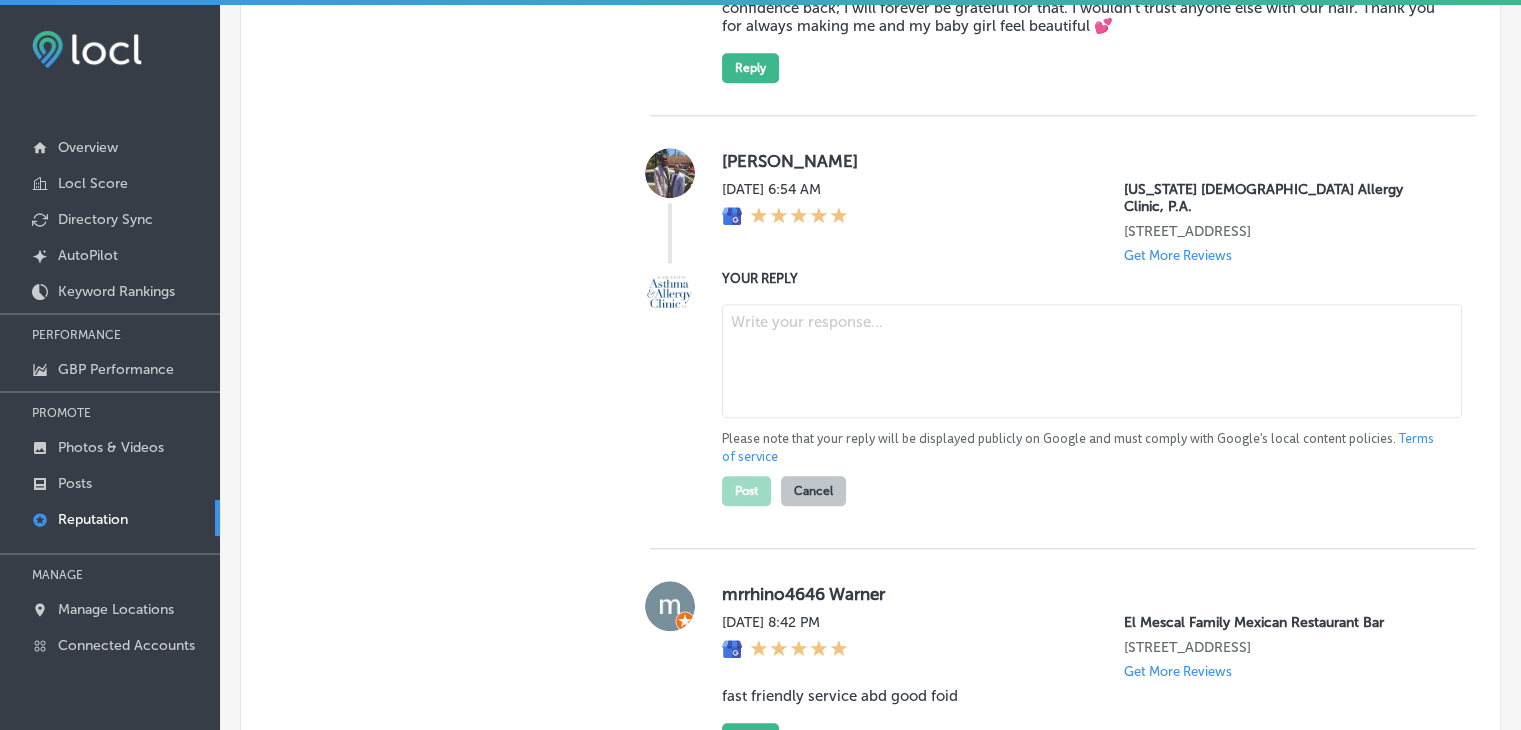 click at bounding box center (1092, 361) 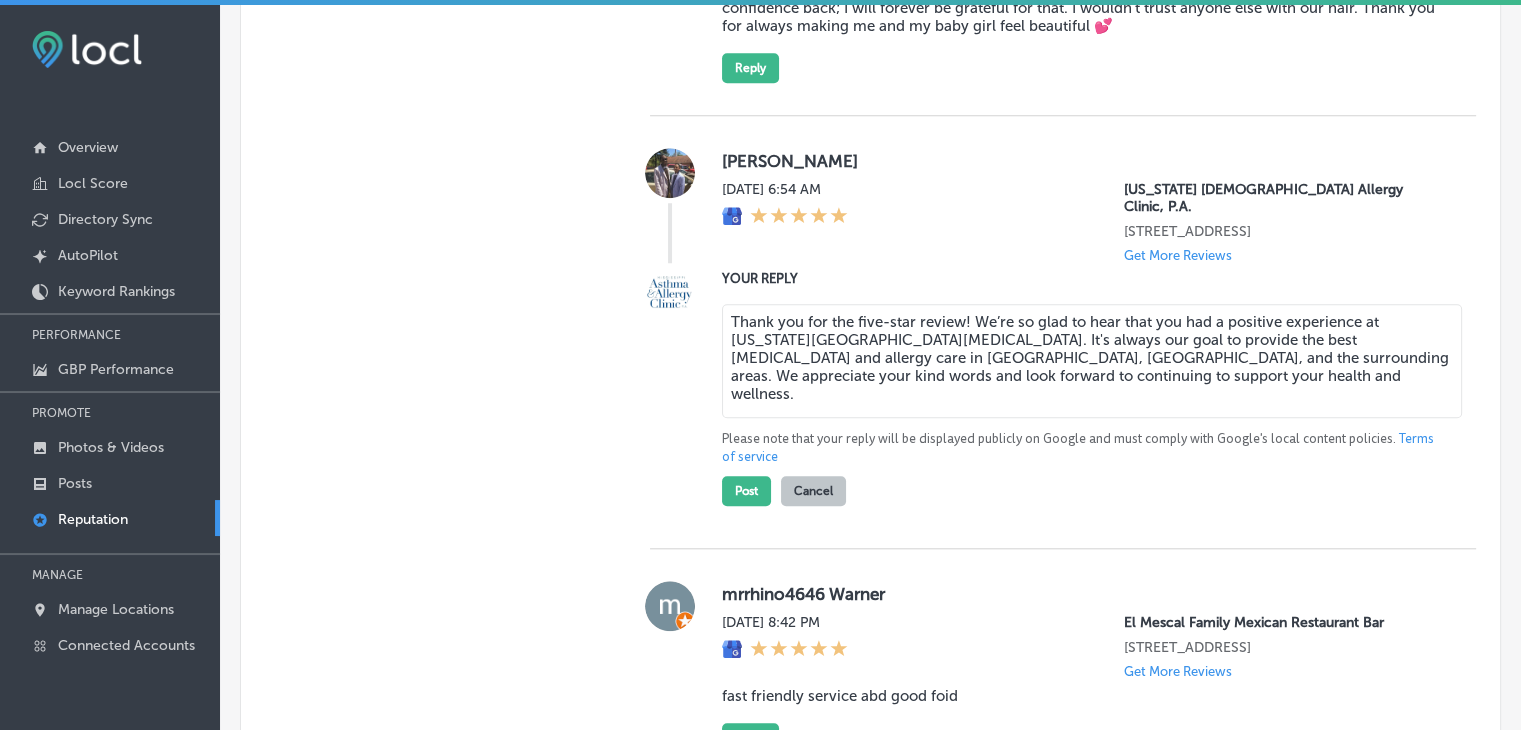 click on "Thank you for the five-star review! We’re so glad to hear that you had a positive experience at Mississippi Asthma & Allergy Clinic. It's always our goal to provide the best asthma and allergy care in Jackson, MS, and the surrounding areas. We appreciate your kind words and look forward to continuing to support your health and wellness." at bounding box center (1092, 361) 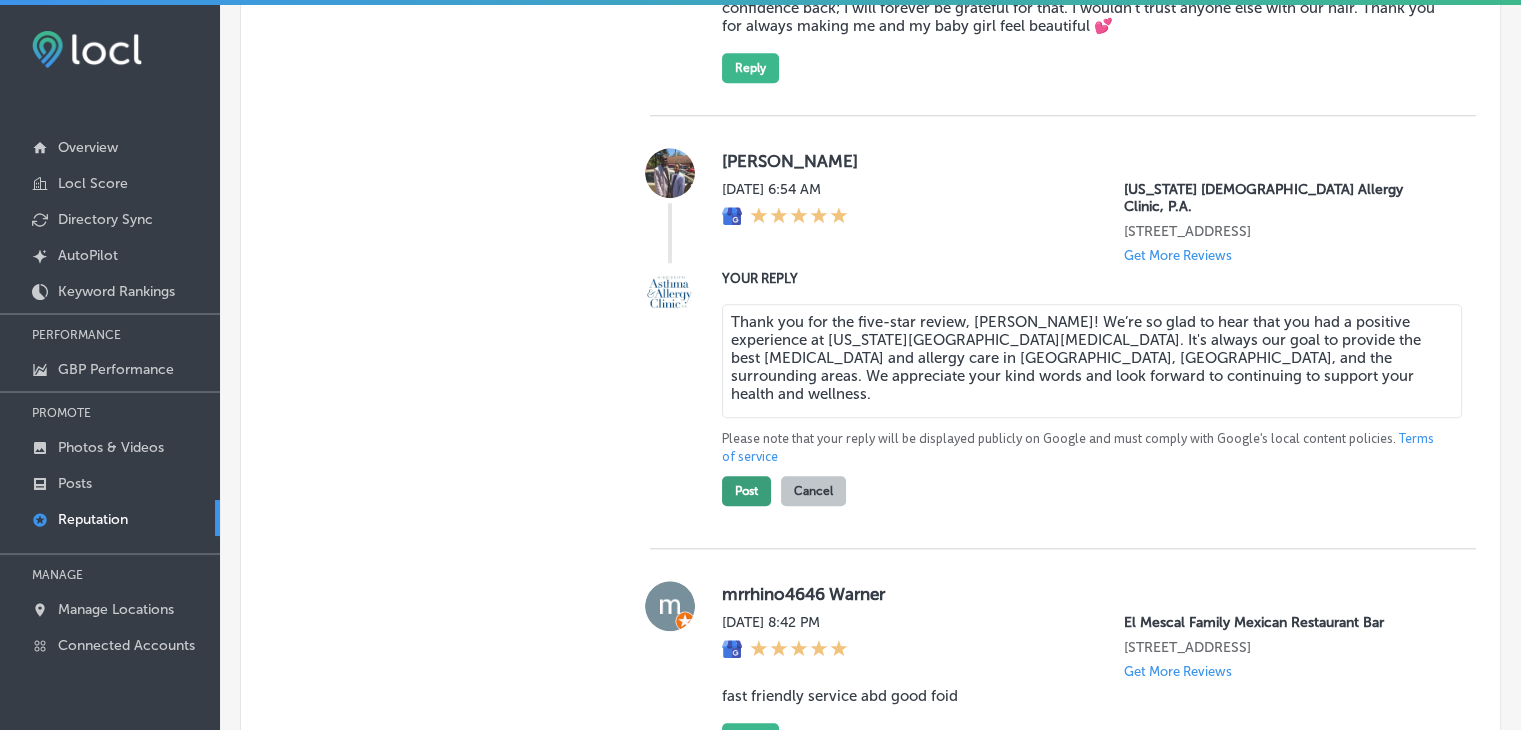 type on "Thank you for the five-star review, Victoria! We’re so glad to hear that you had a positive experience at Mississippi Asthma & Allergy Clinic. It's always our goal to provide the best asthma and allergy care in Jackson, MS, and the surrounding areas. We appreciate your kind words and look forward to continuing to support your health and wellness." 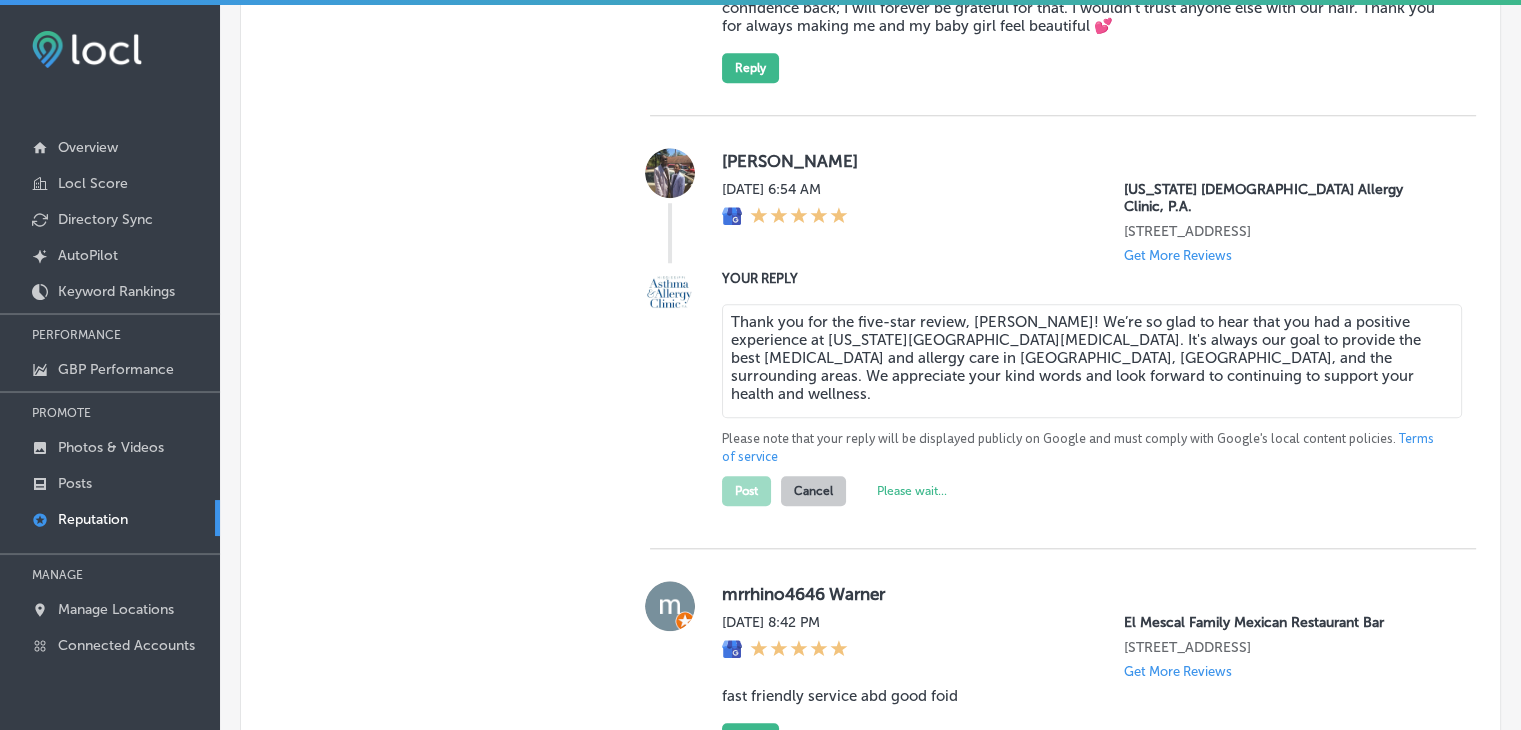 type on "x" 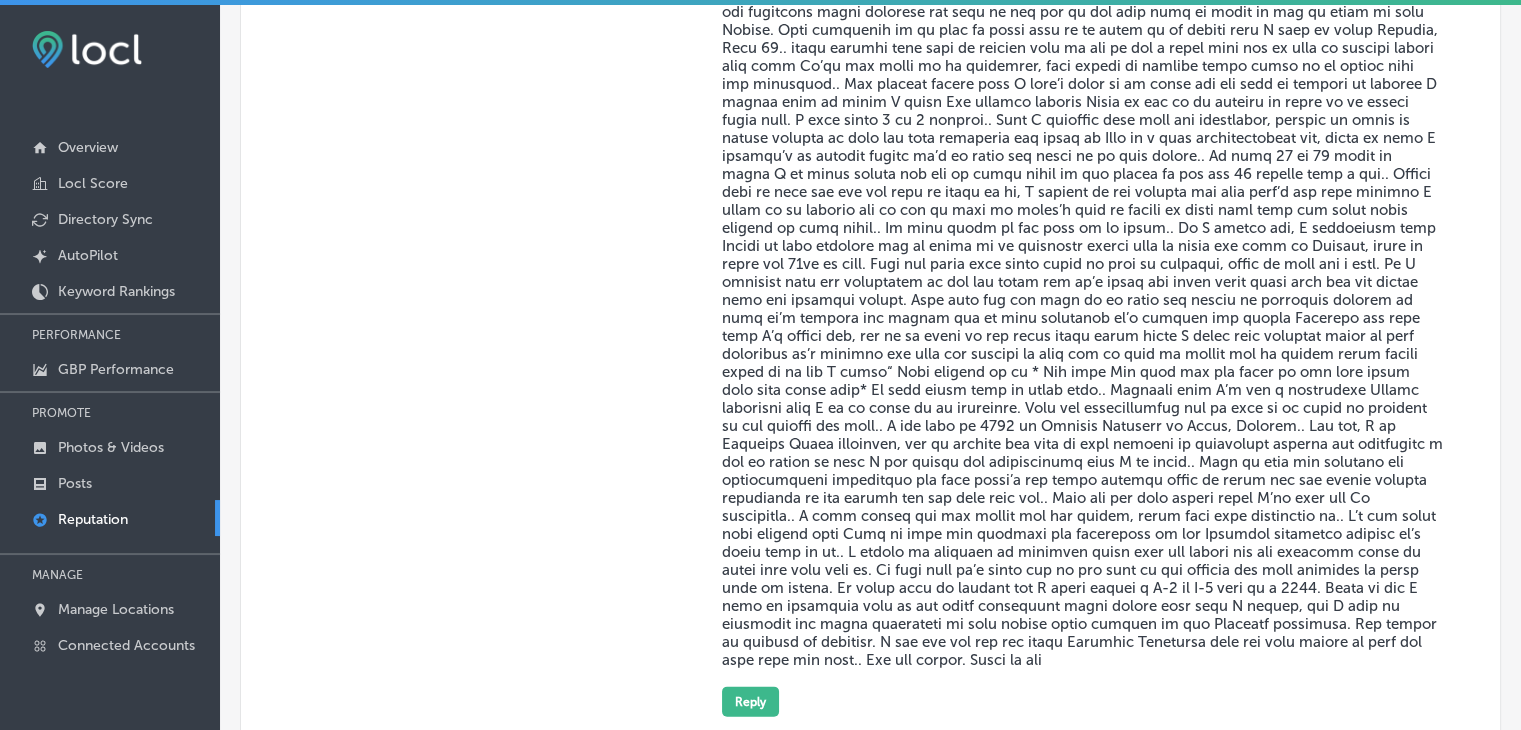 scroll, scrollTop: 3408, scrollLeft: 0, axis: vertical 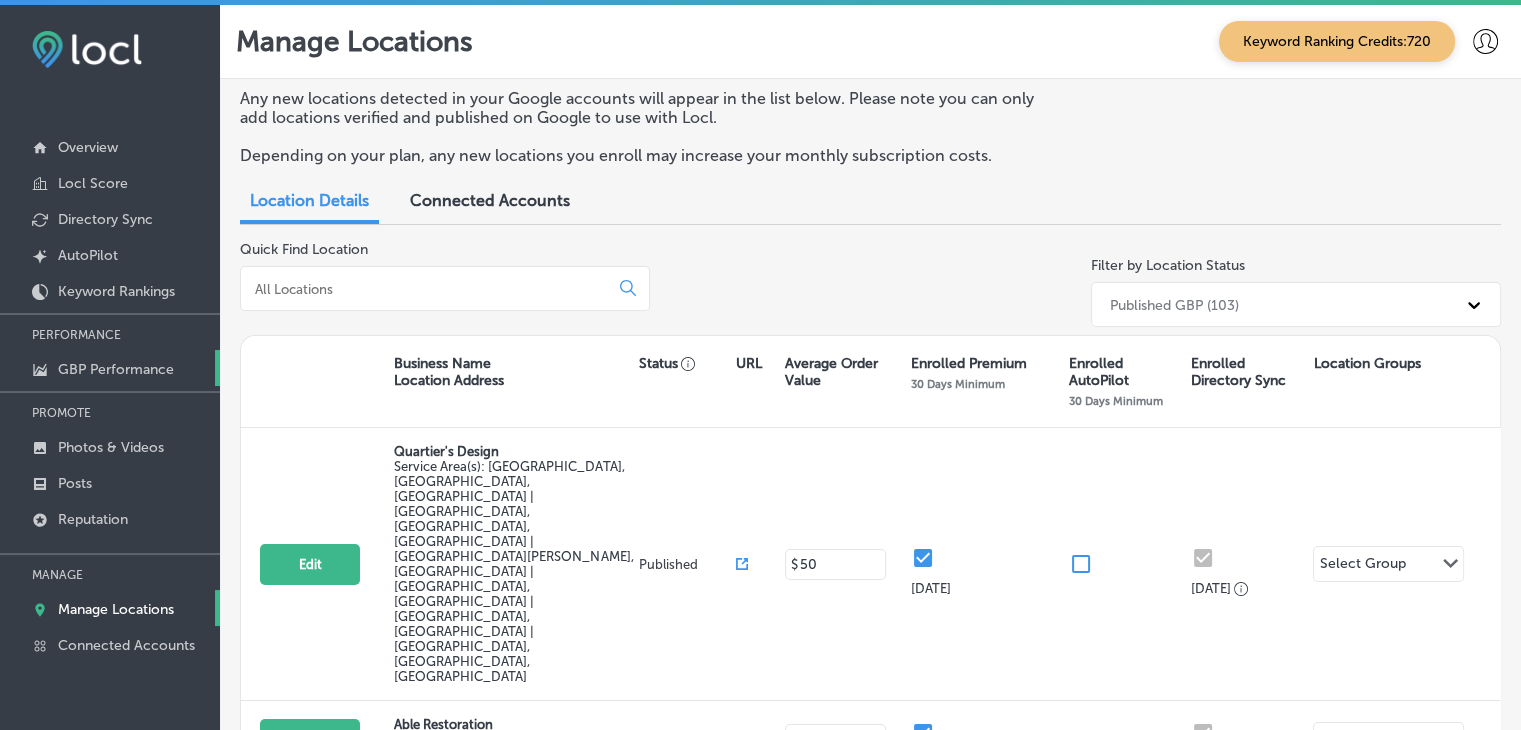 click on "GBP Performance" at bounding box center (116, 369) 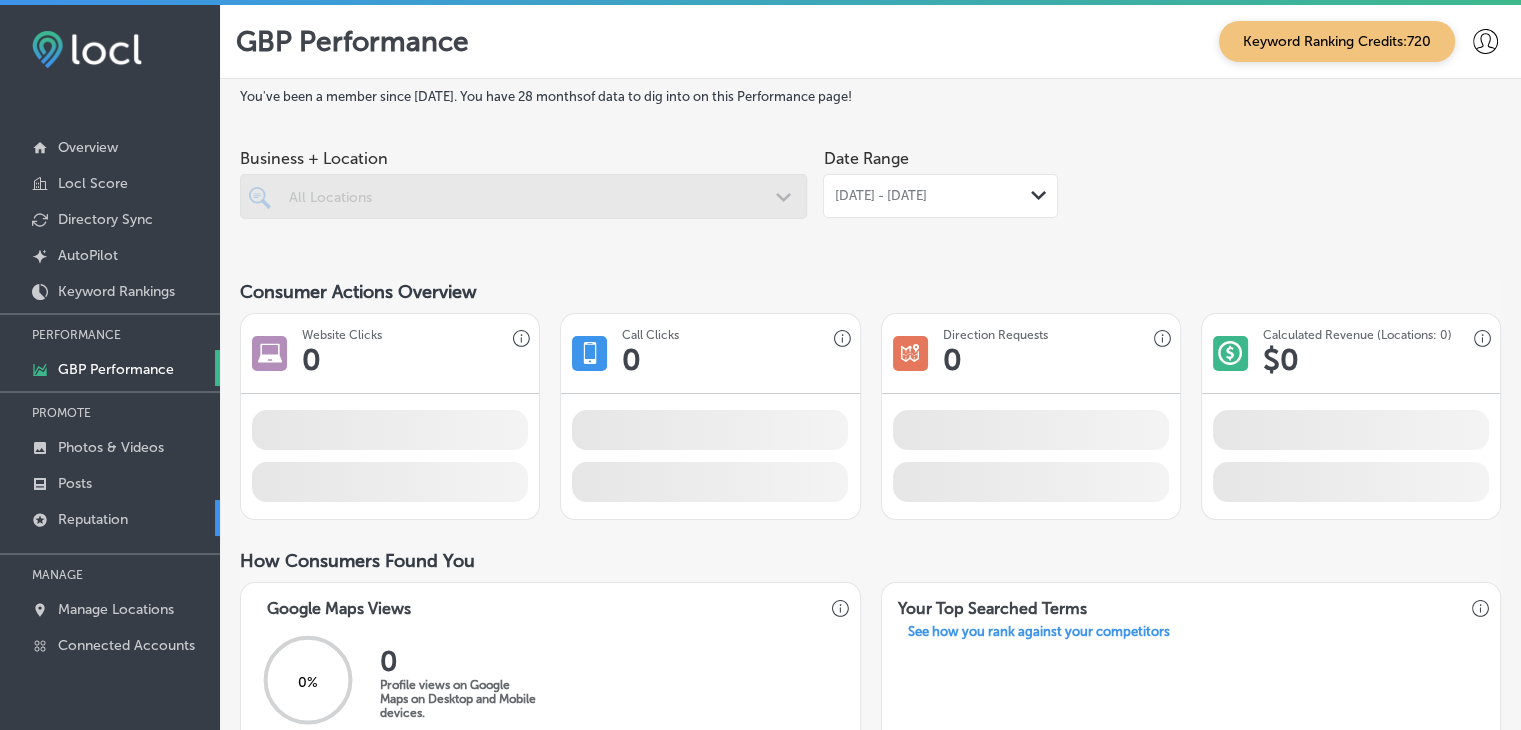 click on "Reputation" at bounding box center [93, 519] 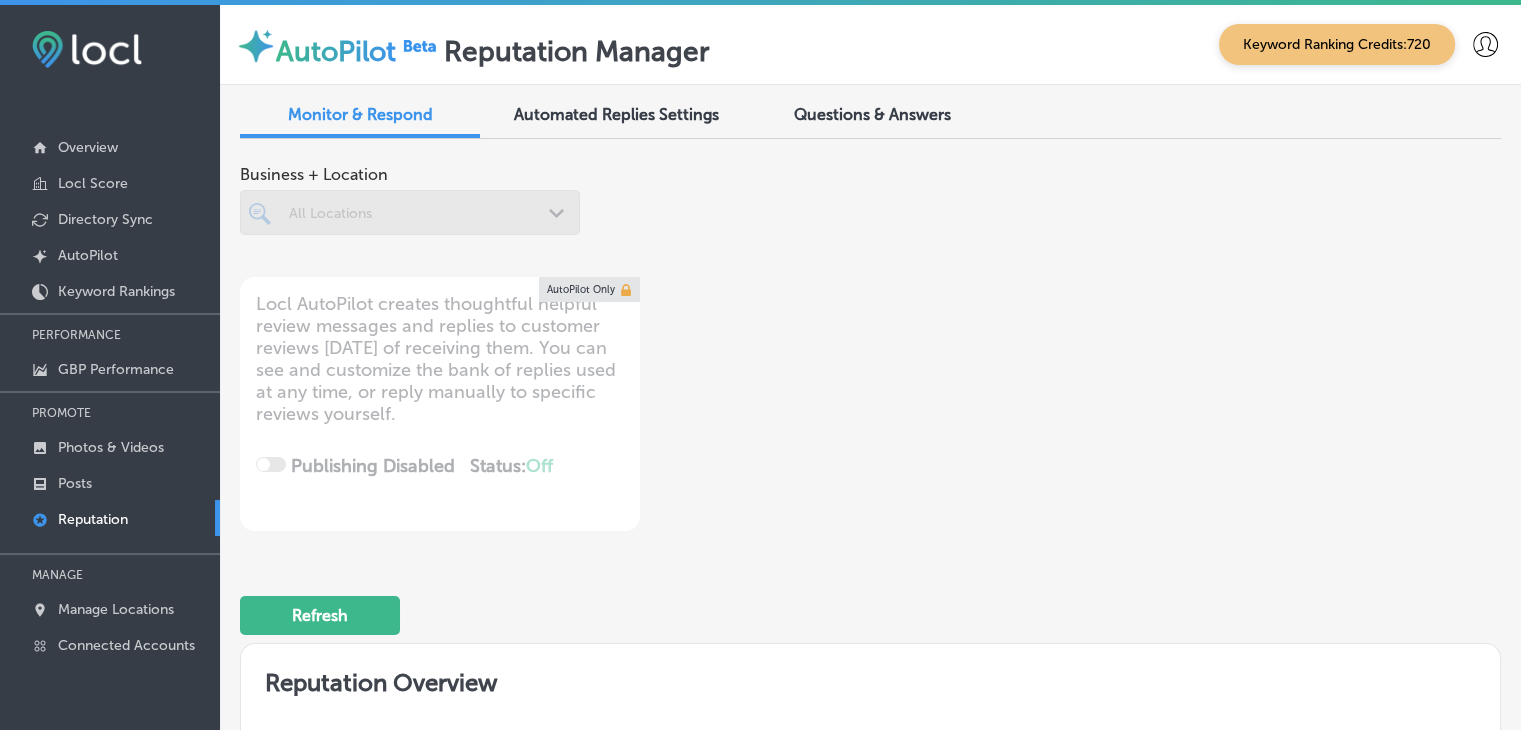click on "Questions & Answers" at bounding box center [872, 114] 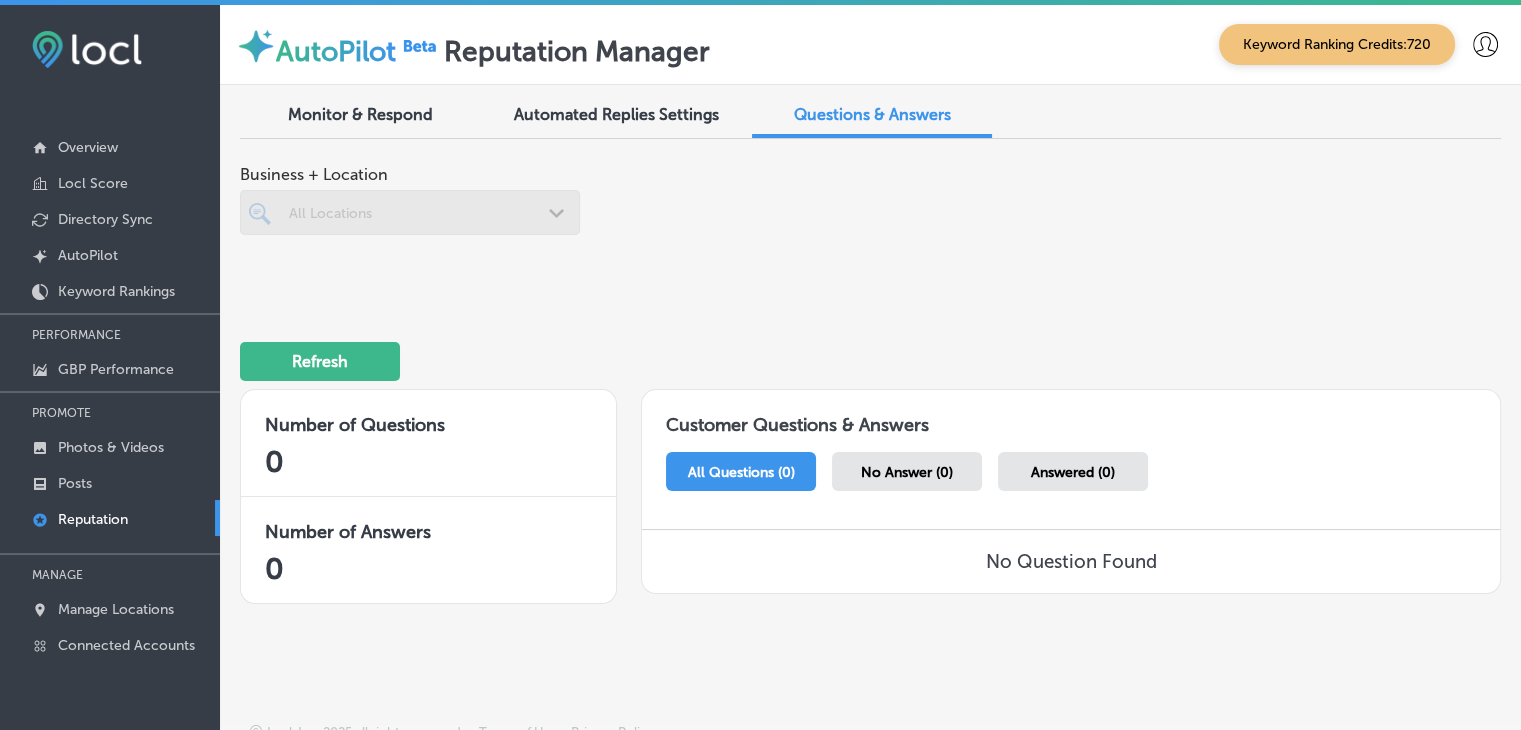 click at bounding box center [410, 212] 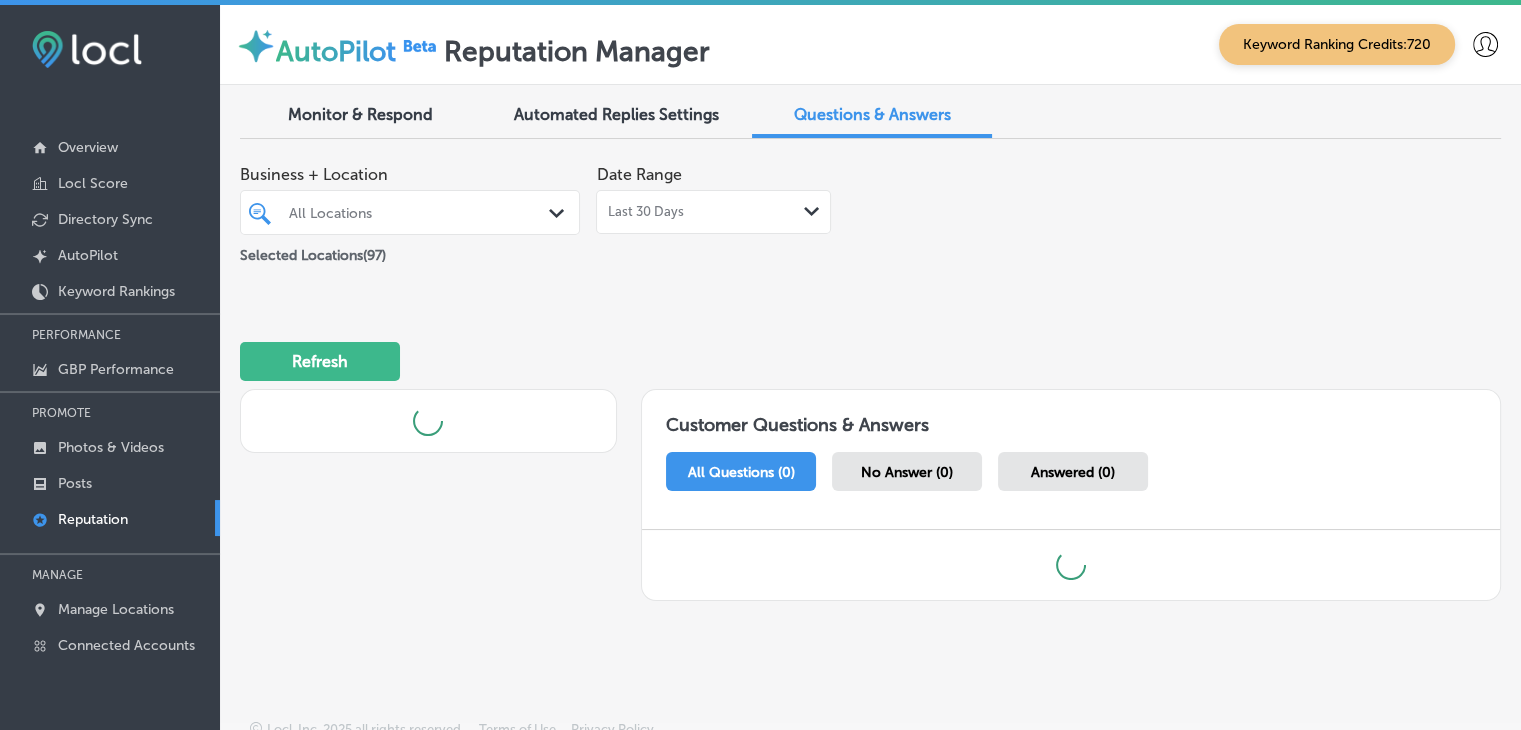 click on "All Locations
Path
Created with Sketch." at bounding box center [410, 212] 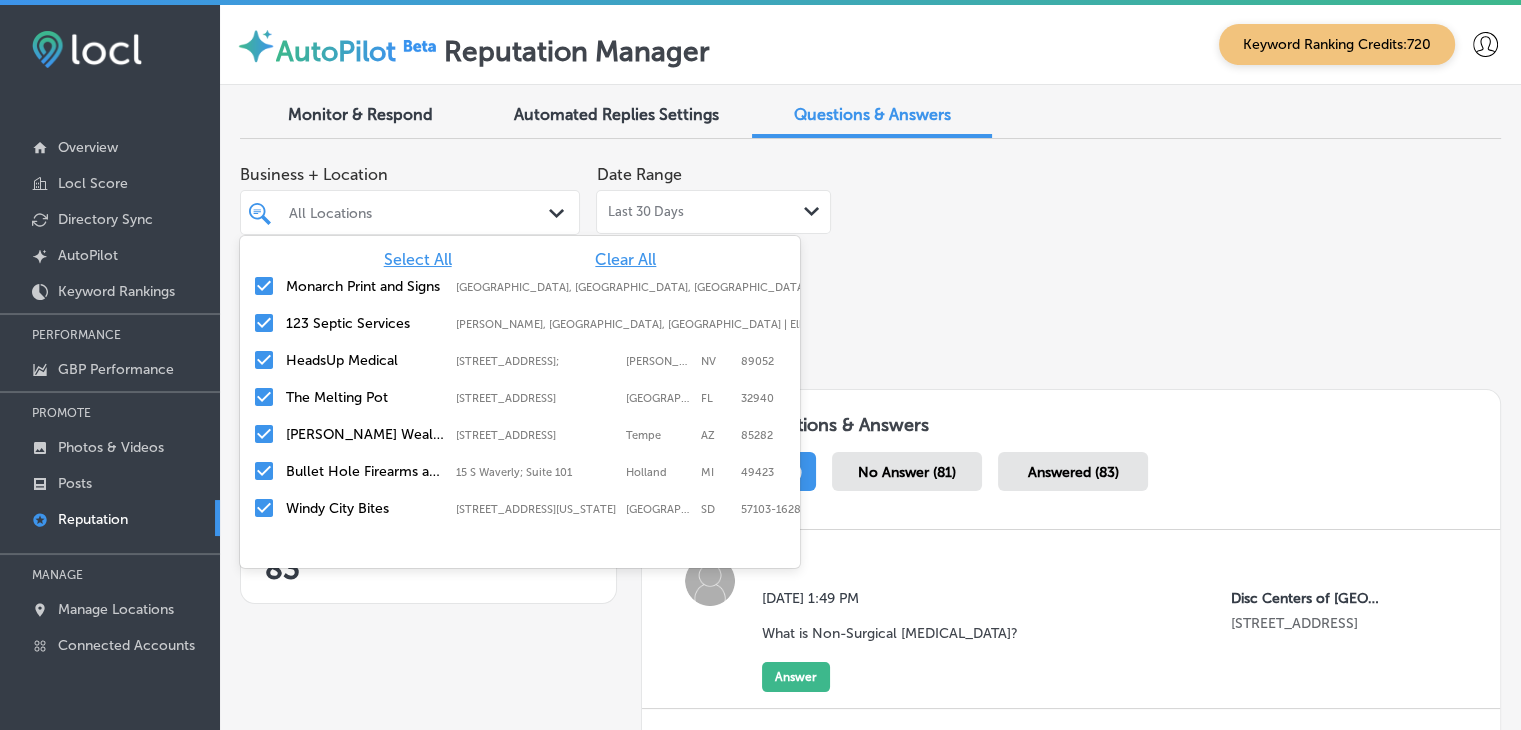 click on "Clear All" at bounding box center (625, 259) 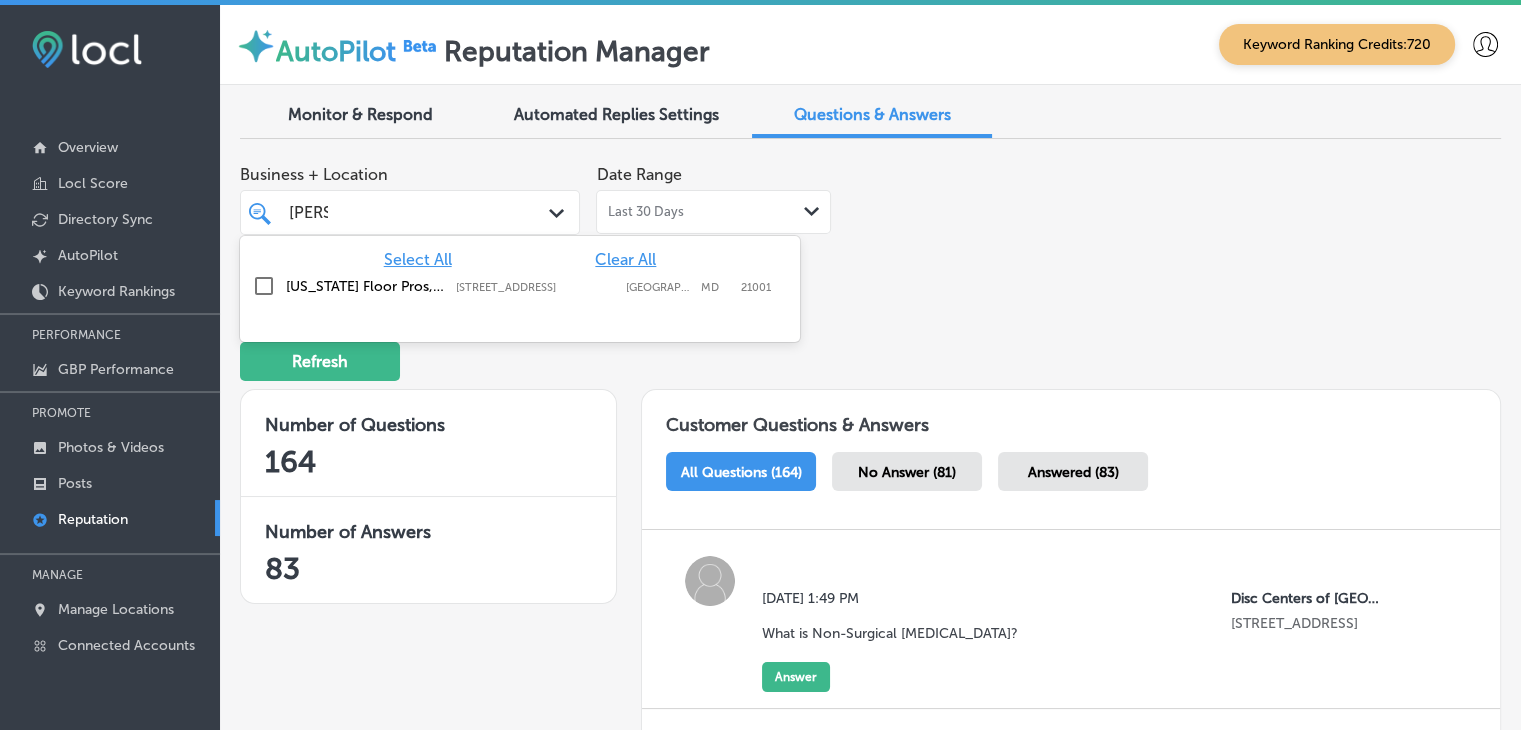 click on "[STREET_ADDRESS]" at bounding box center (536, 287) 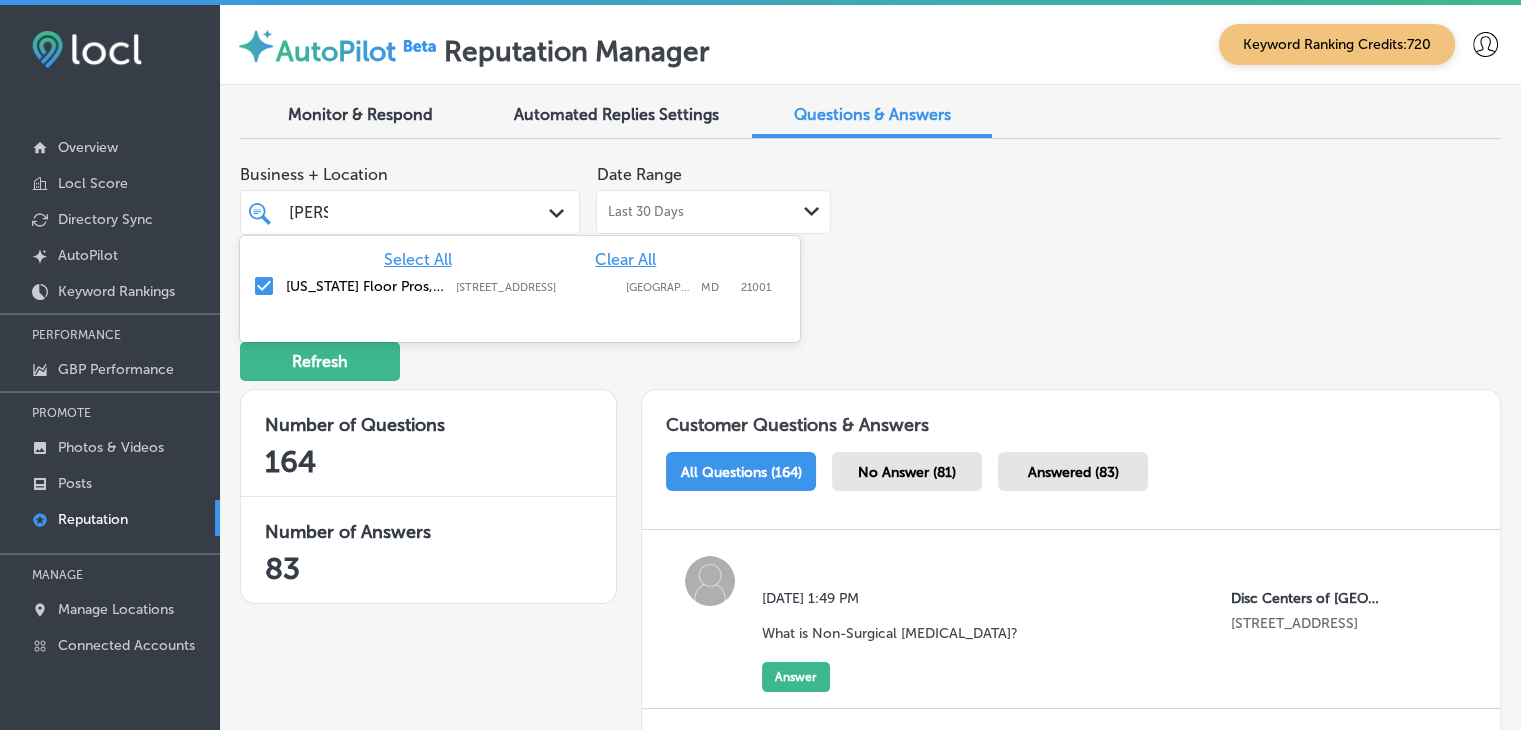 type on "[PERSON_NAME]" 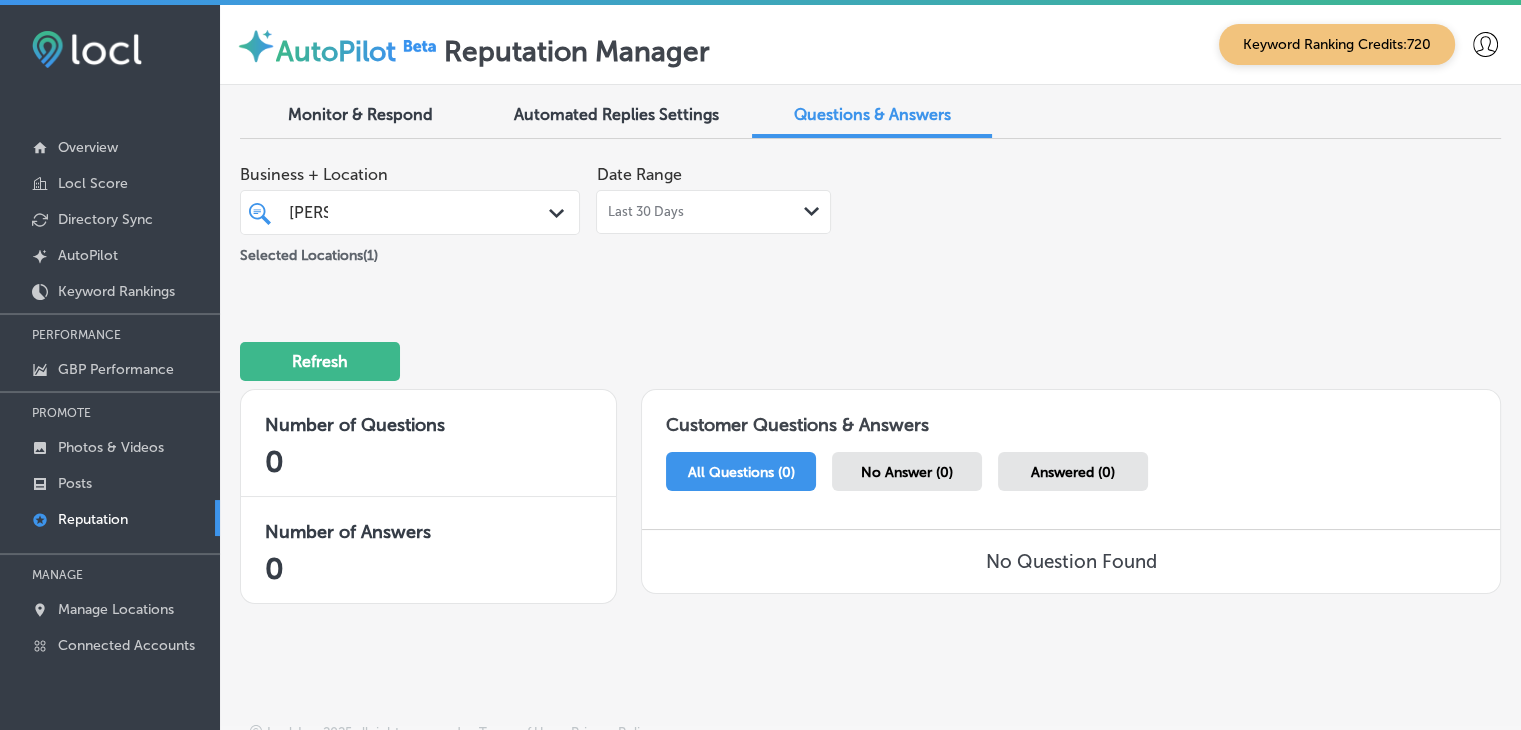 scroll, scrollTop: 13, scrollLeft: 0, axis: vertical 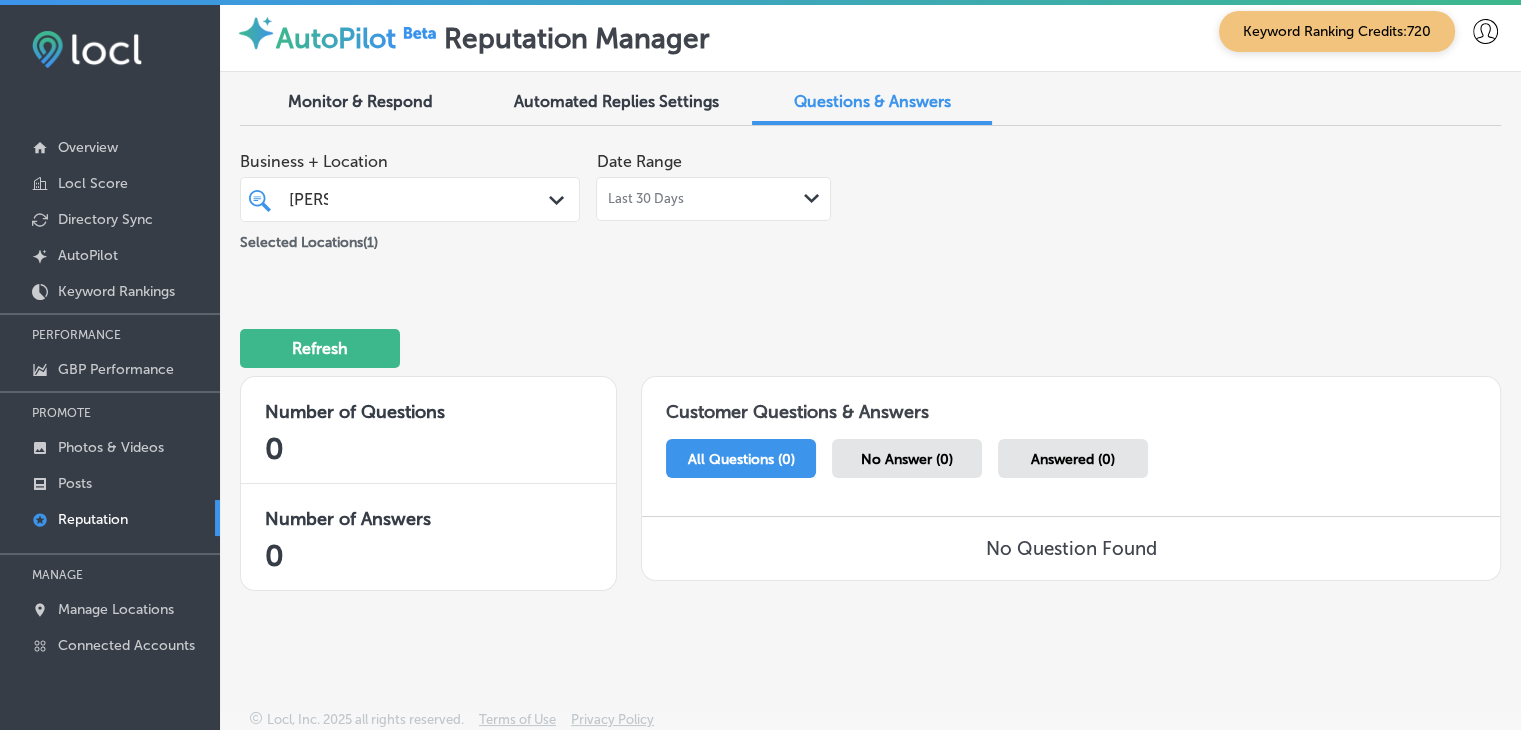 click on "[PERSON_NAME]" at bounding box center (398, 199) 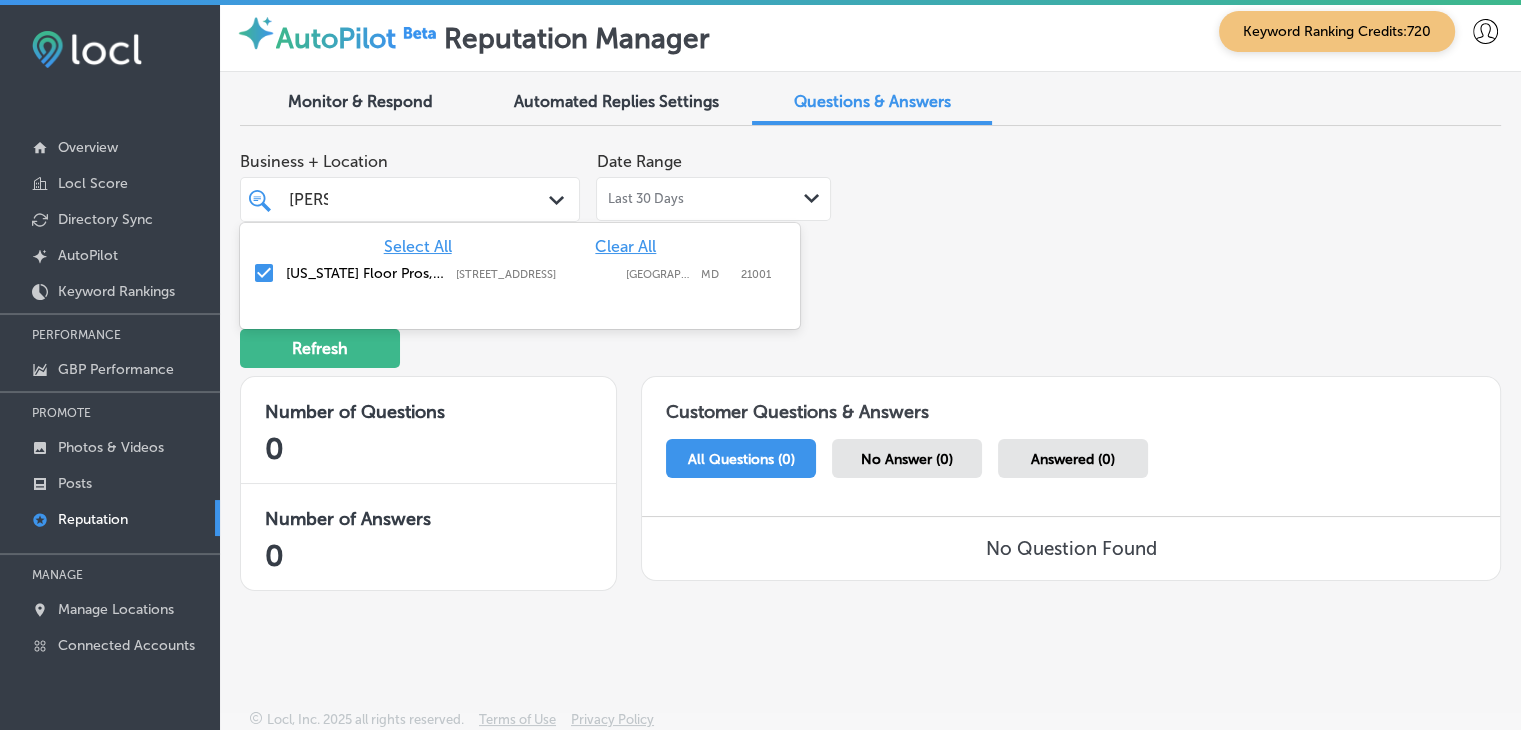 click on "Business + Location   option [STREET_ADDRESS].    option  focused, 1 of 98. 2 results available for search term [PERSON_NAME]. Use Up and Down to choose options, press Enter to select the currently focused option, press Escape to exit the menu, press Tab to select the option and exit the menu.
[PERSON_NAME]
Path
Created with Sketch.
Select All Clear All [US_STATE][GEOGRAPHIC_DATA][STREET_ADDRESS][STREET_ADDRESS] Selected Locations  ( 1 ) Date Range Last 30 Days
Path
Created with Sketch." at bounding box center [618, 198] 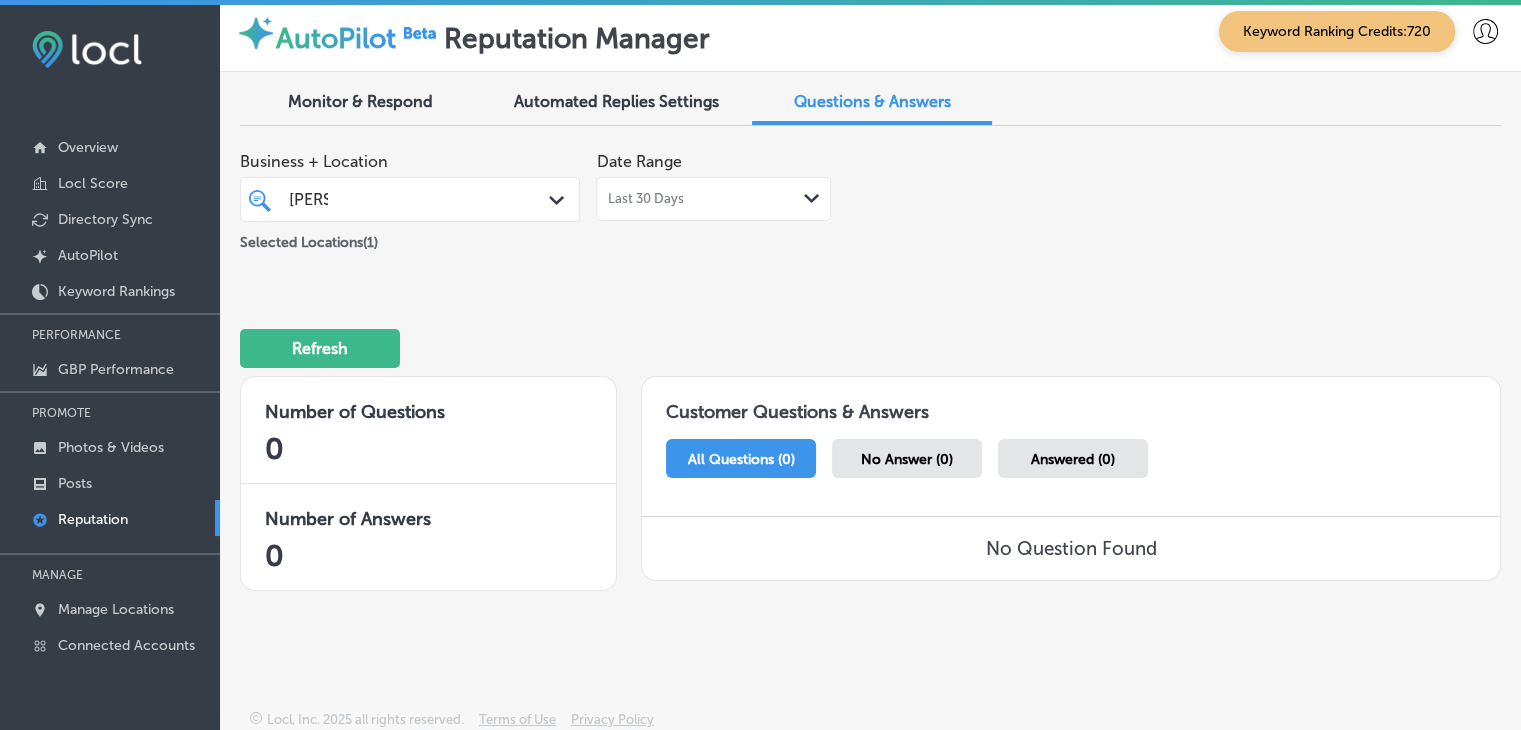 click on "[PERSON_NAME]" at bounding box center [308, 199] 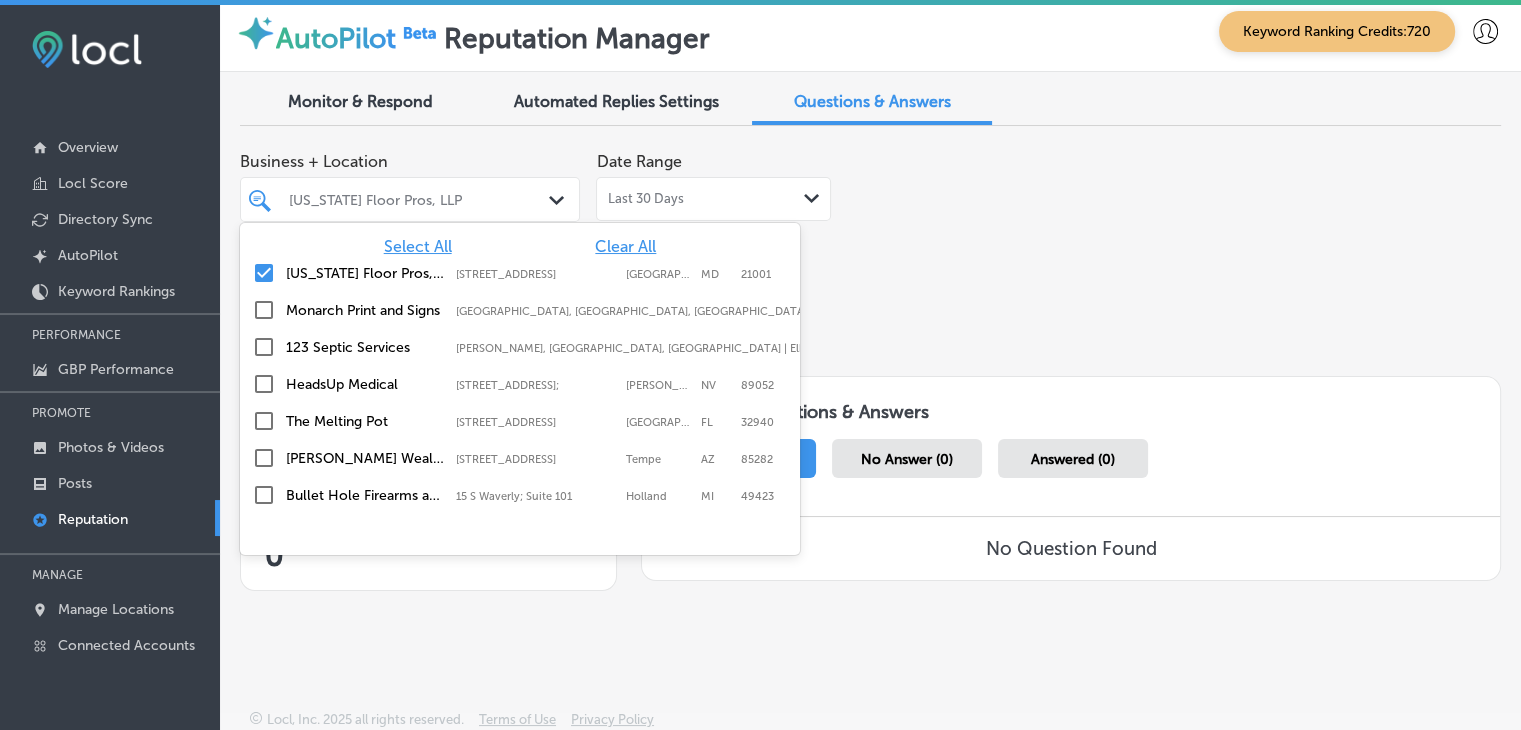 click on "Clear All" at bounding box center (625, 246) 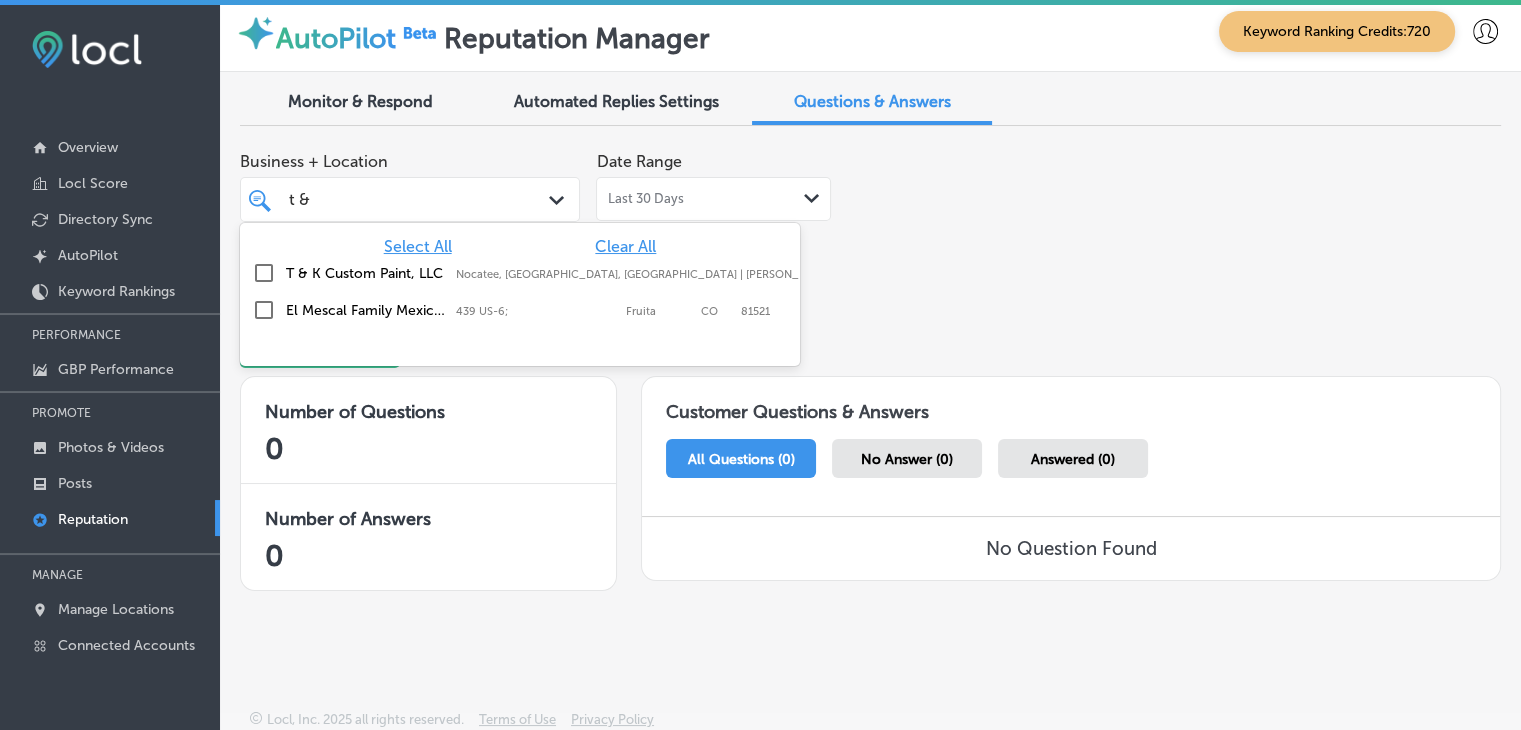 click on "Nocatee, [GEOGRAPHIC_DATA], [GEOGRAPHIC_DATA] | [PERSON_NAME][GEOGRAPHIC_DATA], [GEOGRAPHIC_DATA], [GEOGRAPHIC_DATA]  ..." at bounding box center [824, 274] 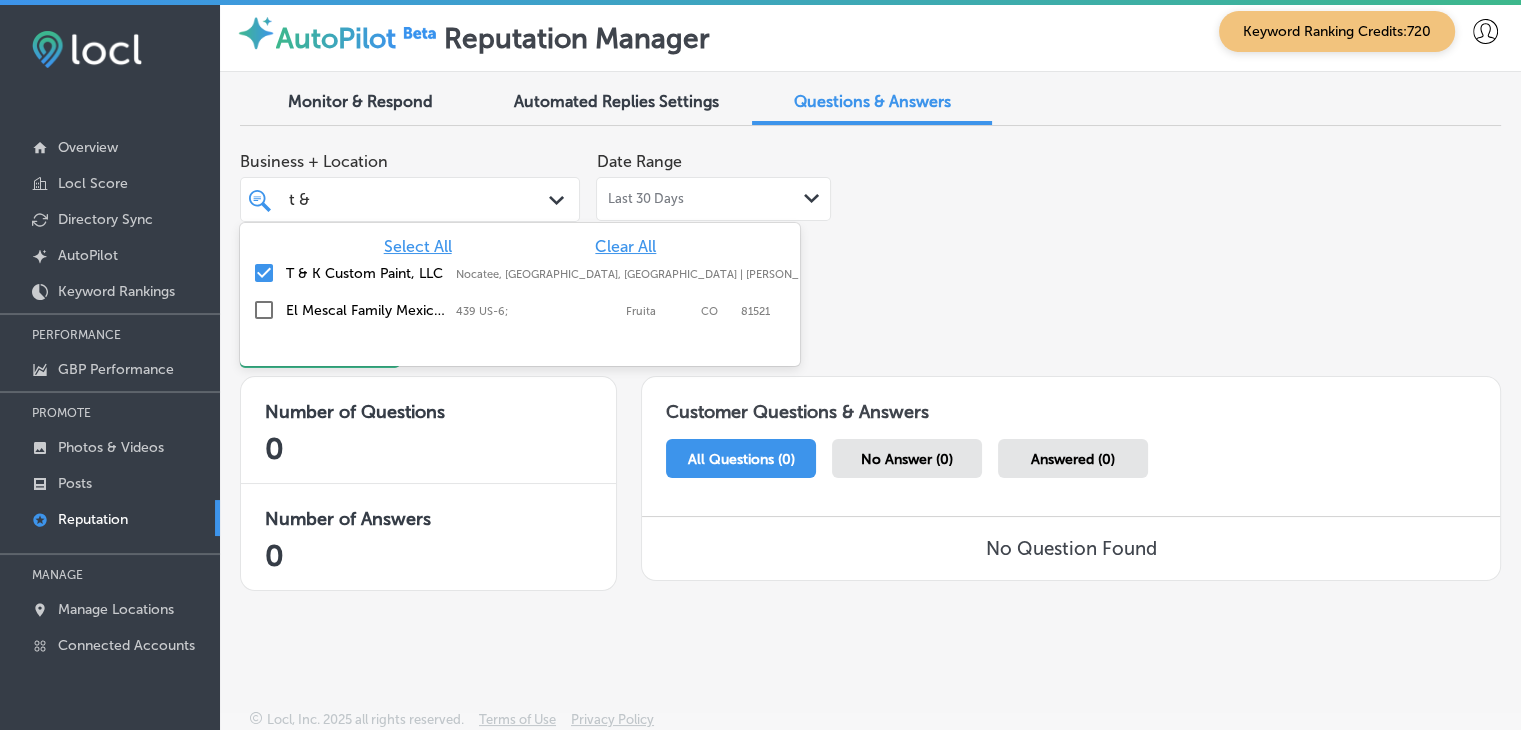type on "t &" 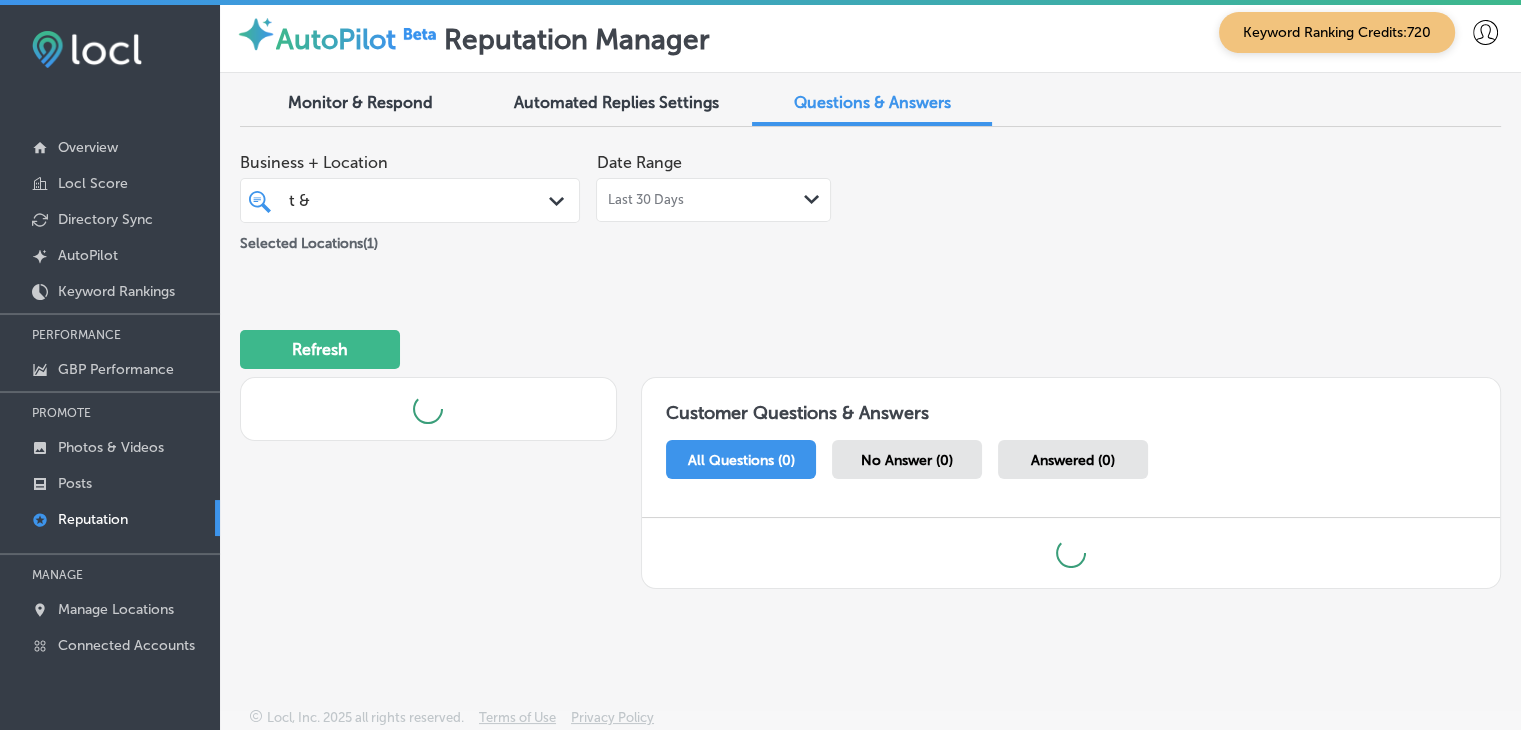 click on "Business + Location
t & t &
Path
Created with Sketch.
Selected Locations  ( 1 ) Date Range Last 30 Days
Path
Created with Sketch." at bounding box center [618, 199] 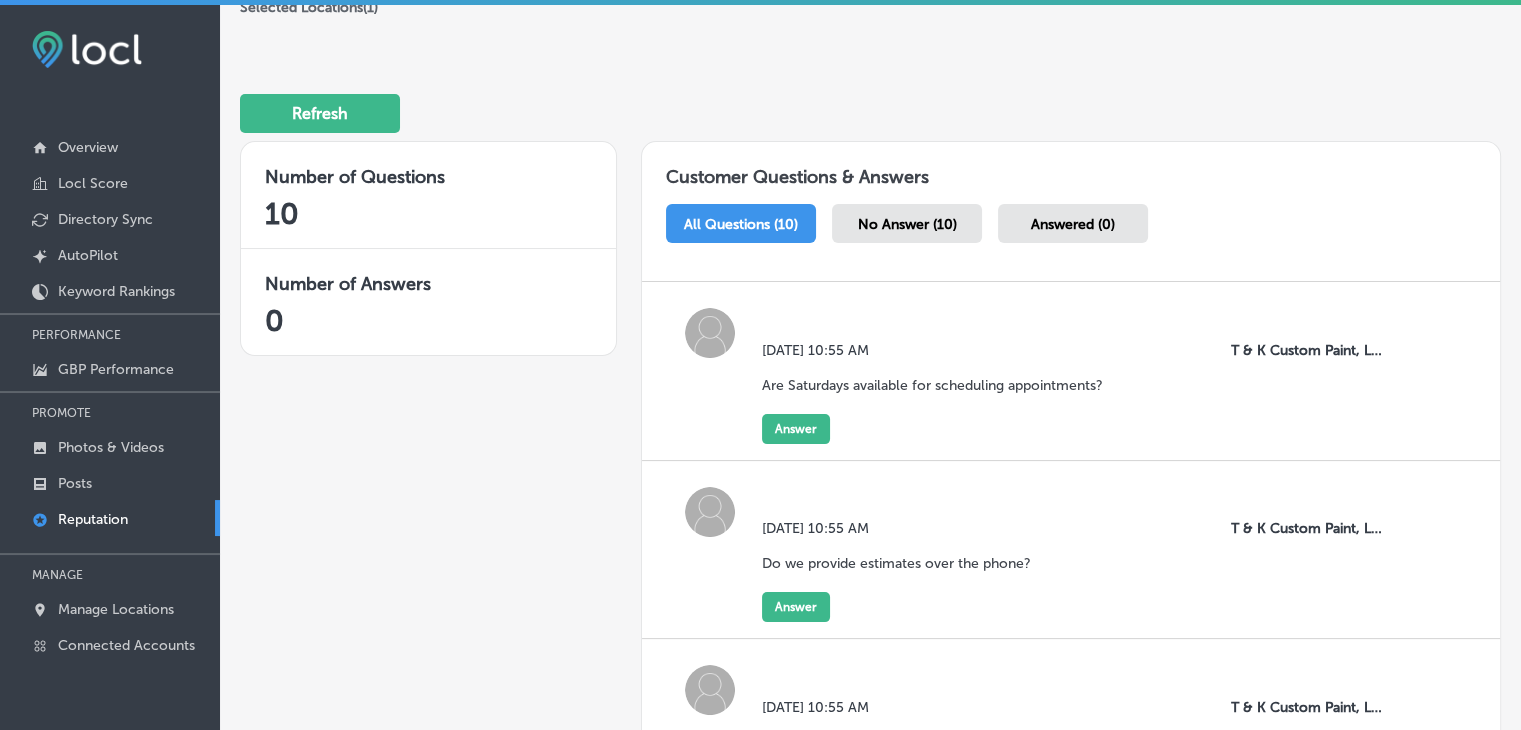 scroll, scrollTop: 313, scrollLeft: 0, axis: vertical 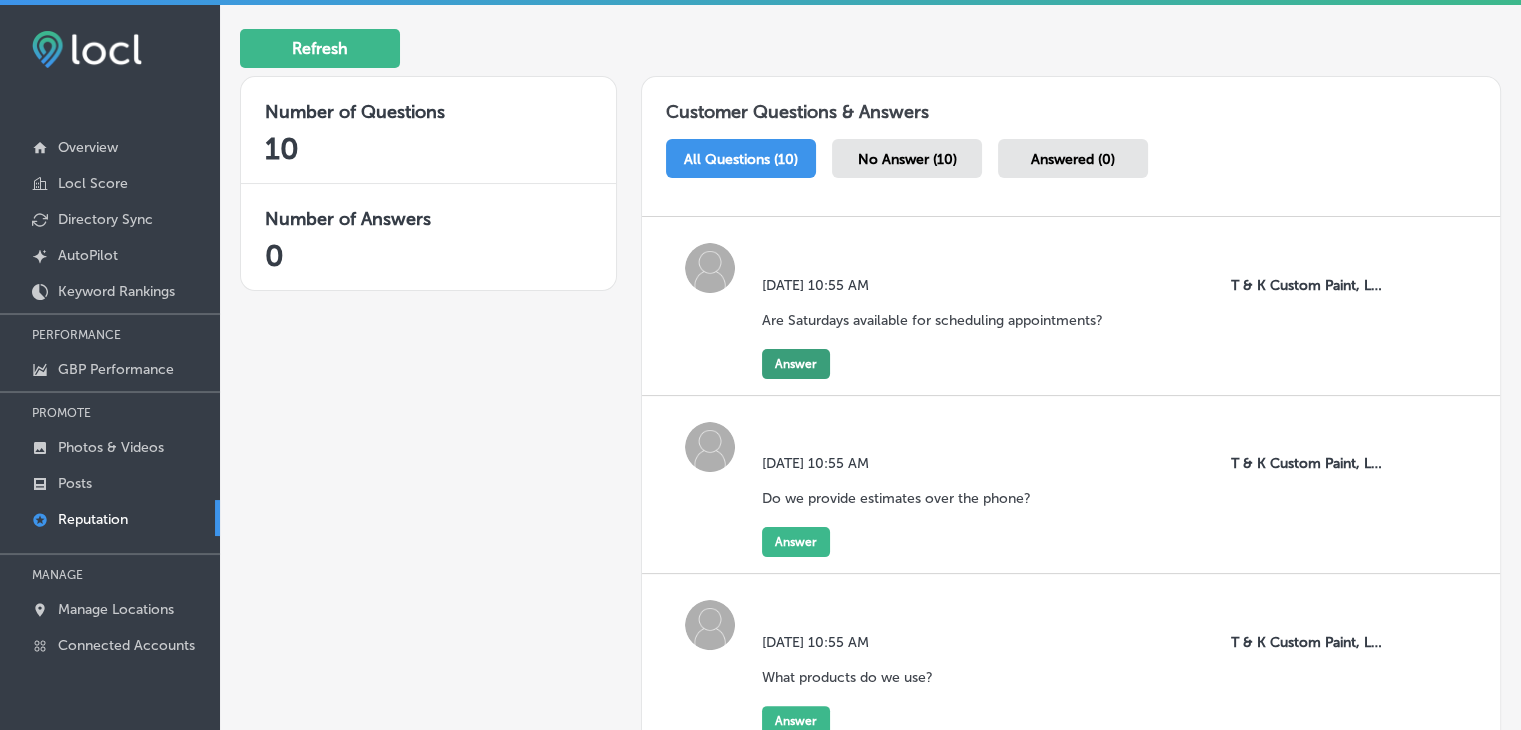 click on "Answer" 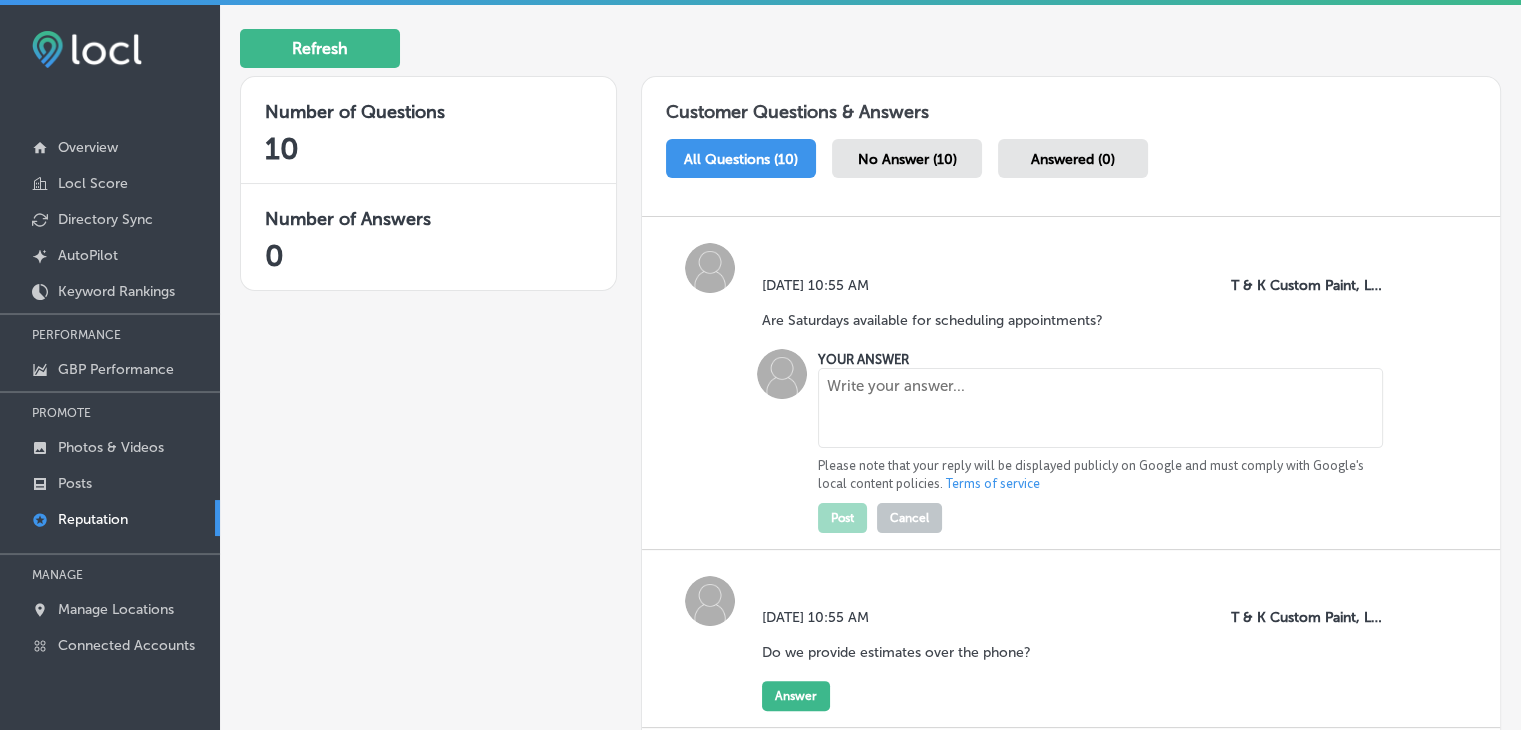 click at bounding box center [1100, 408] 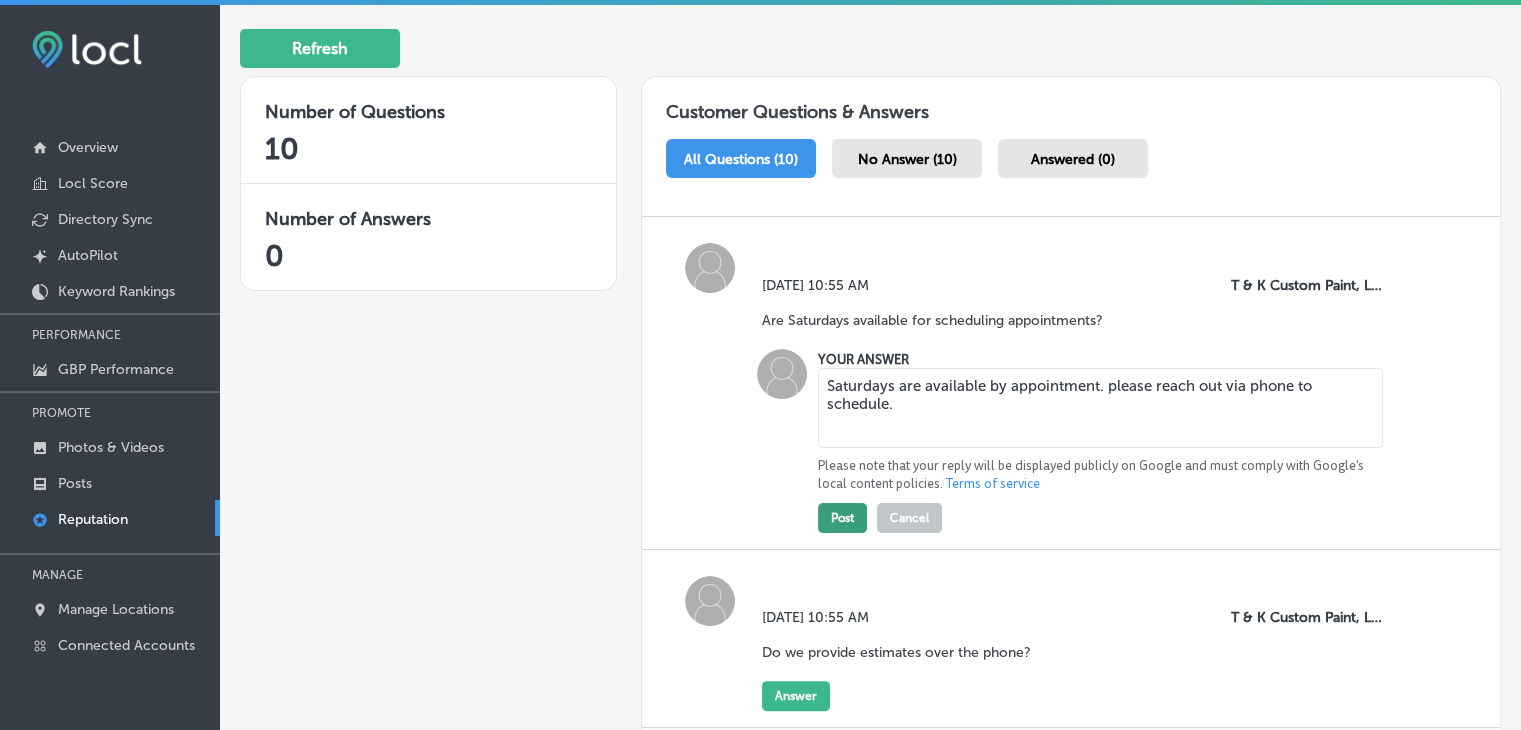type on "Saturdays are available by appointment. please reach out via phone to schedule." 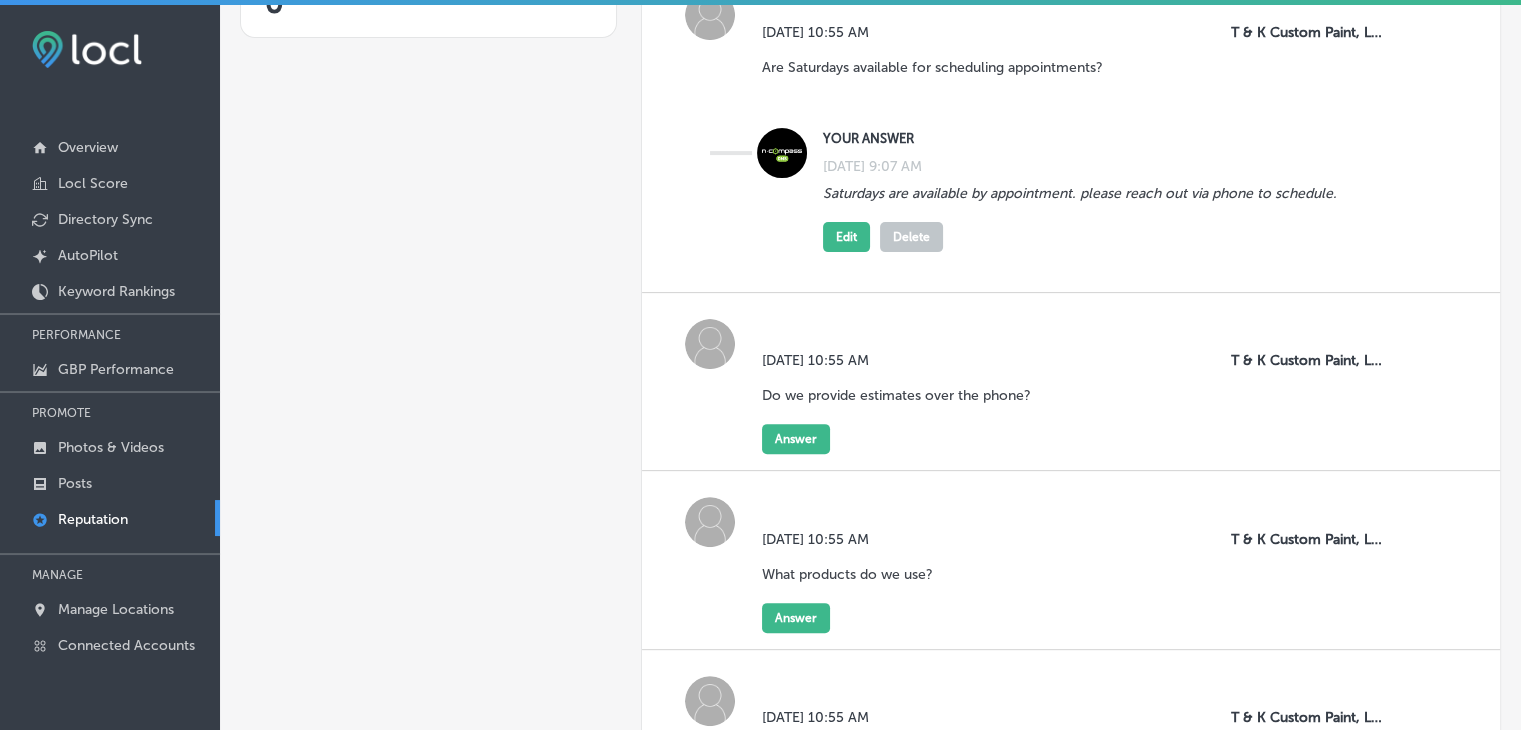 scroll, scrollTop: 613, scrollLeft: 0, axis: vertical 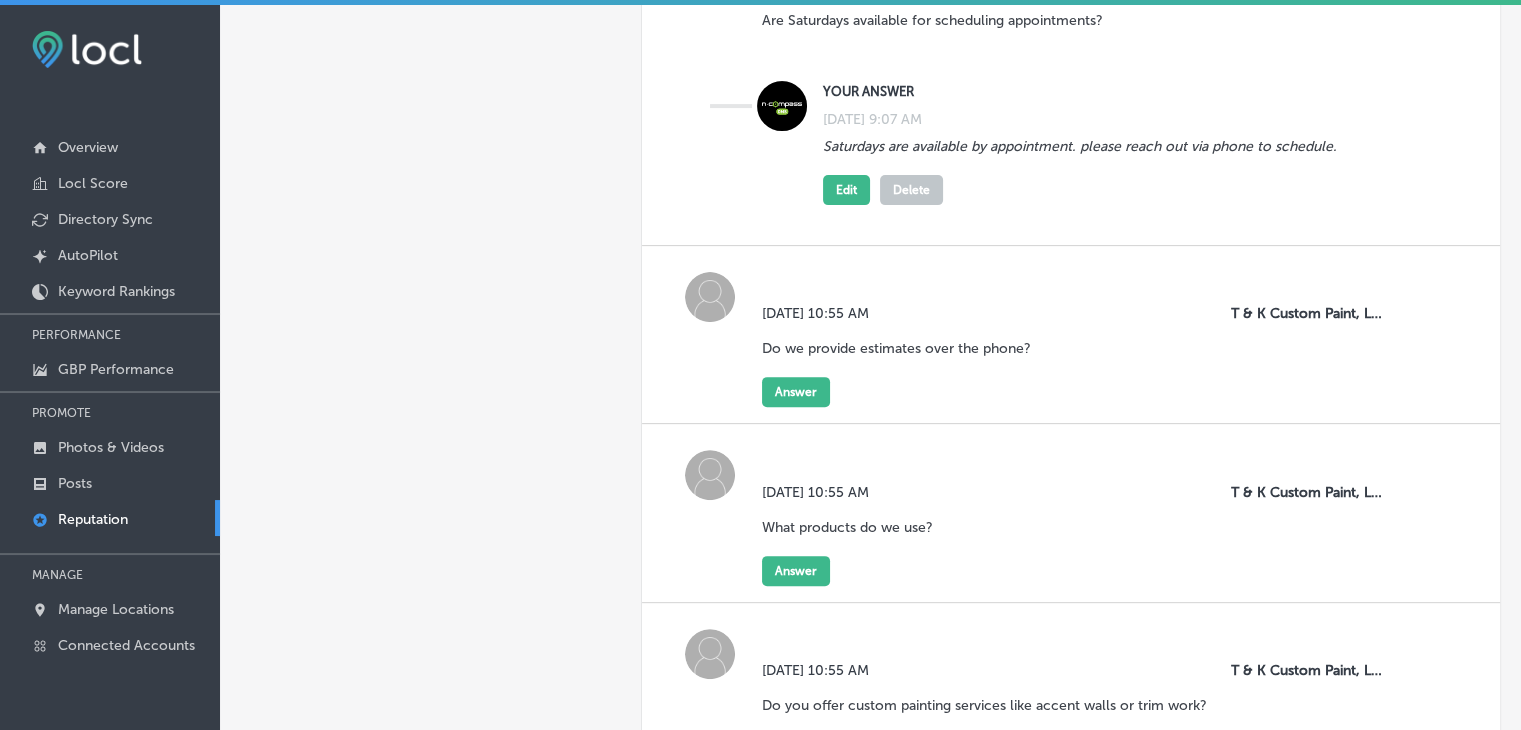 click on "Answer" 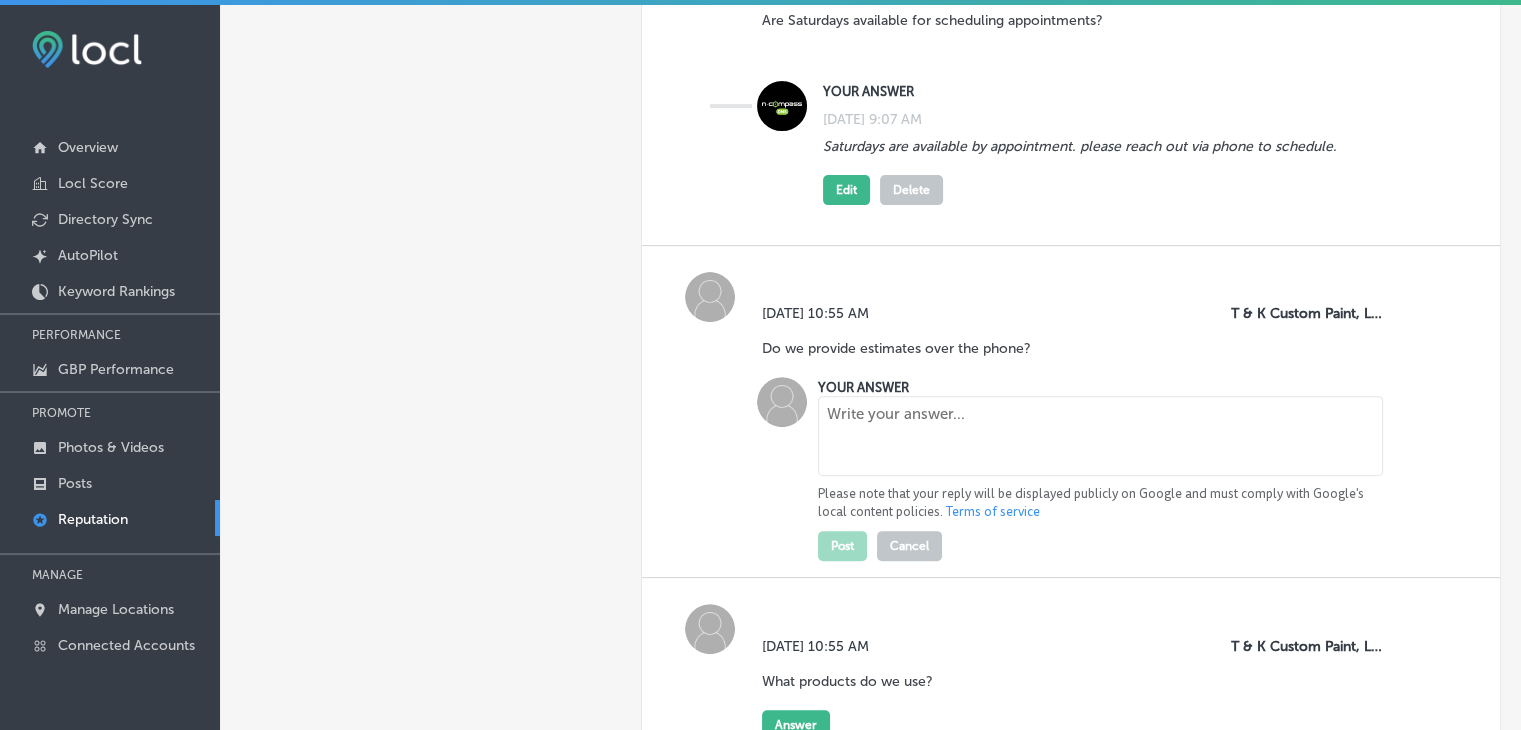 click at bounding box center [1100, 436] 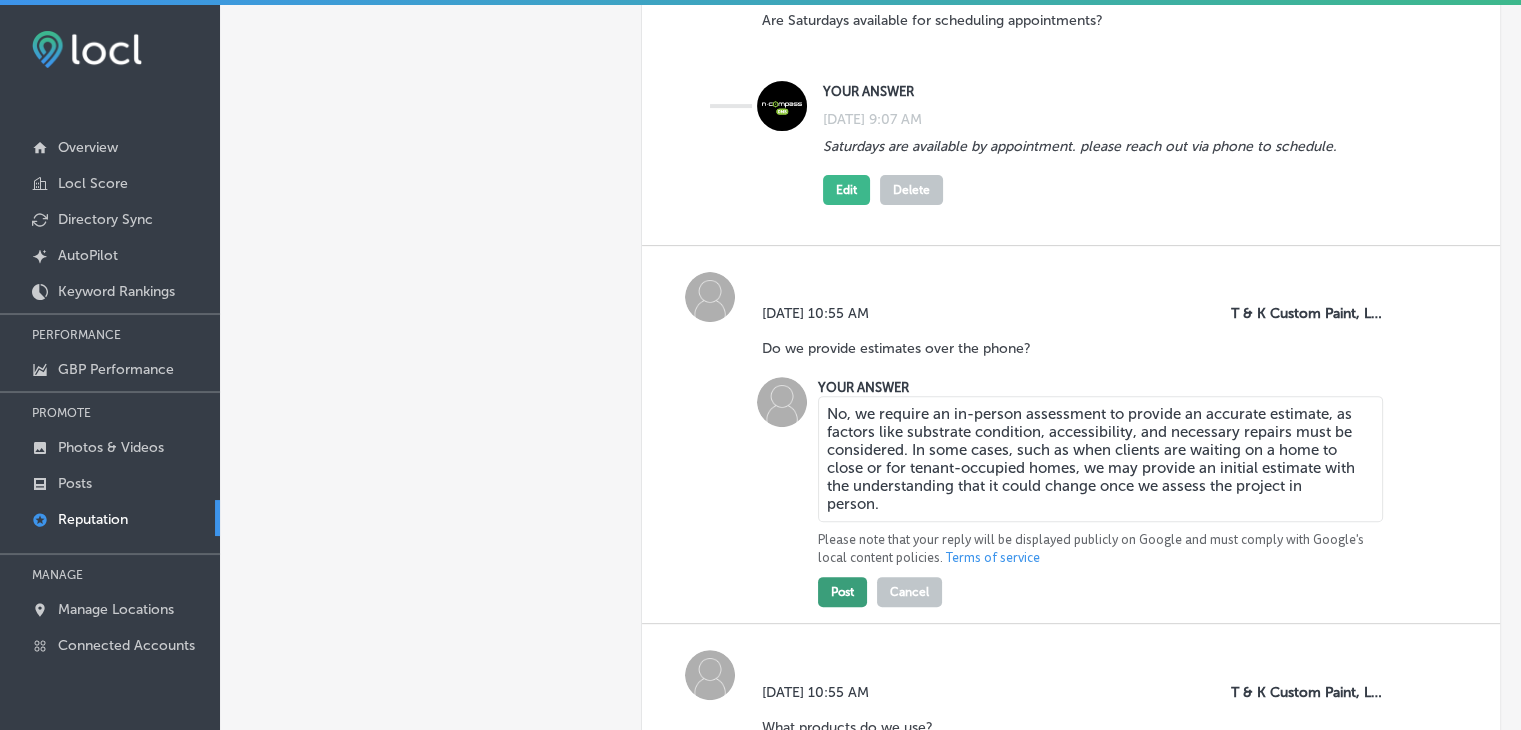 type on "No, we require an in-person assessment to provide an accurate estimate, as factors like substrate condition, accessibility, and necessary repairs must be considered. In some cases, such as when clients are waiting on a home to close or for tenant-occupied homes, we may provide an initial estimate with the understanding that it could change once we assess the project in person." 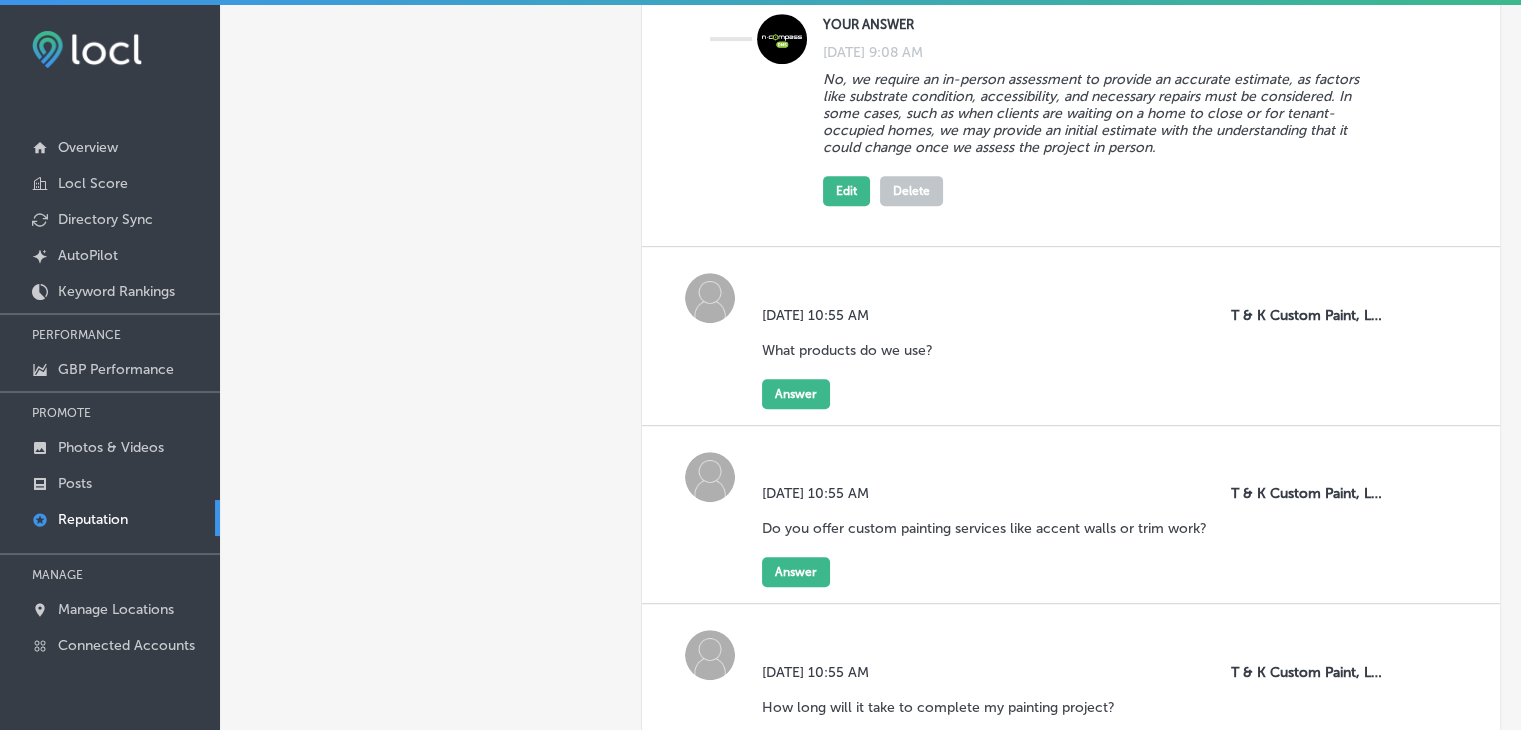 scroll, scrollTop: 1013, scrollLeft: 0, axis: vertical 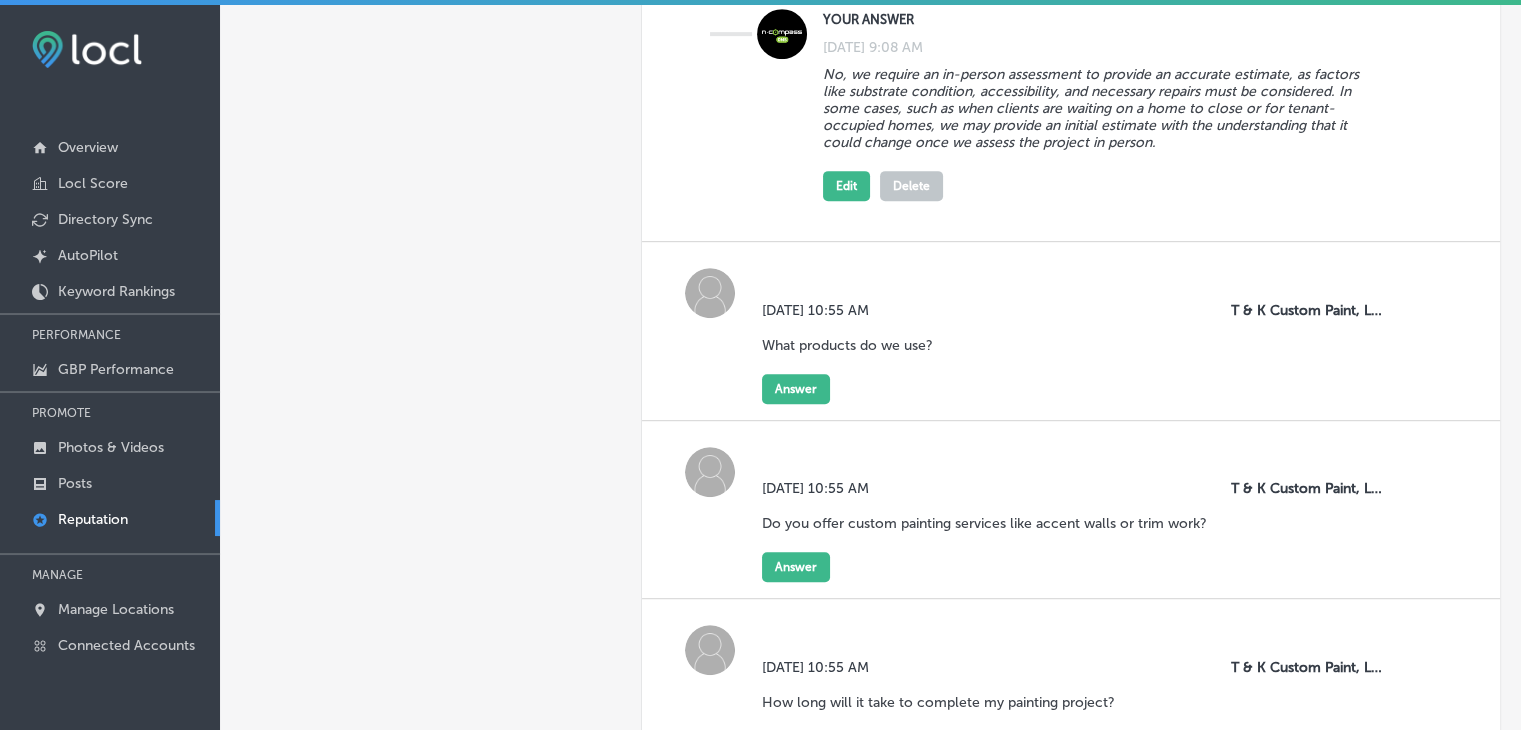 click on "[DATE] 10:55 AM What products do we use?" at bounding box center [855, 338] 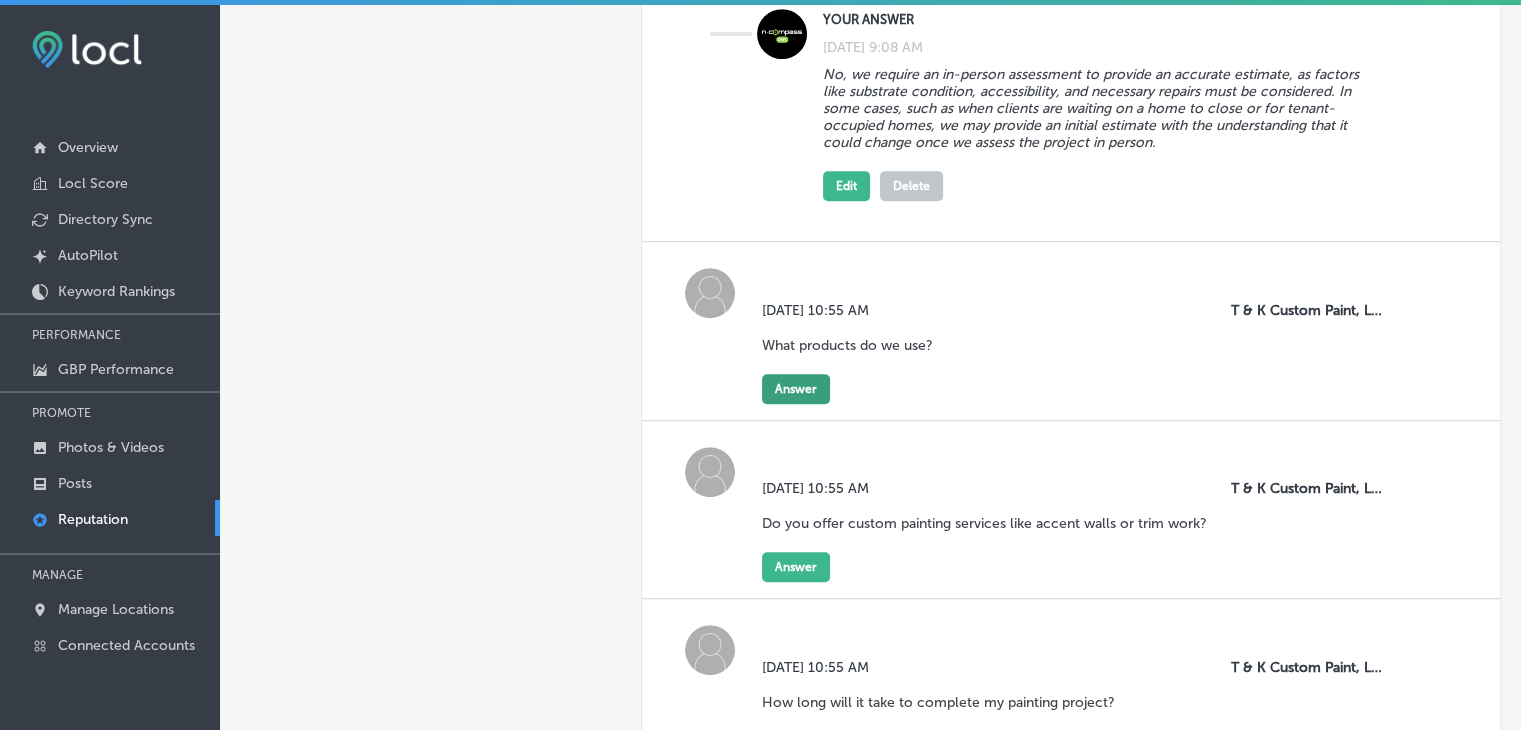 click on "Answer" 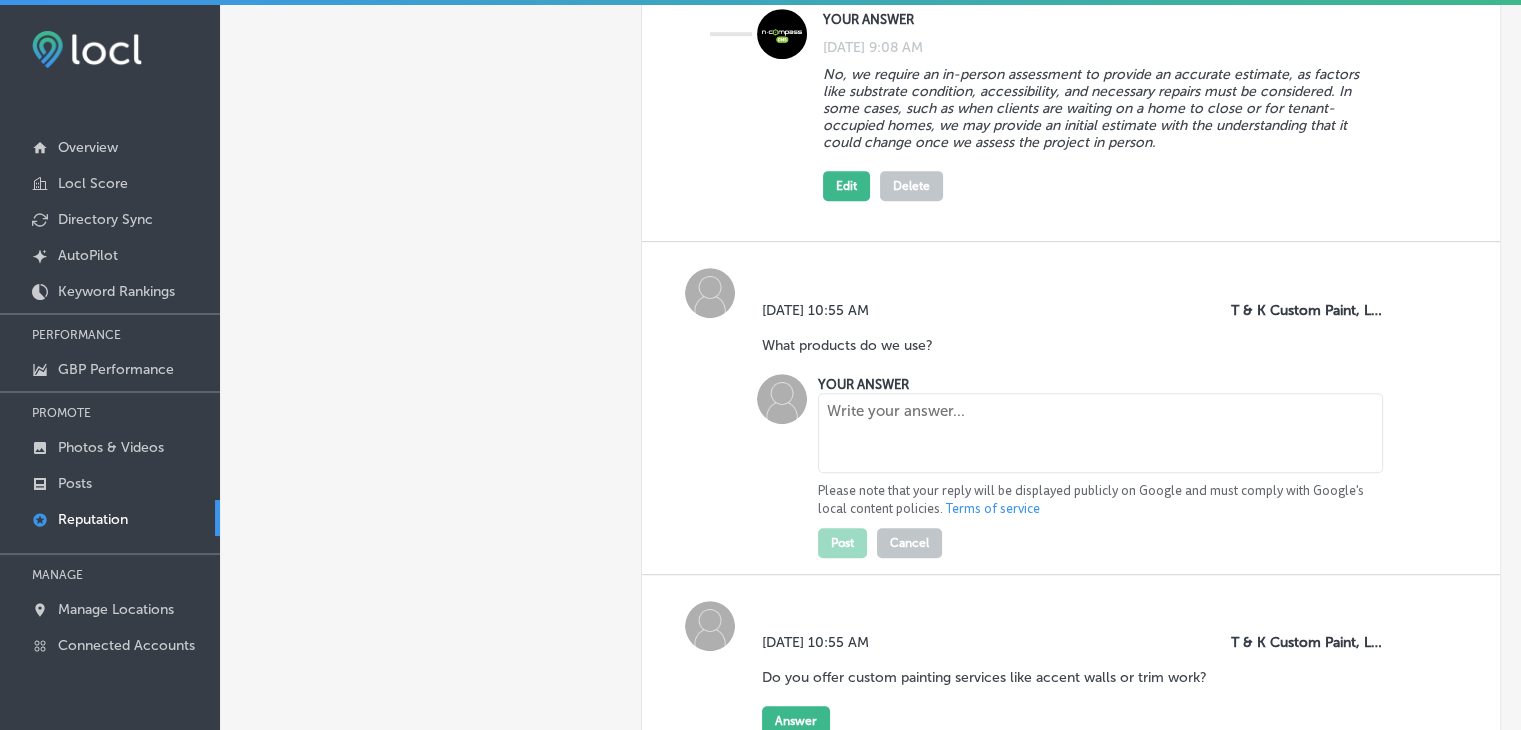 click at bounding box center (1100, 433) 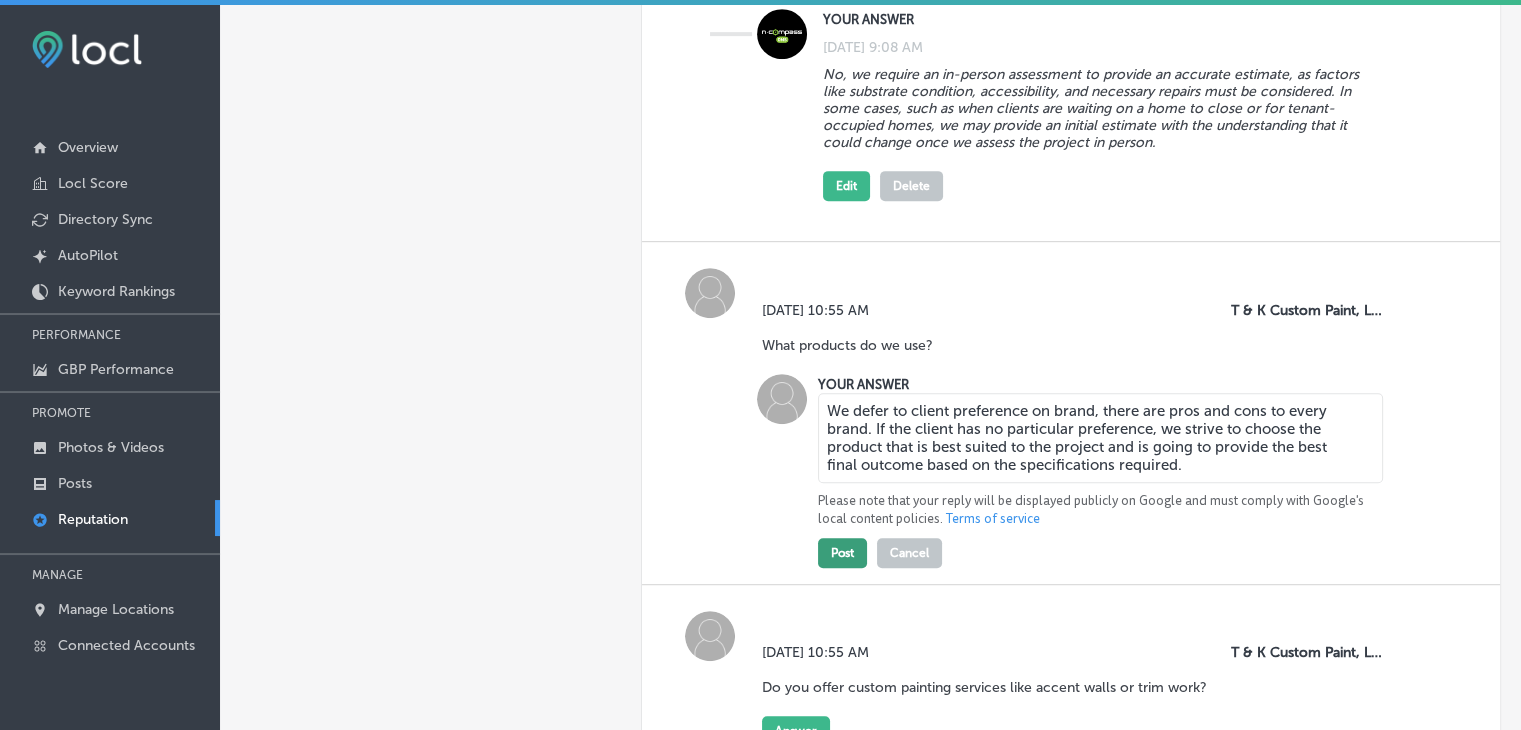 type on "We defer to client preference on brand, there are pros and cons to every brand. If the client has no particular preference, we strive to choose the product that is best suited to the project and is going to provide the best final outcome based on the specifications required." 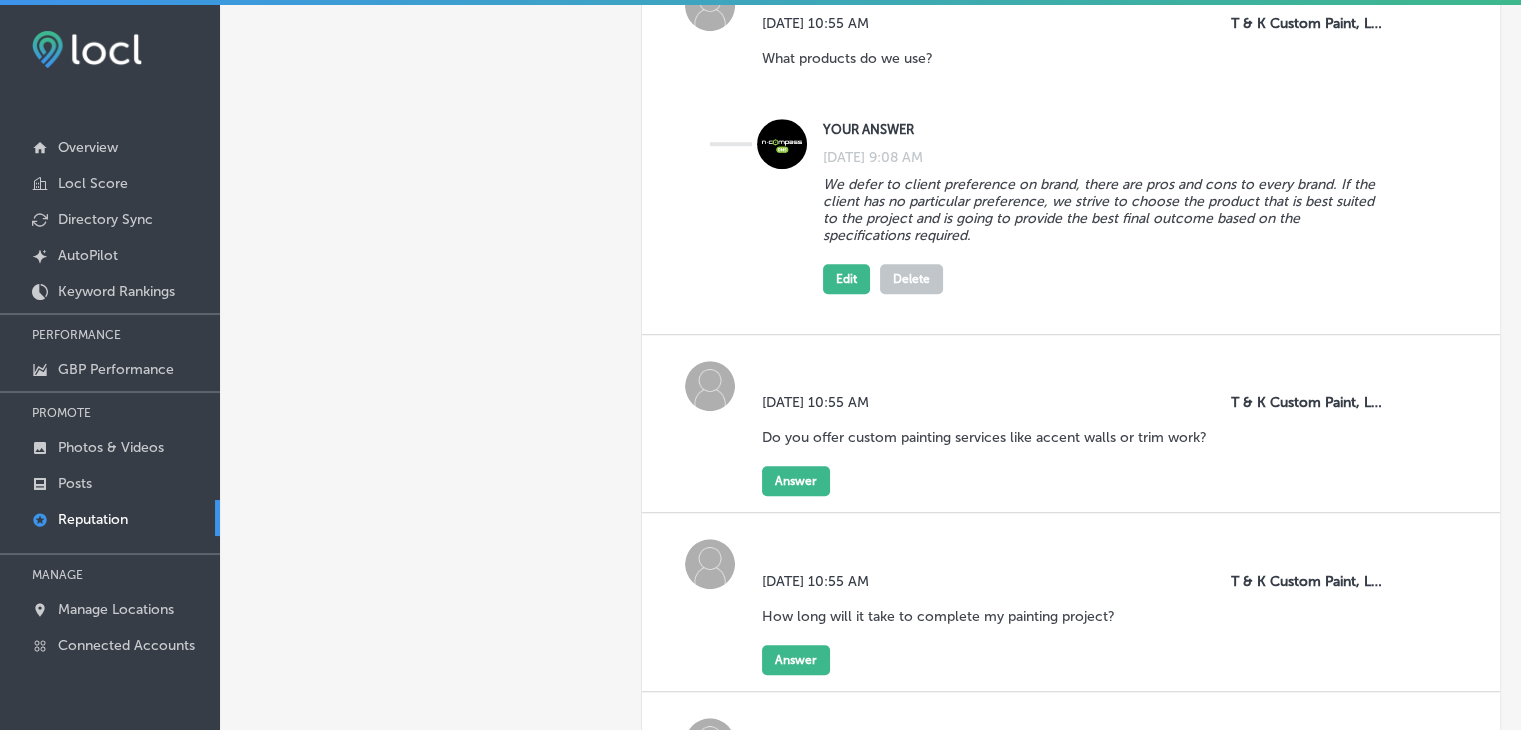 scroll, scrollTop: 1313, scrollLeft: 0, axis: vertical 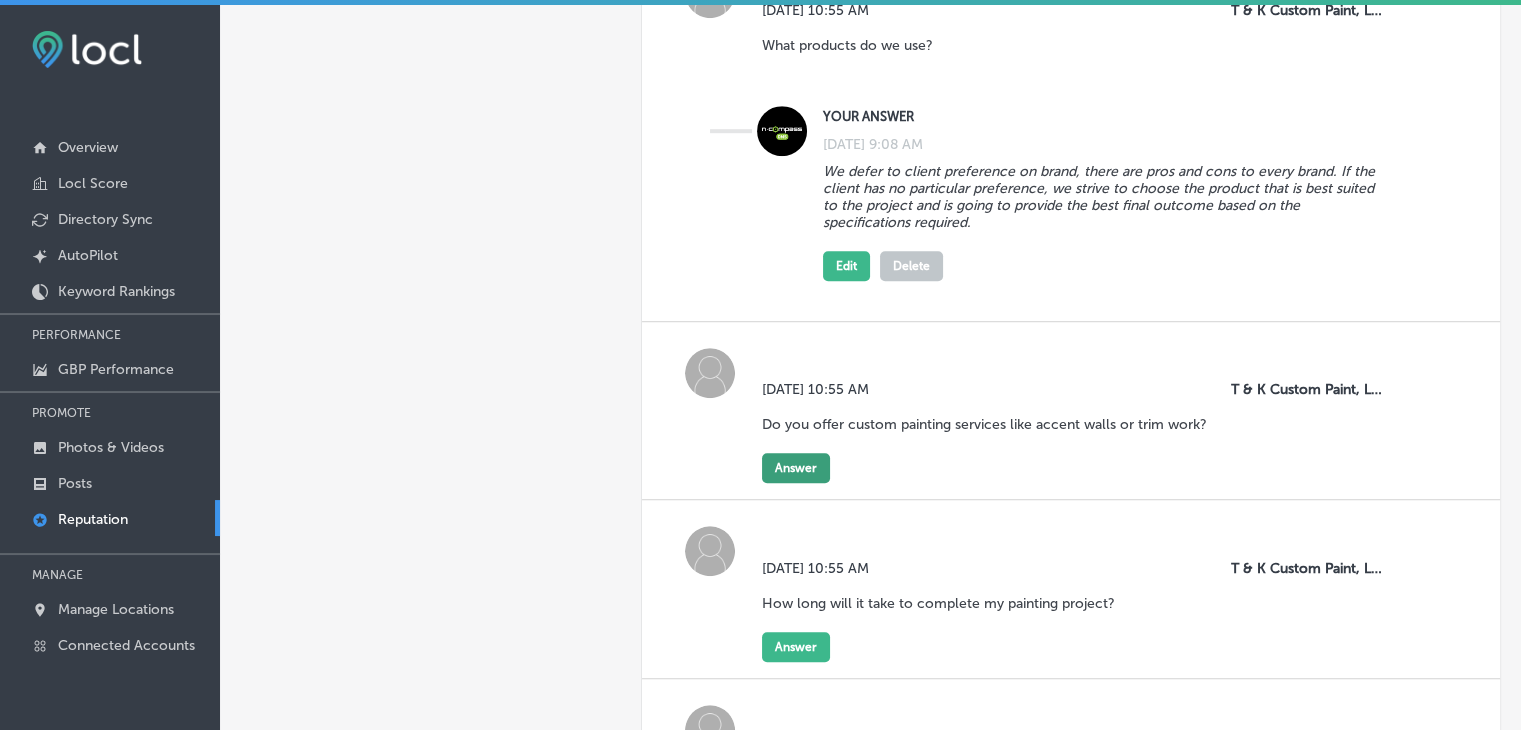 click on "Answer" 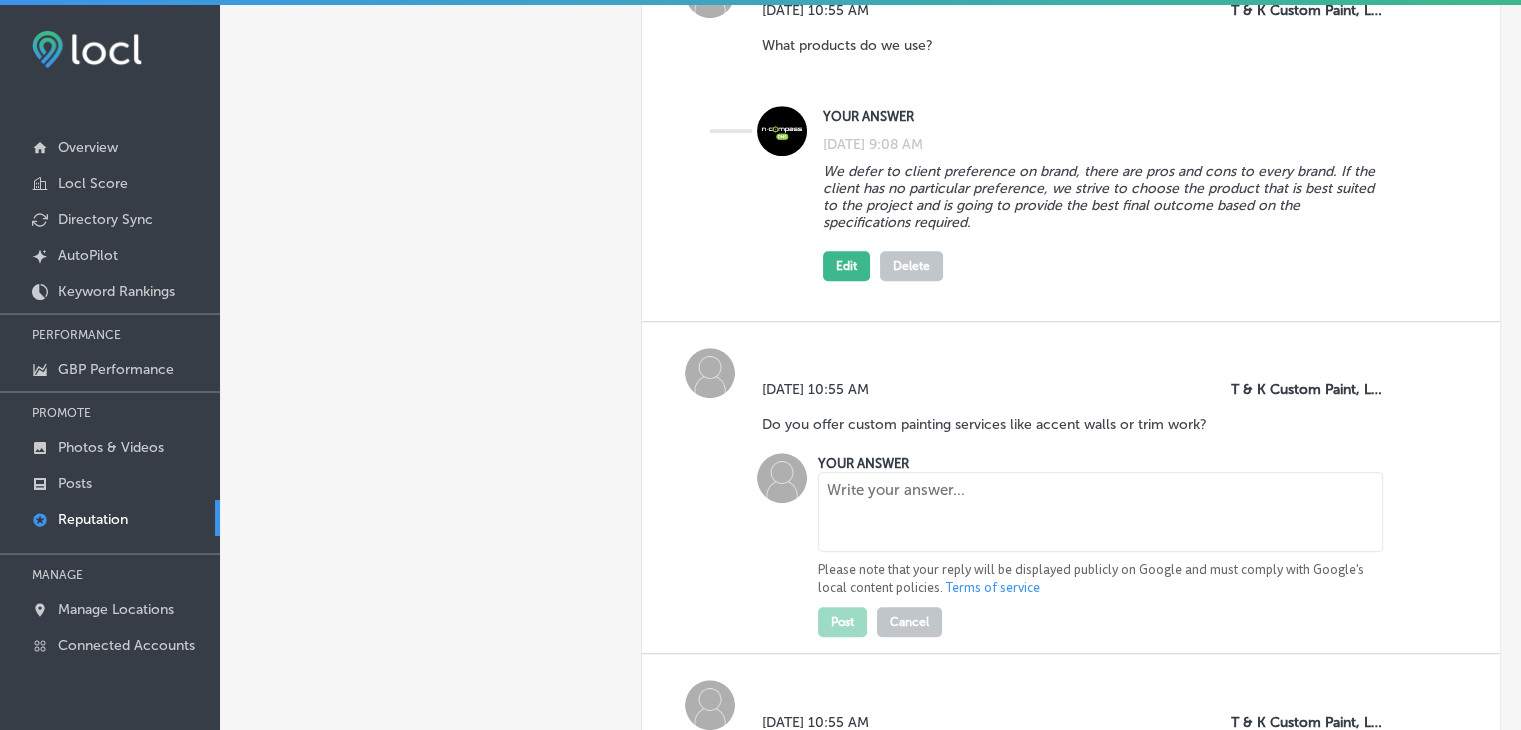 click at bounding box center (1100, 512) 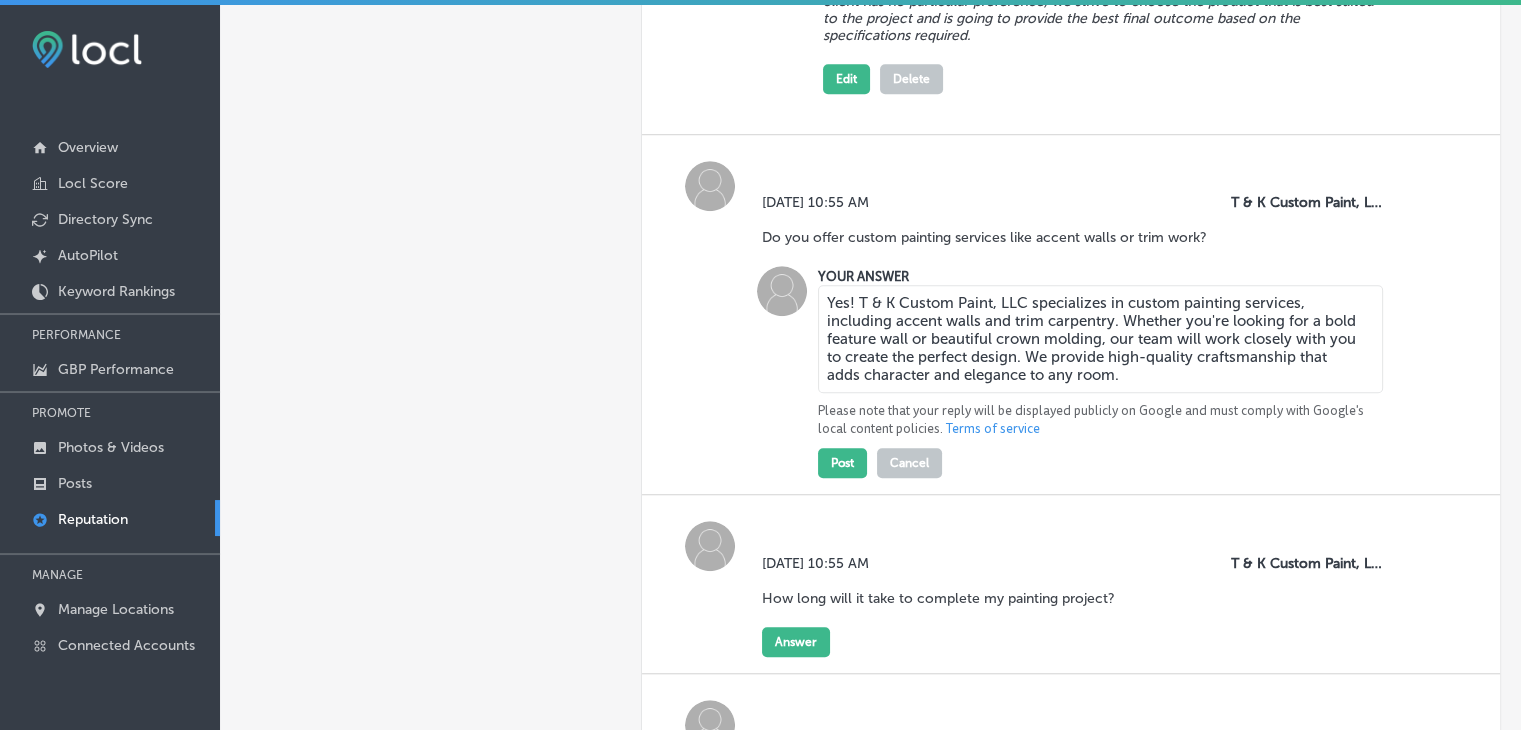 scroll, scrollTop: 1613, scrollLeft: 0, axis: vertical 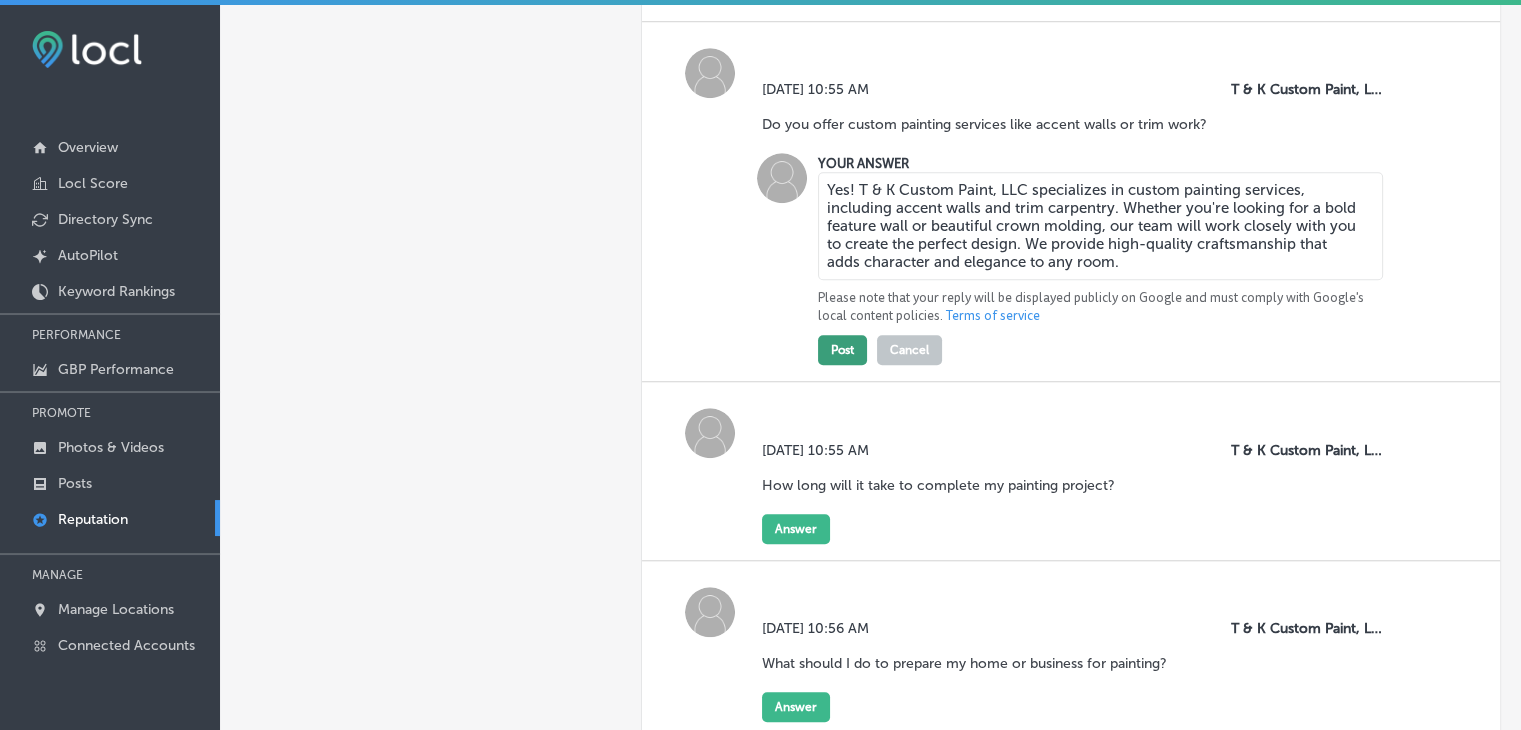 type on "Yes! T & K Custom Paint, LLC specializes in custom painting services, including accent walls and trim carpentry. Whether you're looking for a bold feature wall or beautiful crown molding, our team will work closely with you to create the perfect design. We provide high-quality craftsmanship that adds character and elegance to any room." 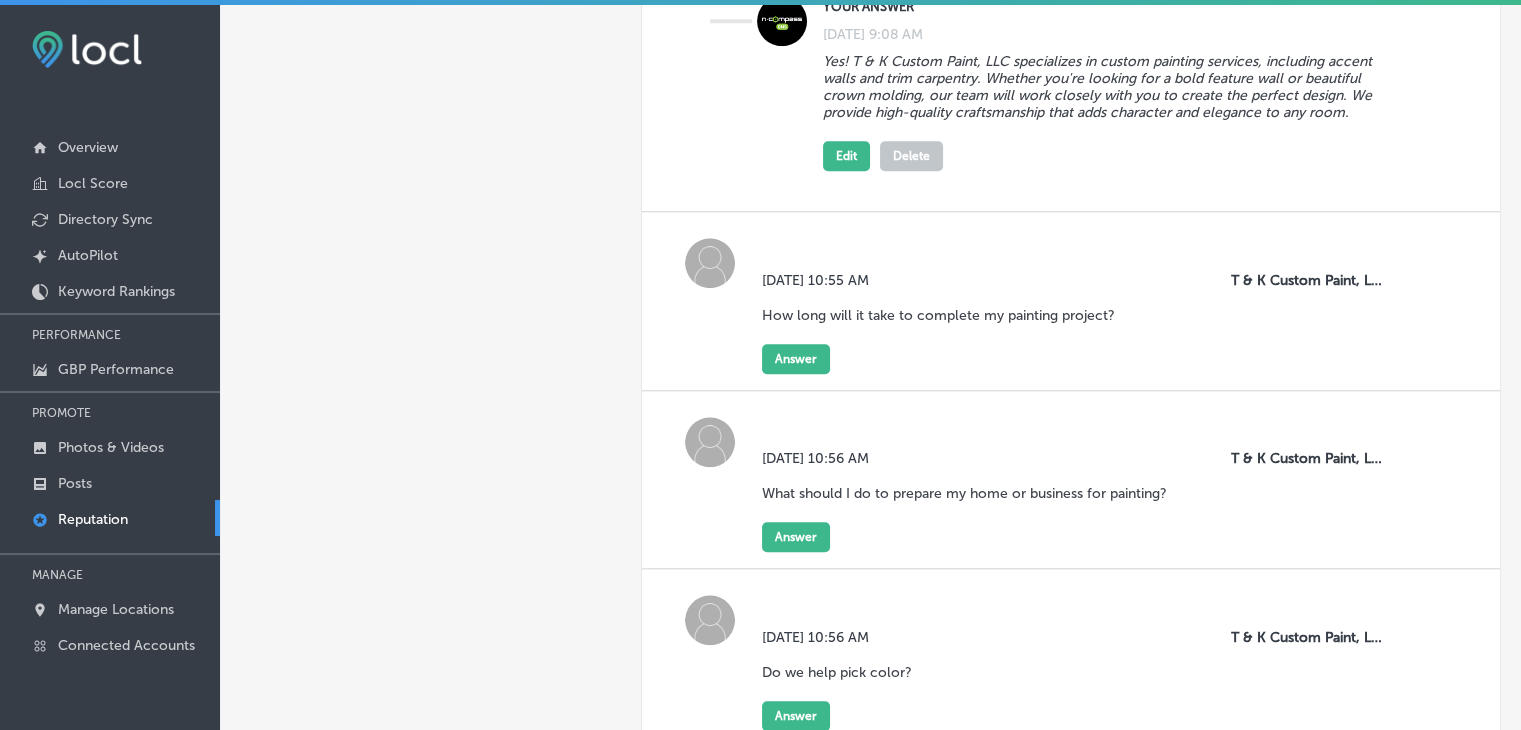 scroll, scrollTop: 1813, scrollLeft: 0, axis: vertical 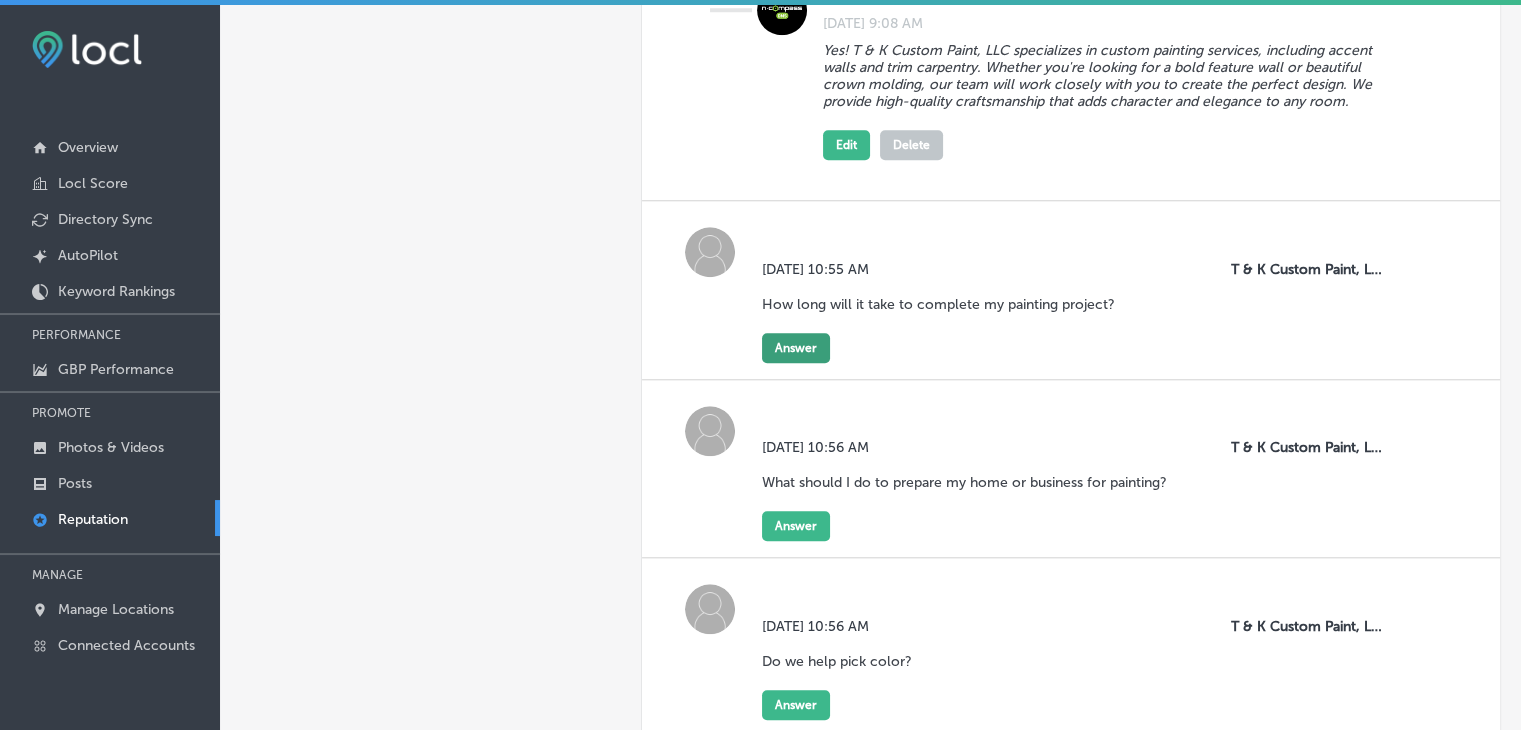 click on "Answer" 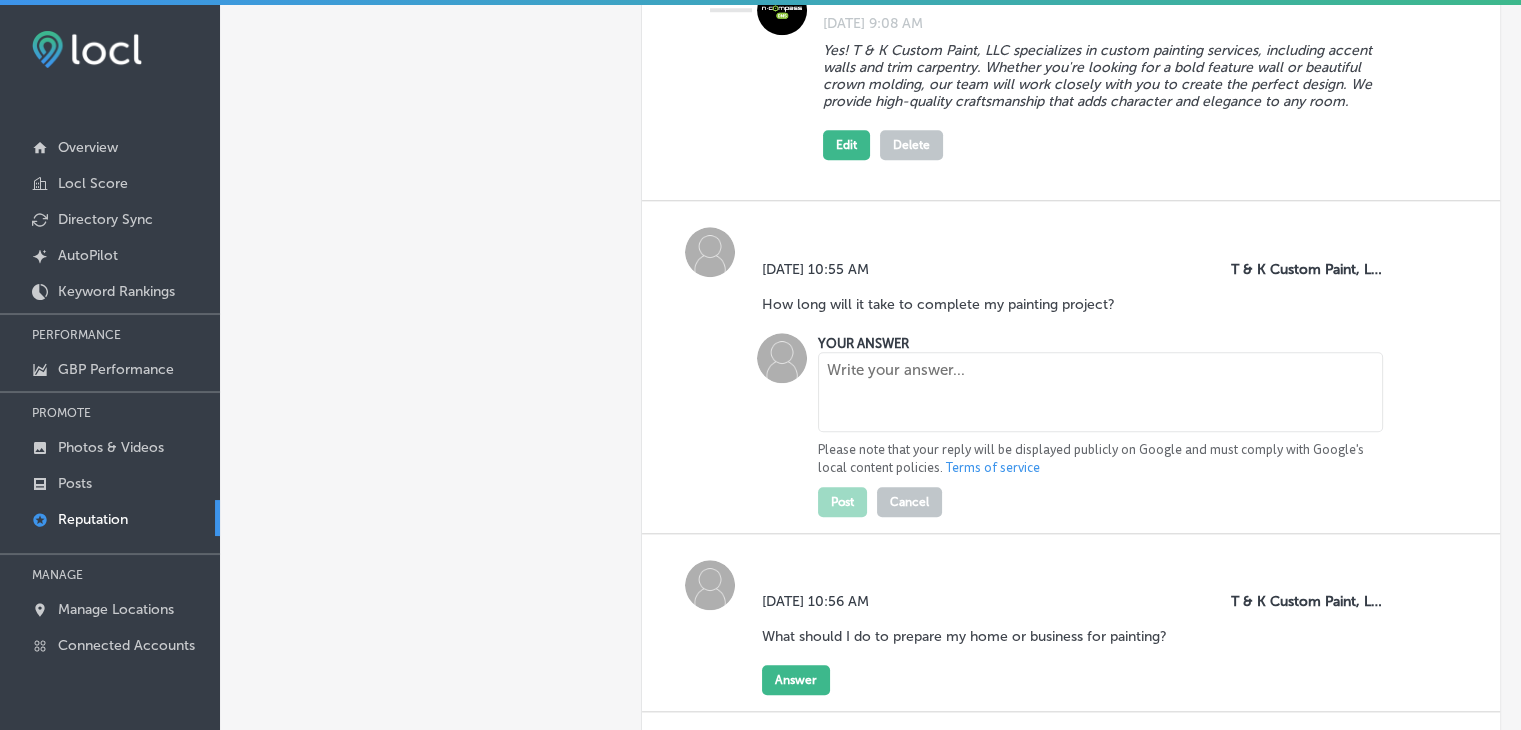 click on "Please note that your reply will be displayed publicly on Google and must comply with Google's local content policies.    Terms of service" at bounding box center (1100, 459) 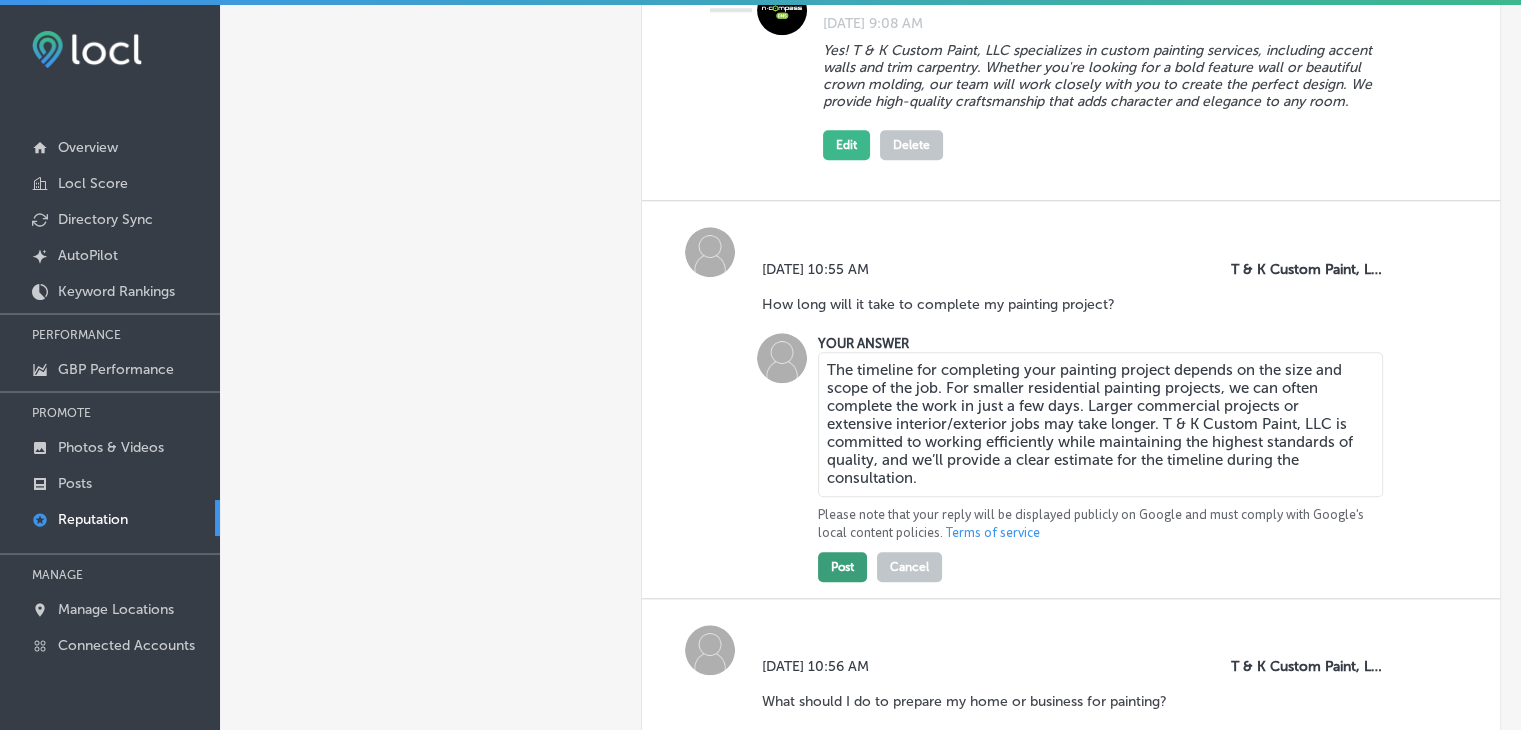 type on "The timeline for completing your painting project depends on the size and scope of the job. For smaller residential painting projects, we can often complete the work in just a few days. Larger commercial projects or extensive interior/exterior jobs may take longer. T & K Custom Paint, LLC is committed to working efficiently while maintaining the highest standards of quality, and we’ll provide a clear estimate for the timeline during the consultation." 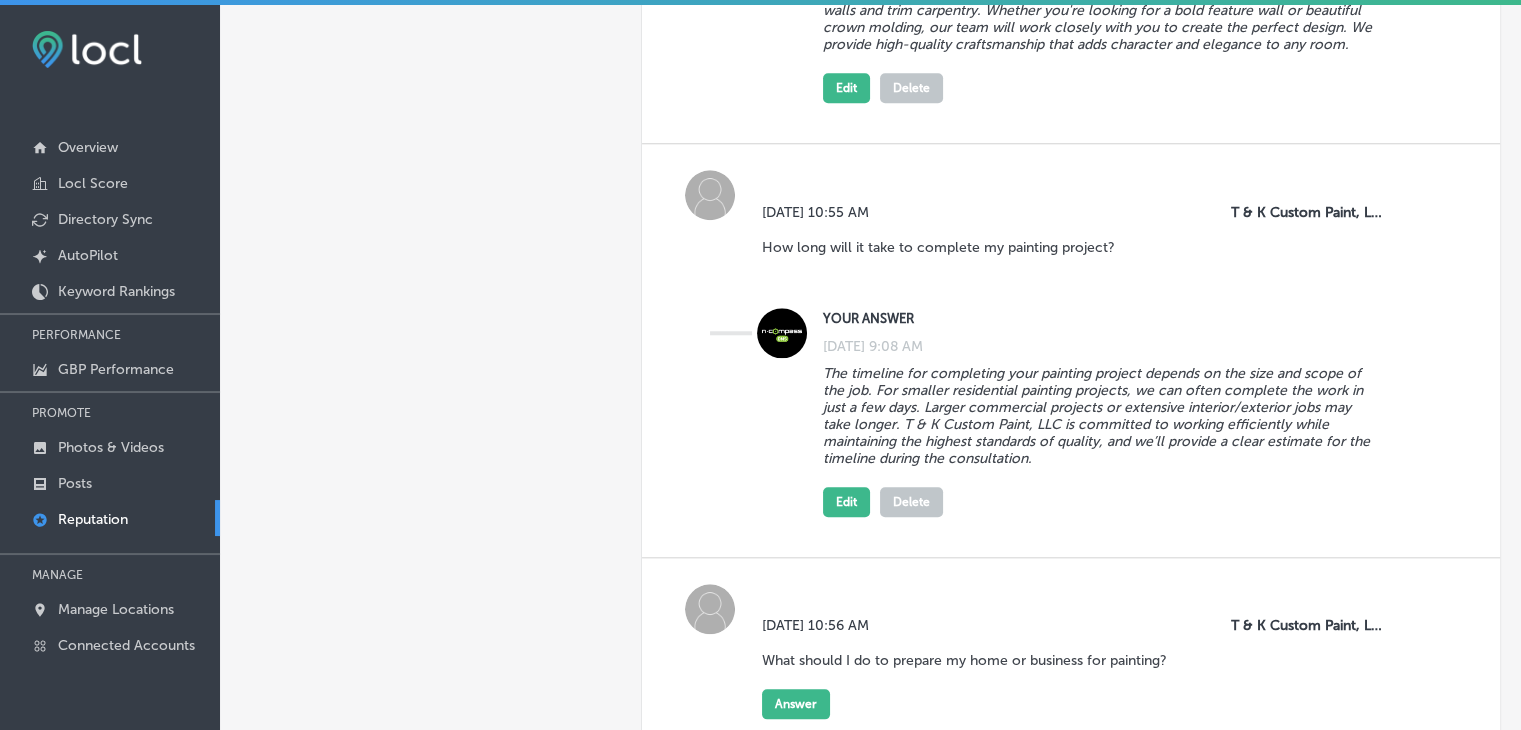scroll, scrollTop: 2113, scrollLeft: 0, axis: vertical 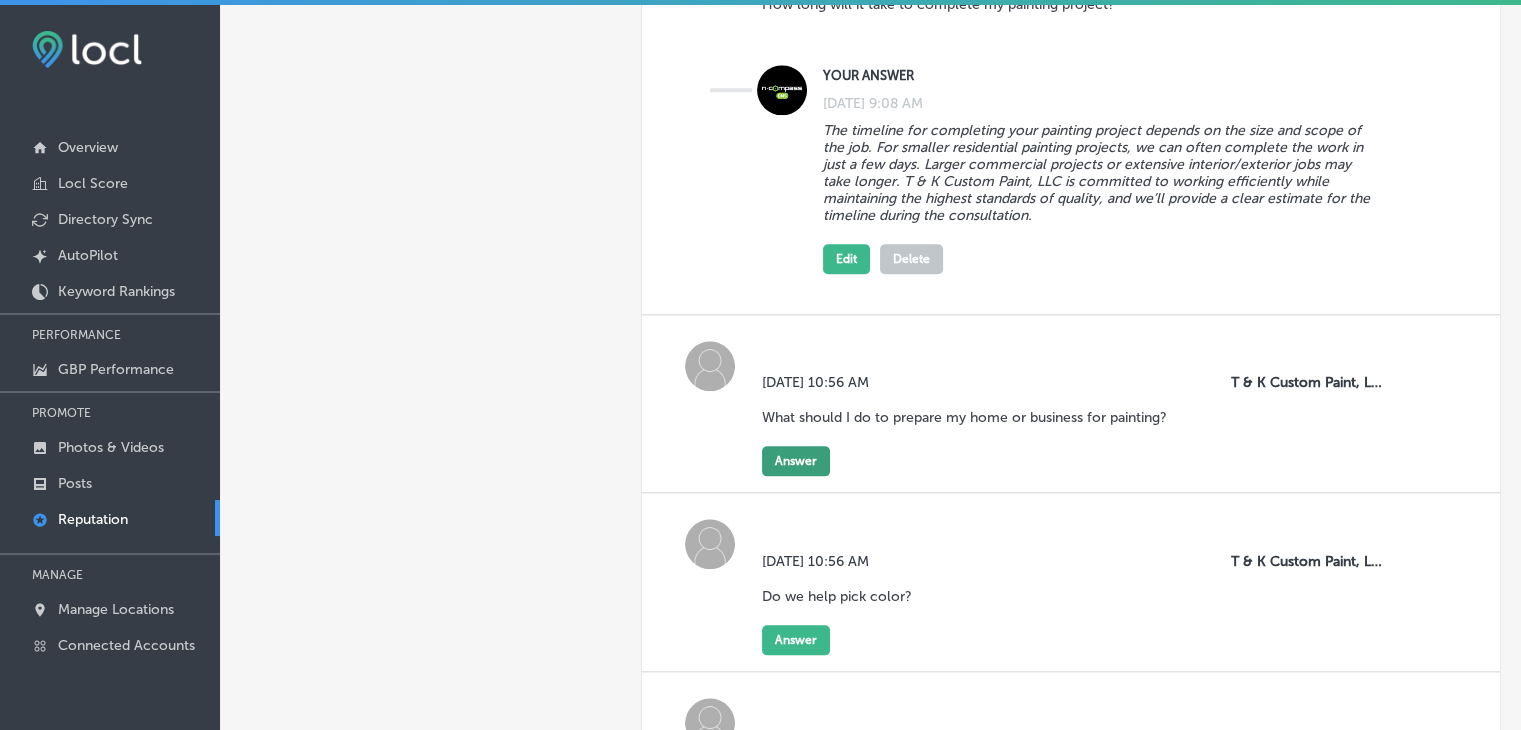 click on "Answer" 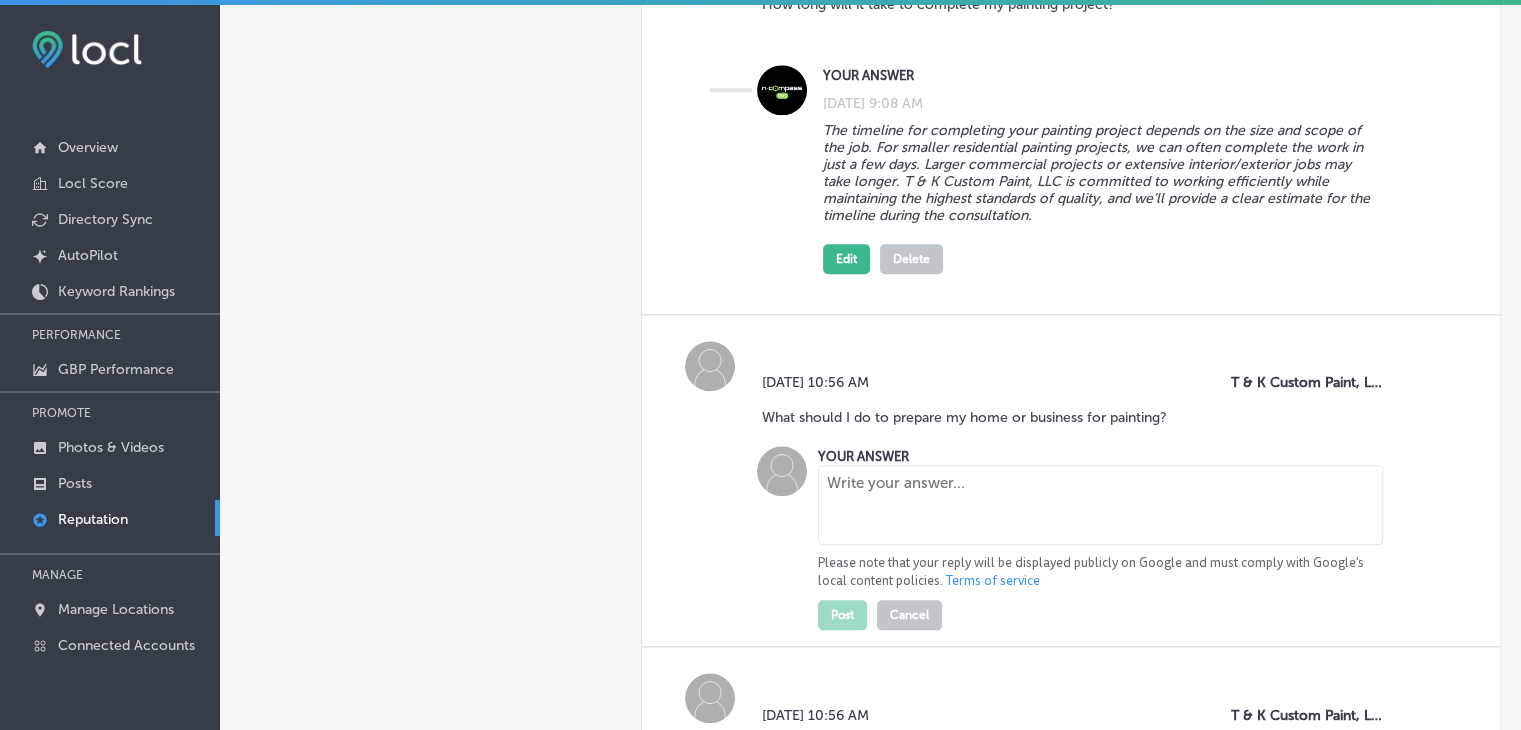 click at bounding box center [1100, 505] 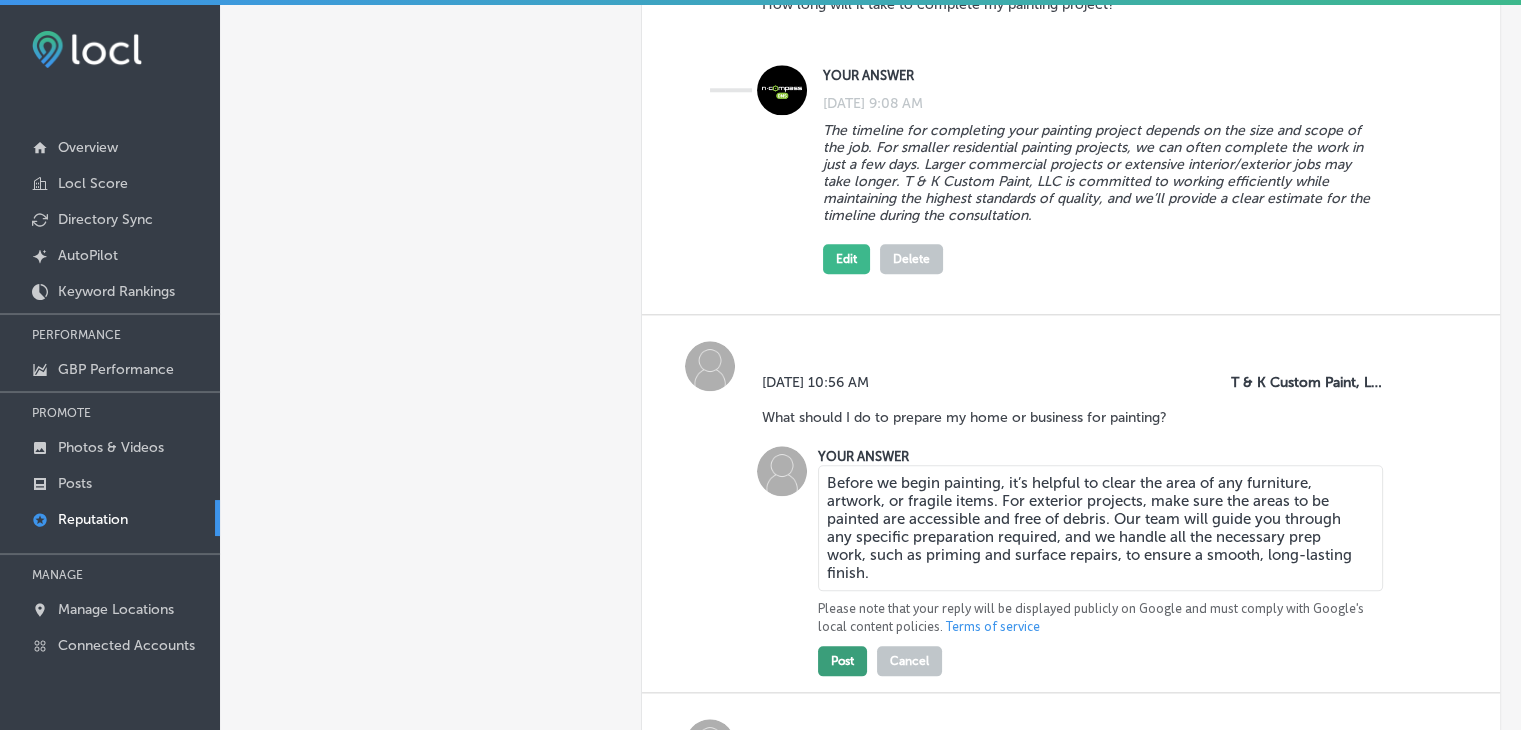 type on "Before we begin painting, it’s helpful to clear the area of any furniture, artwork, or fragile items. For exterior projects, make sure the areas to be painted are accessible and free of debris. Our team will guide you through any specific preparation required, and we handle all the necessary prep work, such as priming and surface repairs, to ensure a smooth, long-lasting finish." 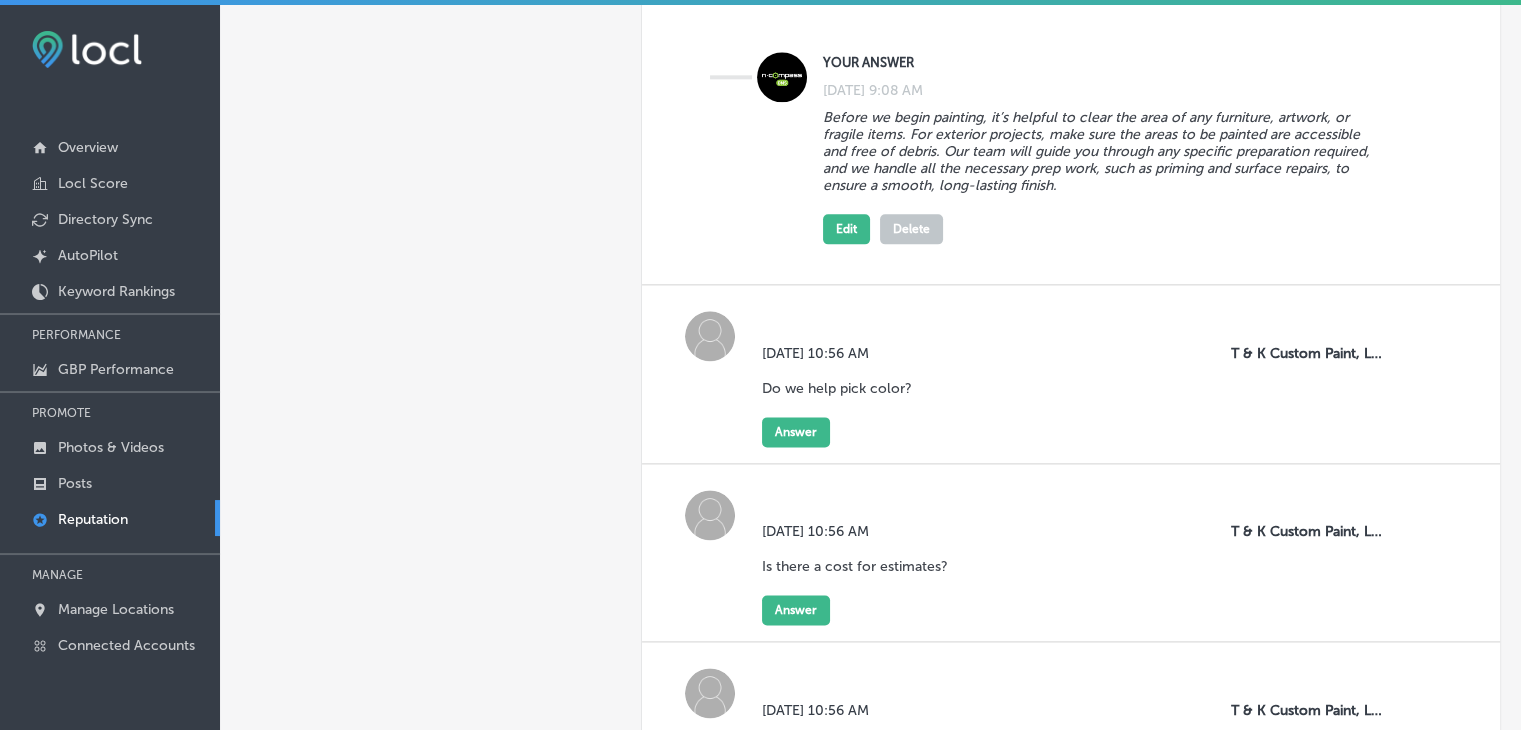 scroll, scrollTop: 2613, scrollLeft: 0, axis: vertical 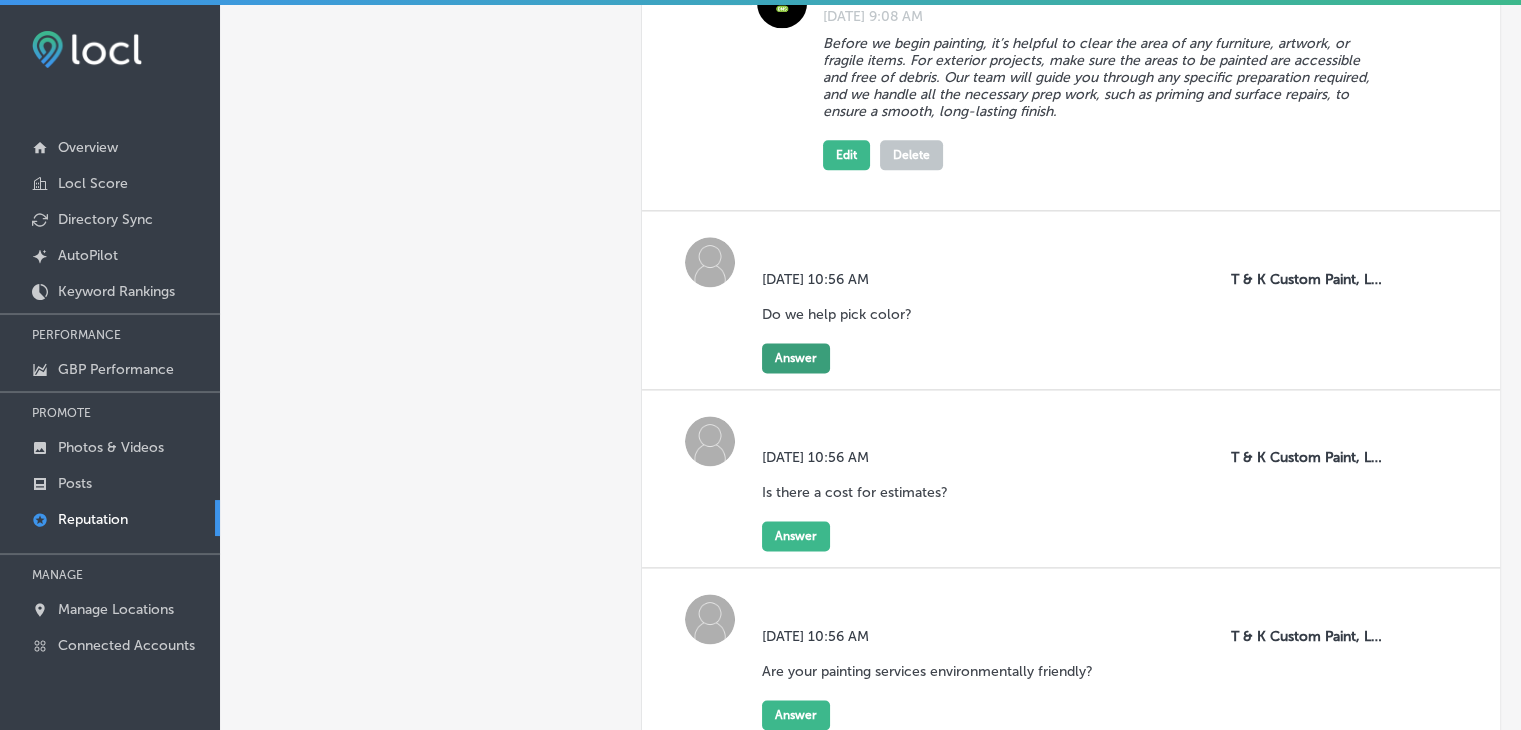 click on "Answer" 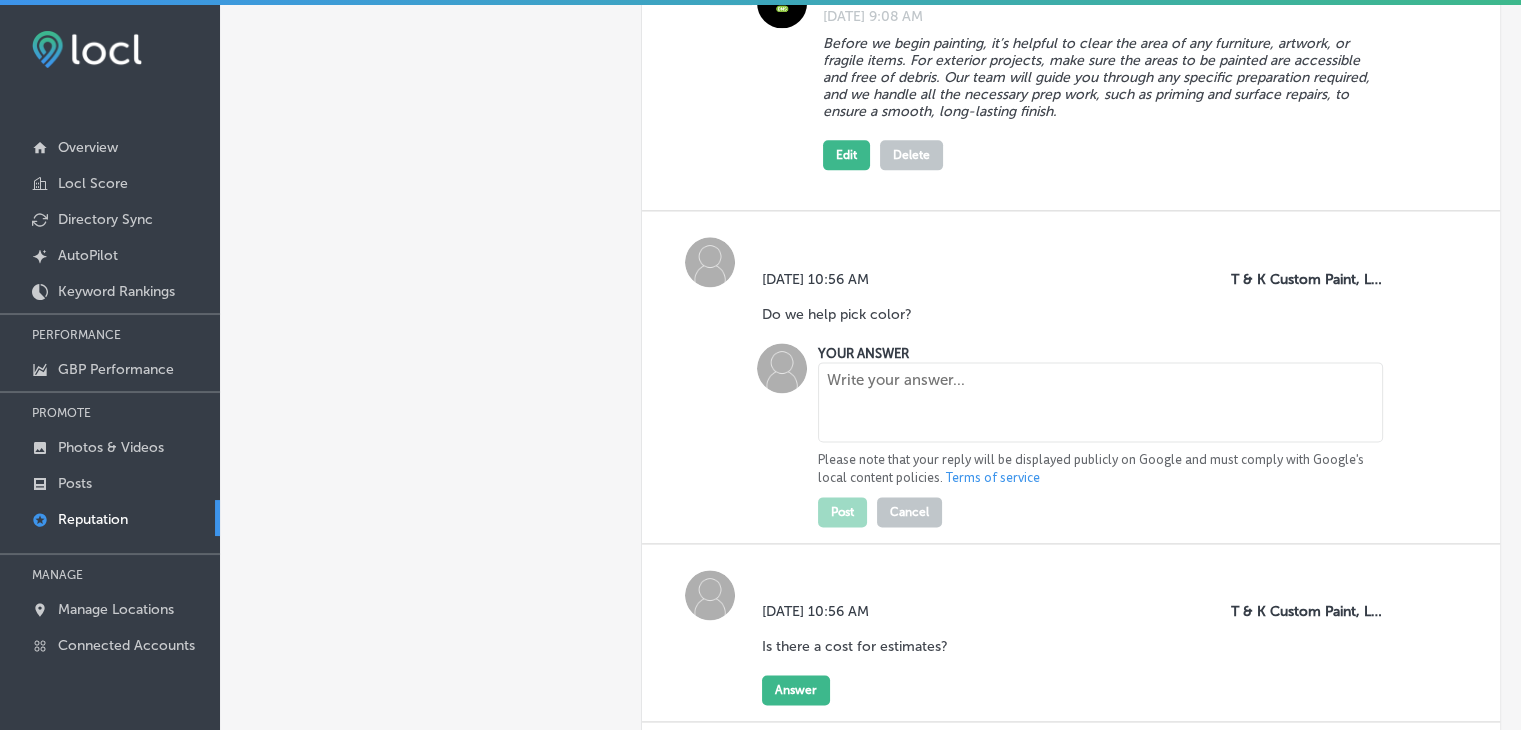click at bounding box center (1100, 402) 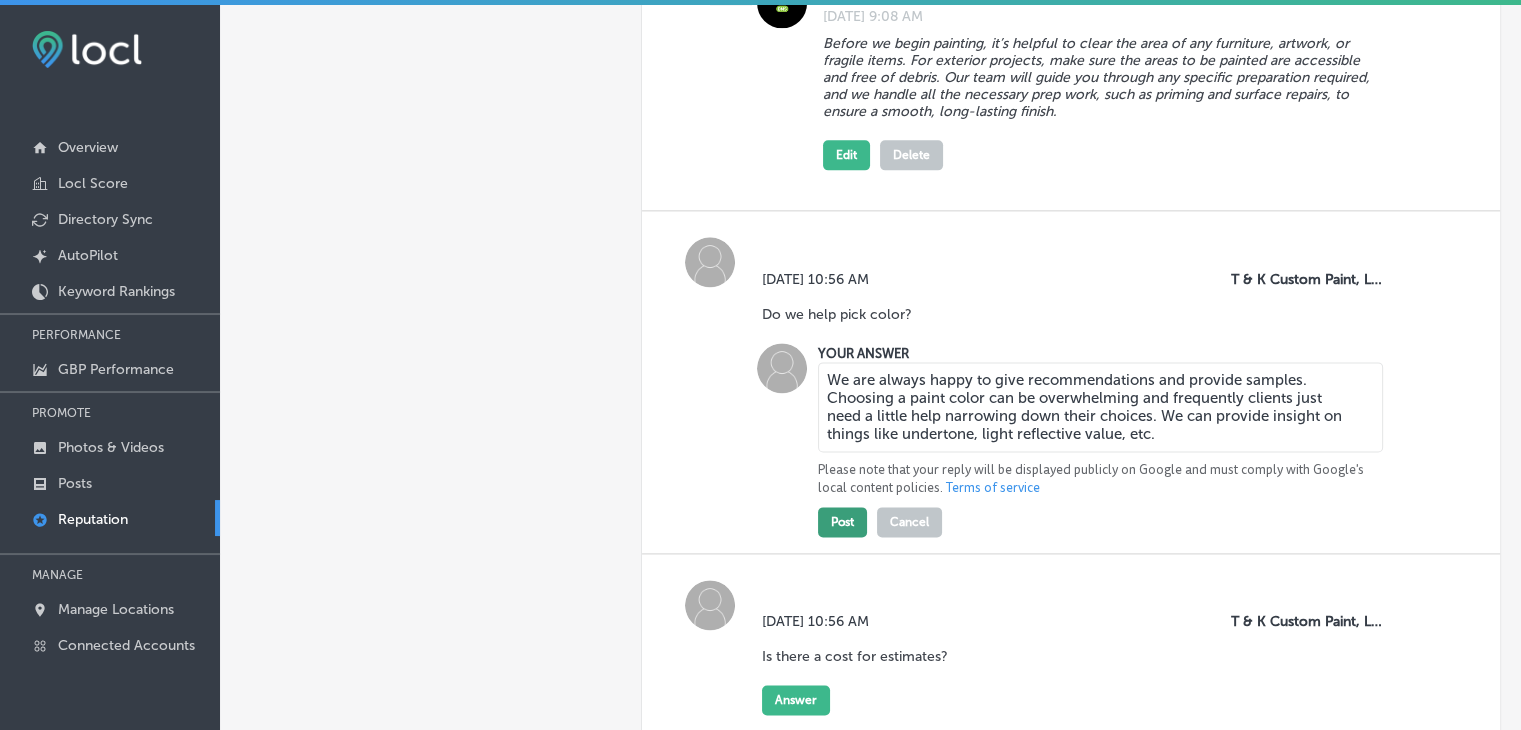 type on "We are always happy to give recommendations and provide samples. Choosing a paint color can be overwhelming and frequently clients just need a little help narrowing down their choices. We can provide insight on things like undertone, light reflective value, etc." 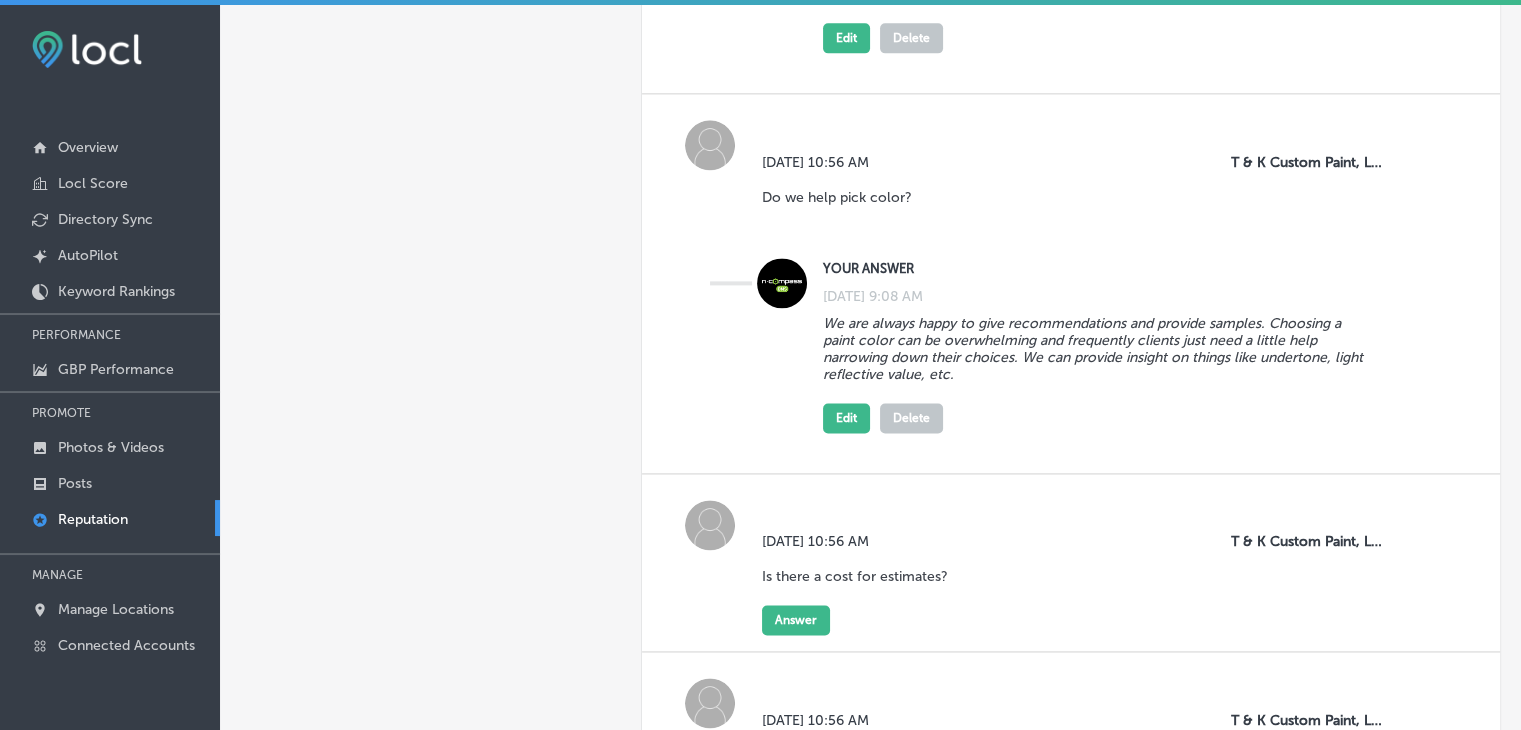 scroll, scrollTop: 2813, scrollLeft: 0, axis: vertical 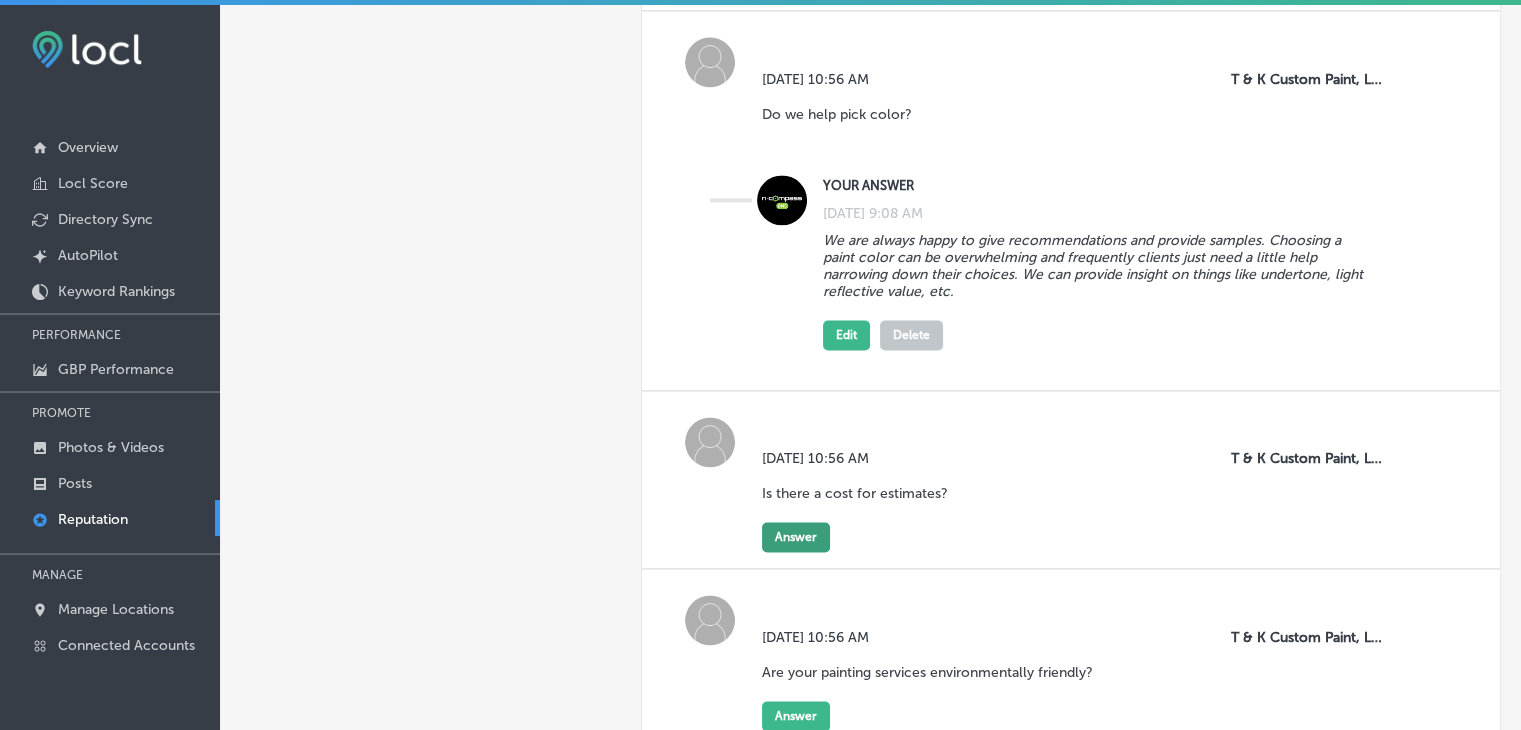 click on "Answer" 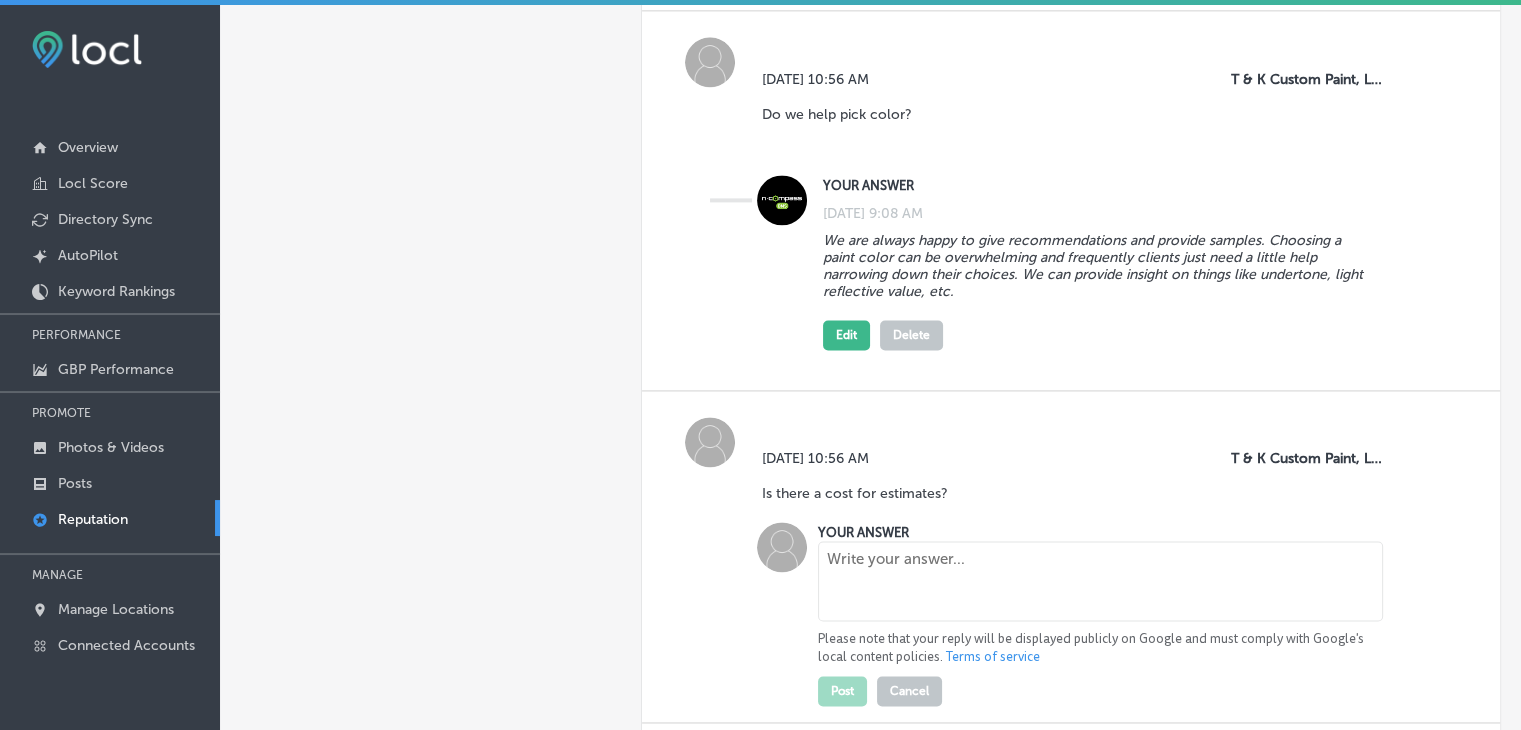 click at bounding box center [1100, 581] 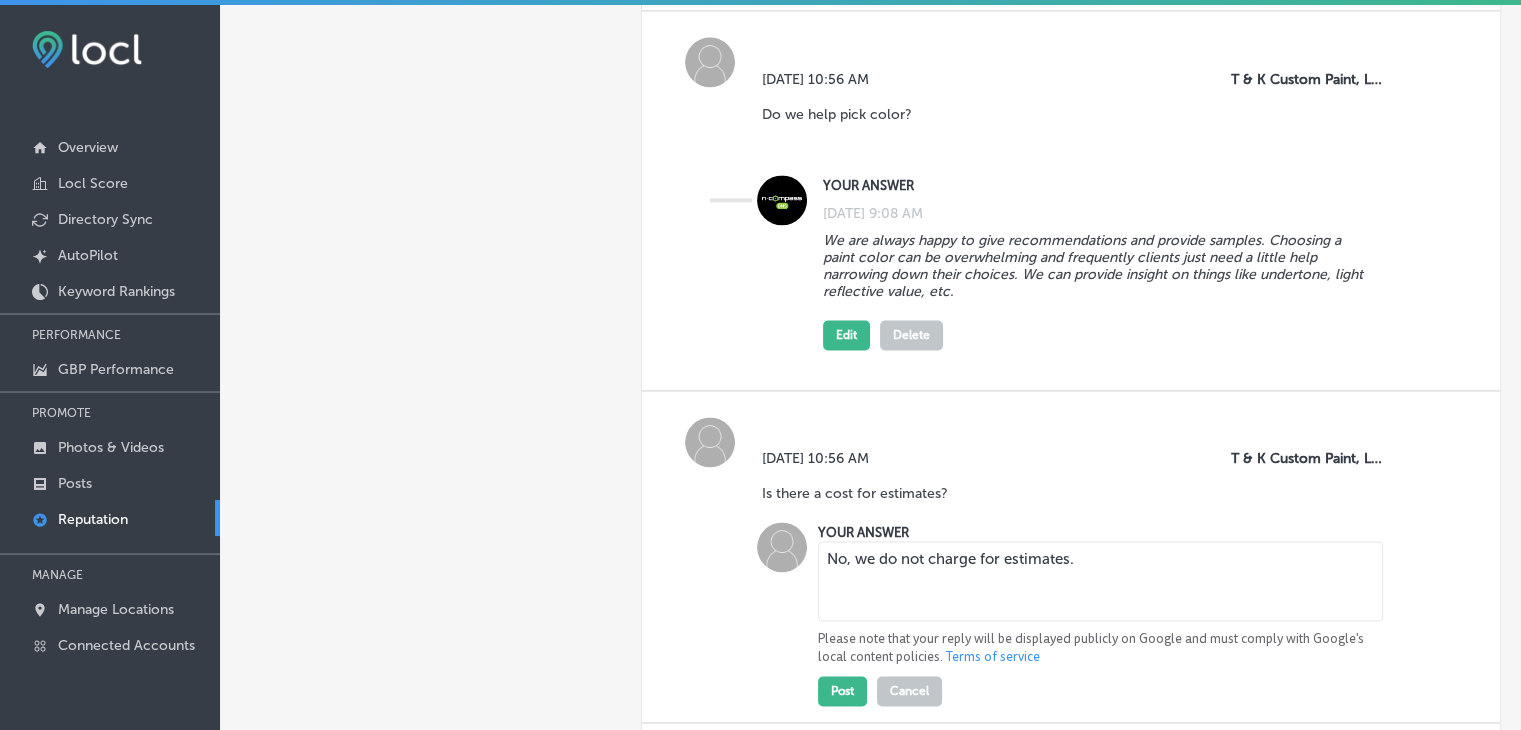 scroll, scrollTop: 3013, scrollLeft: 0, axis: vertical 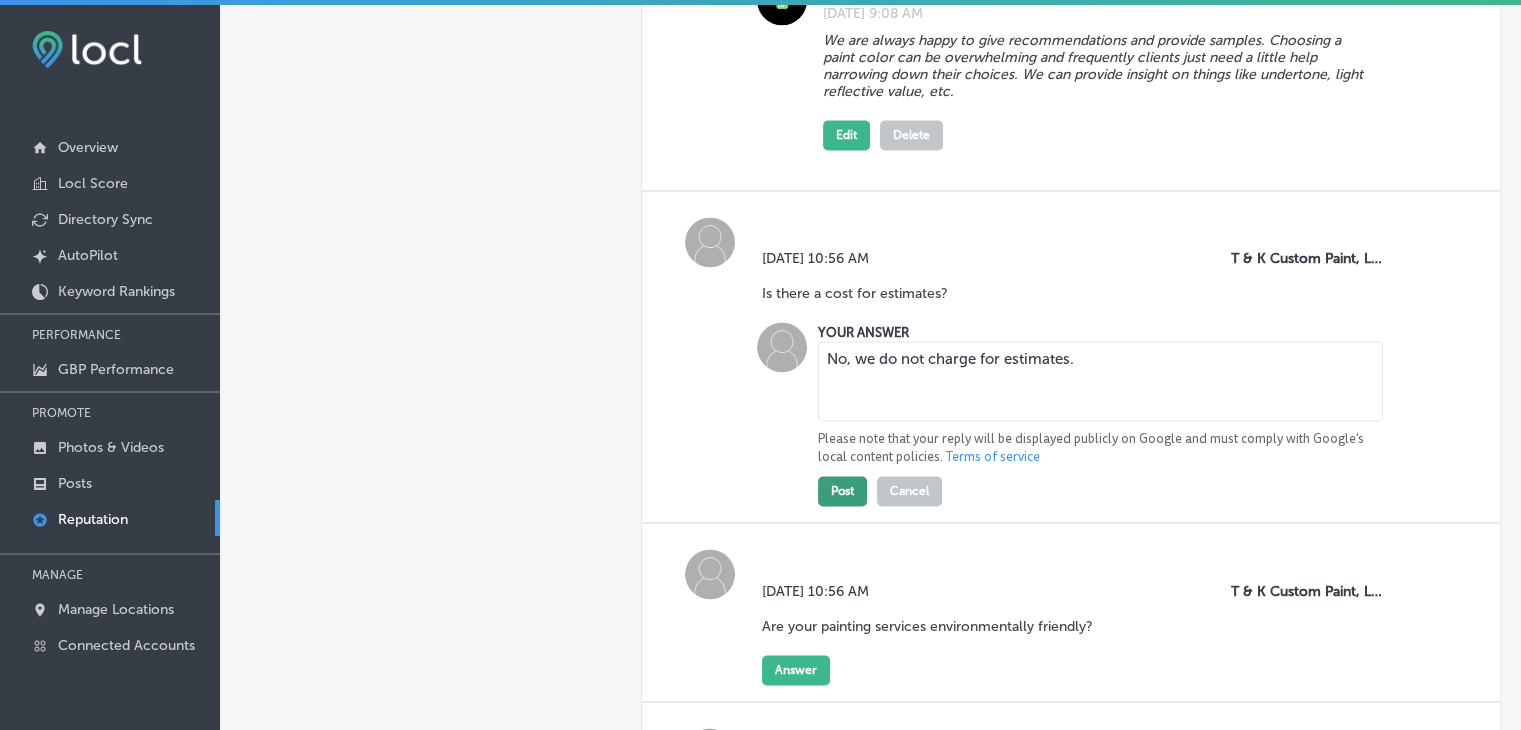 type on "No, we do not charge for estimates." 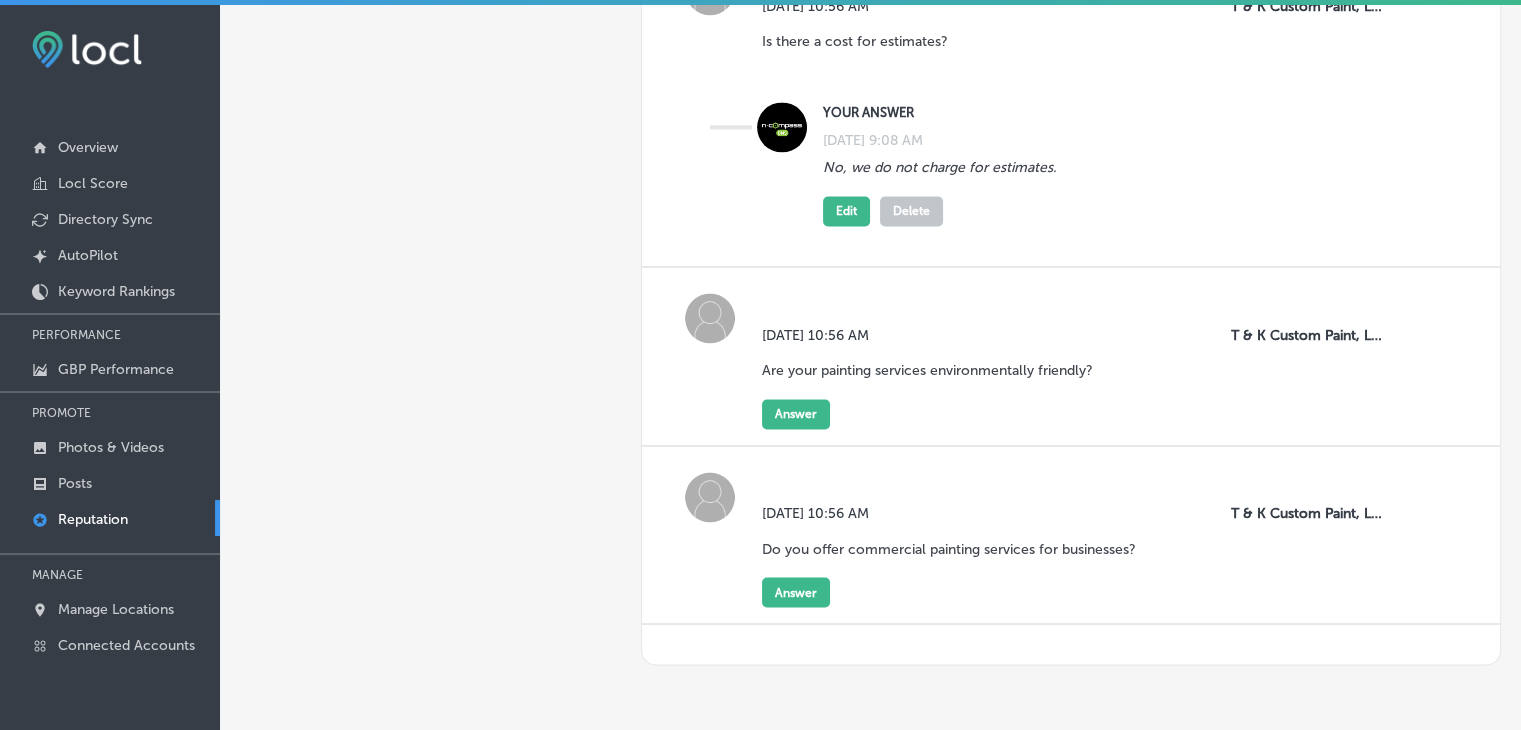 scroll, scrollTop: 3313, scrollLeft: 0, axis: vertical 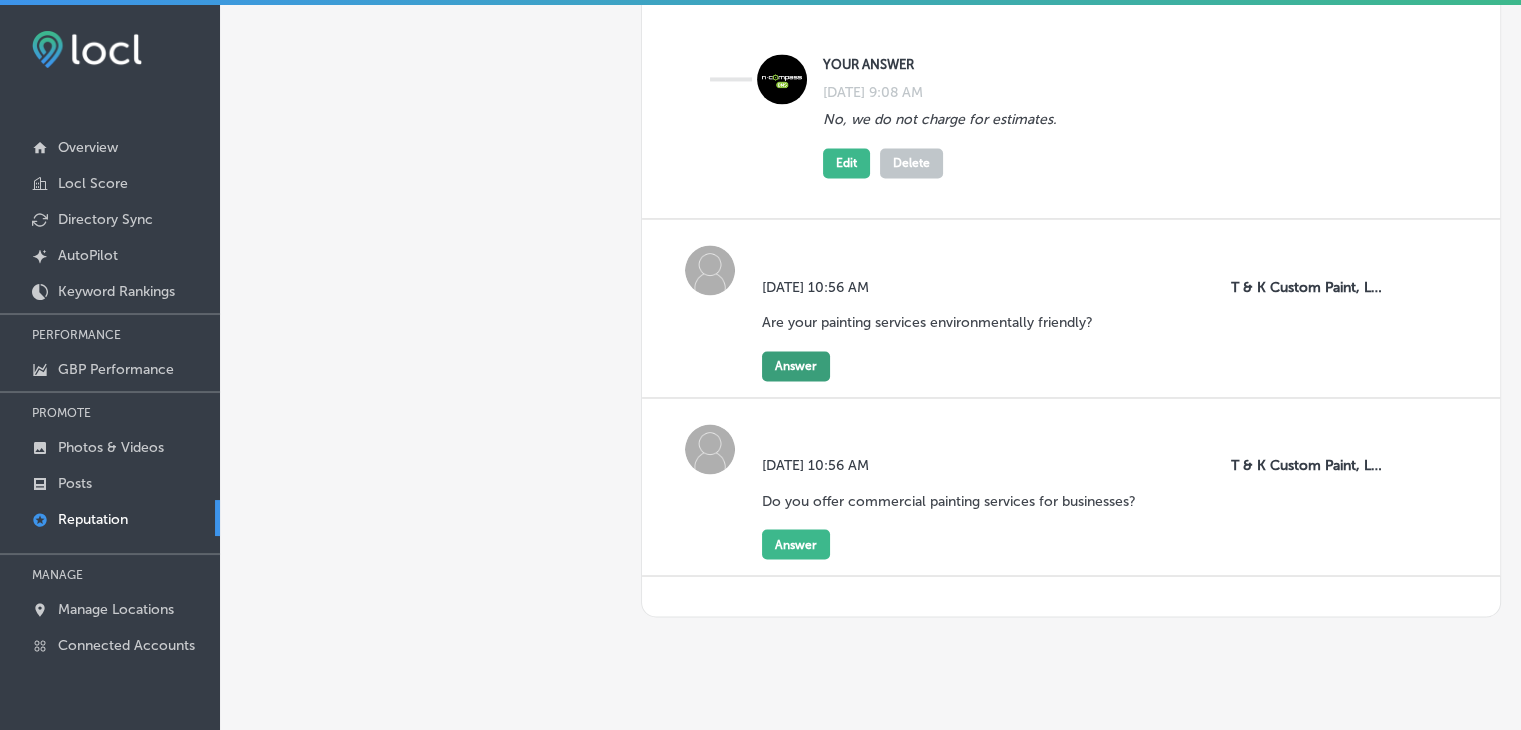 click on "Answer" 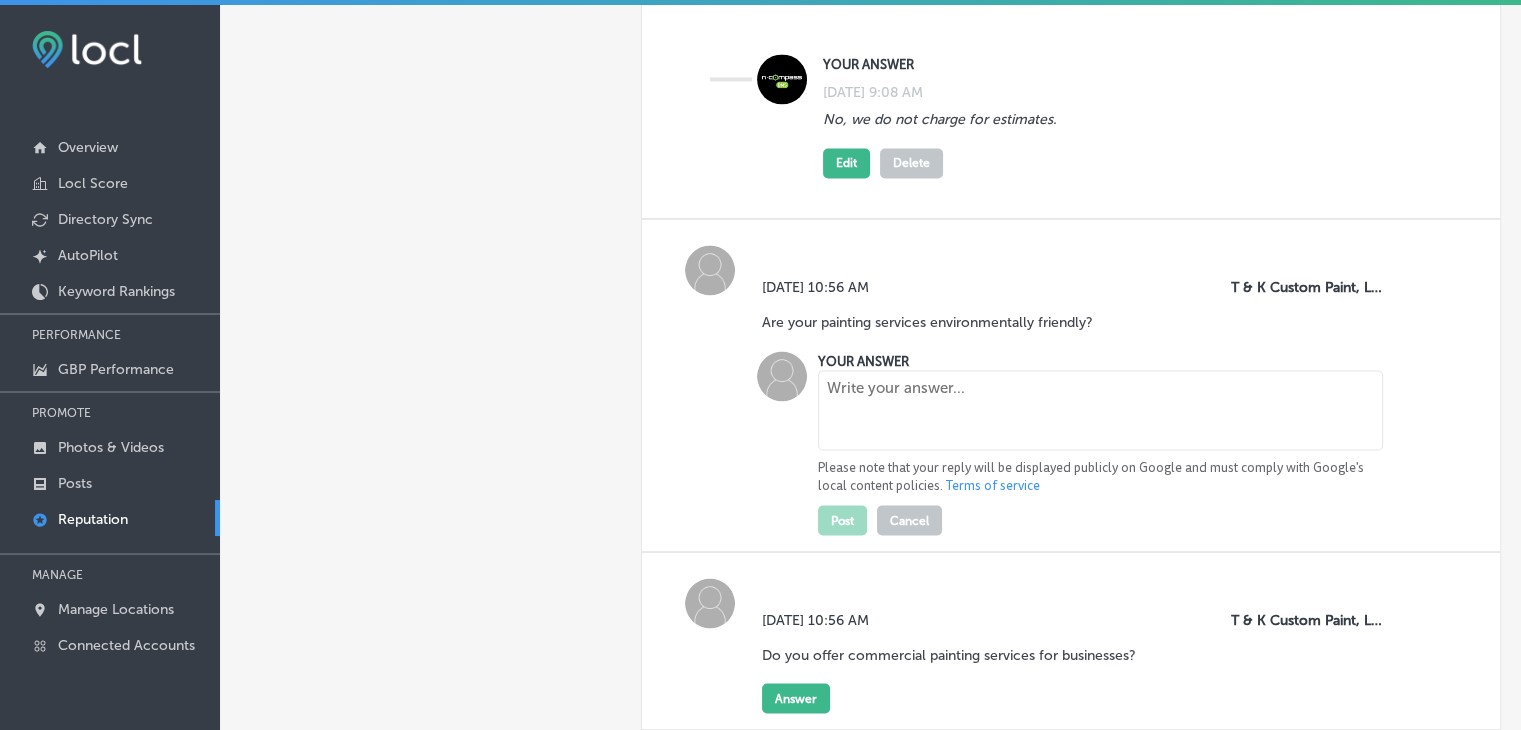 click on "Please note that your reply will be displayed publicly on Google and must comply with Google's local content policies.    Terms of service" at bounding box center (1100, 477) 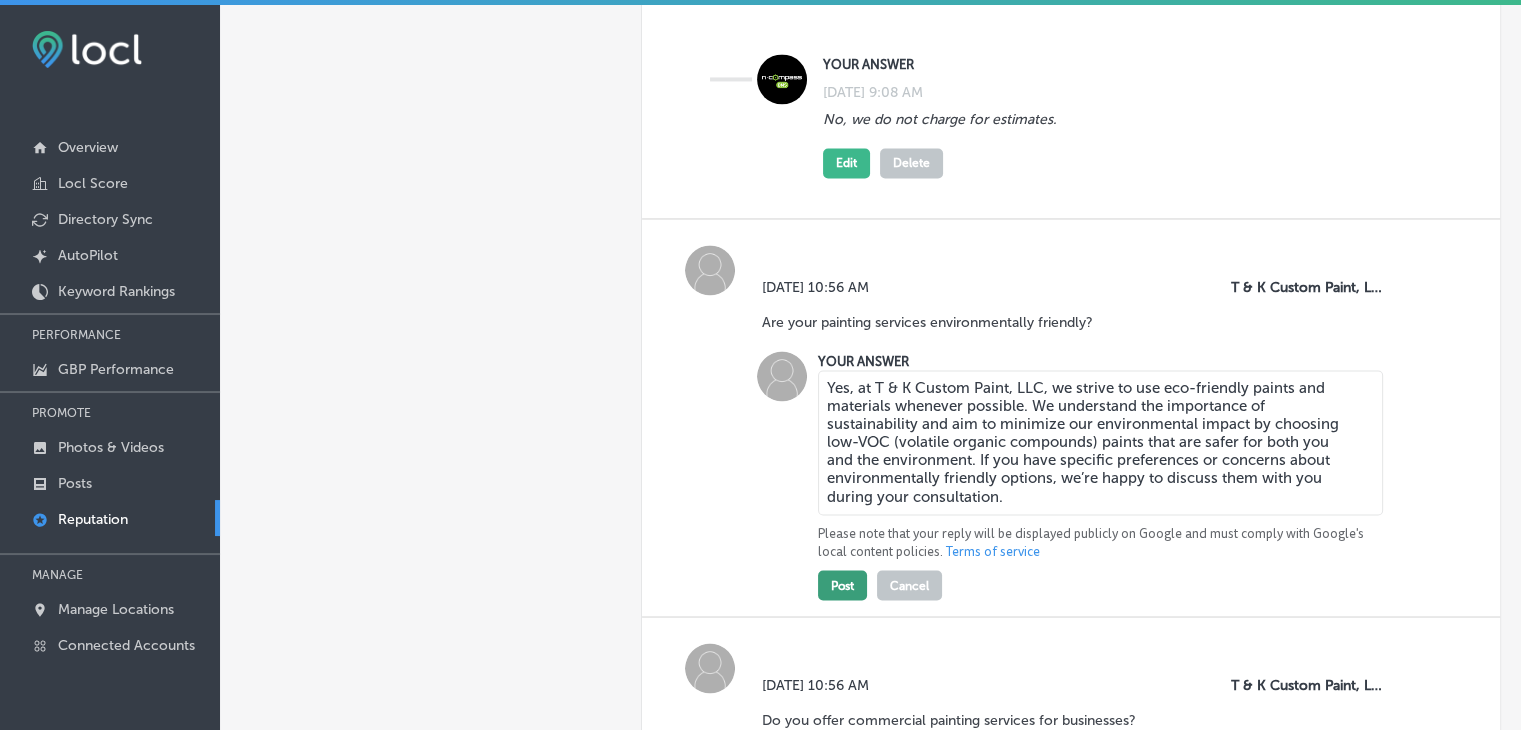 type on "Yes, at T & K Custom Paint, LLC, we strive to use eco-friendly paints and materials whenever possible. We understand the importance of sustainability and aim to minimize our environmental impact by choosing low-VOC (volatile organic compounds) paints that are safer for both you and the environment. If you have specific preferences or concerns about environmentally friendly options, we’re happy to discuss them with you during your consultation." 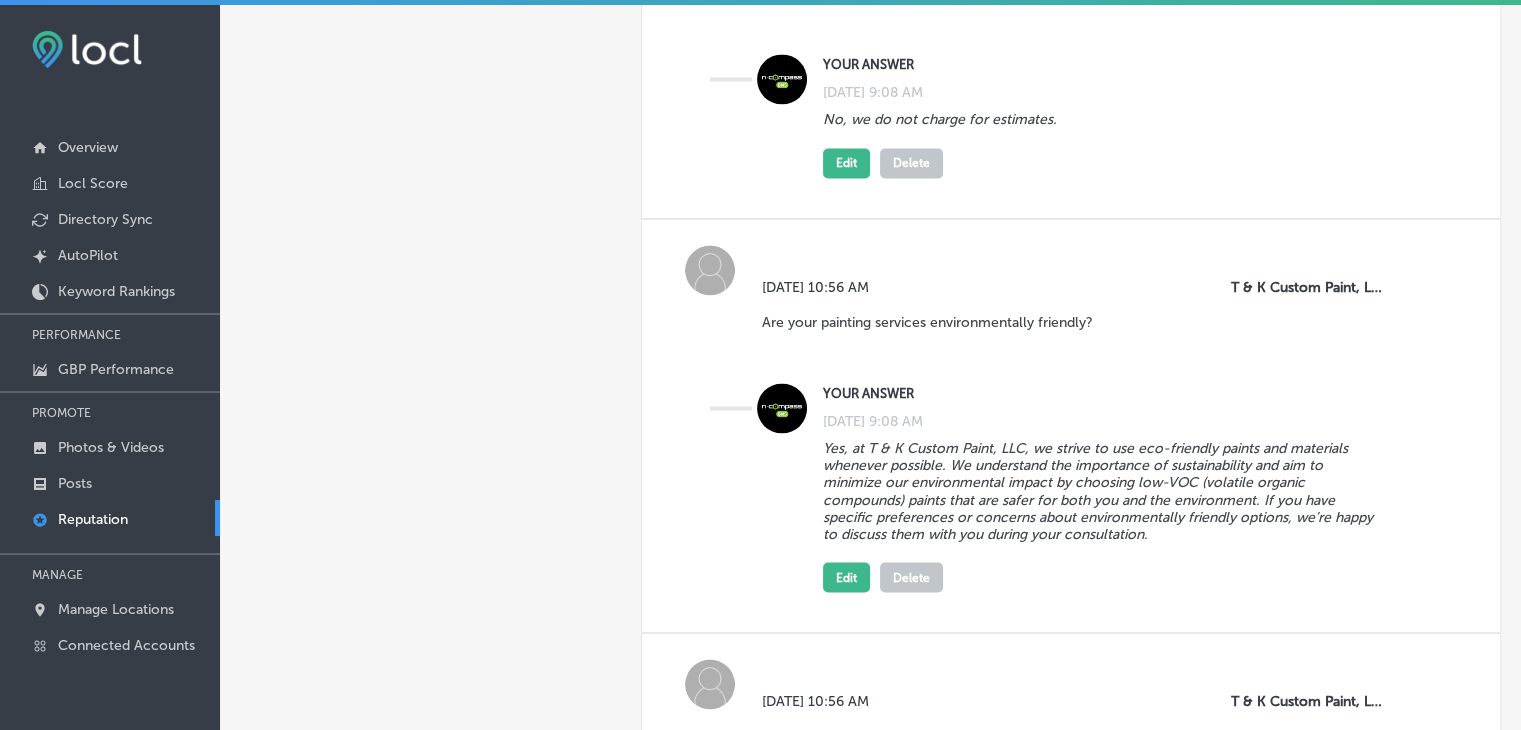 scroll, scrollTop: 3603, scrollLeft: 0, axis: vertical 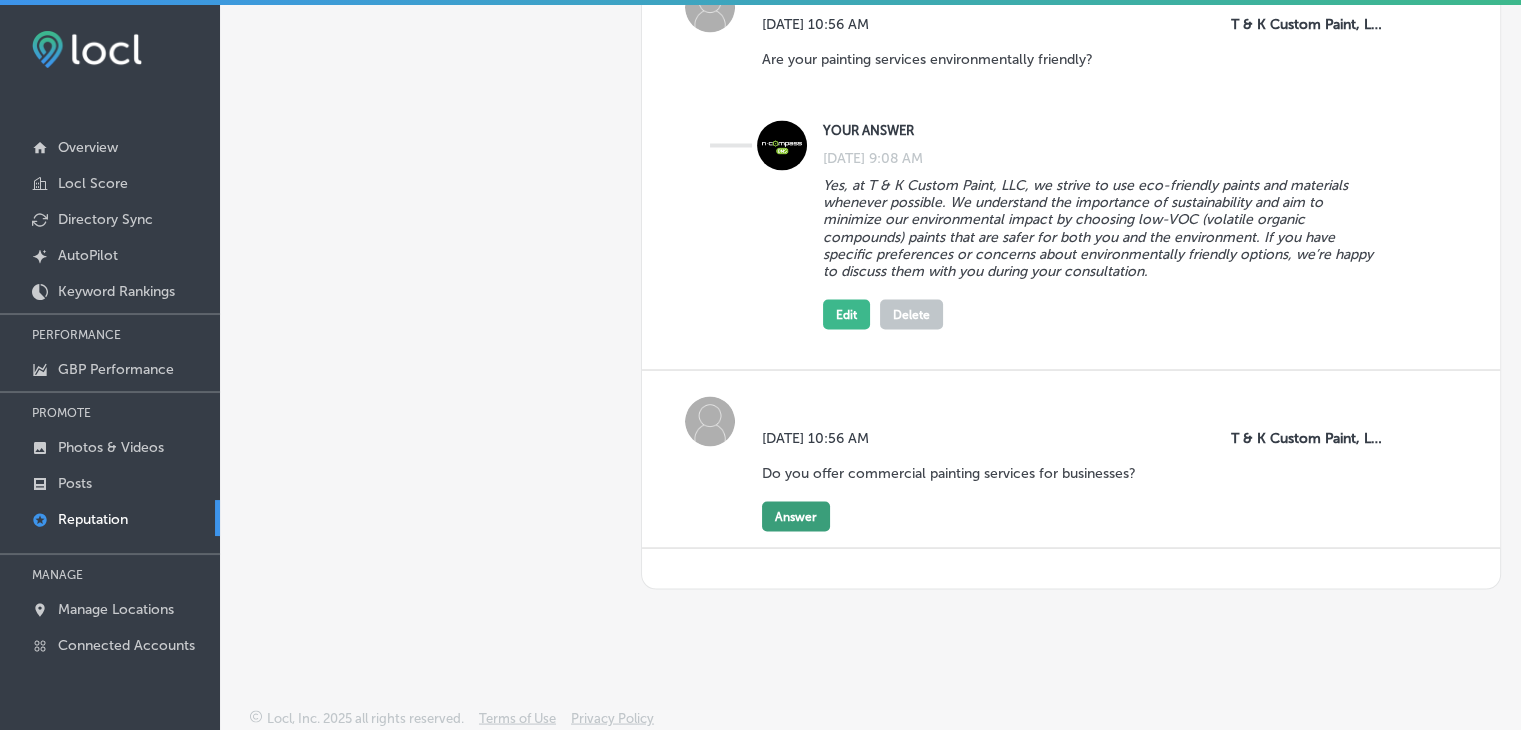 click on "Answer" 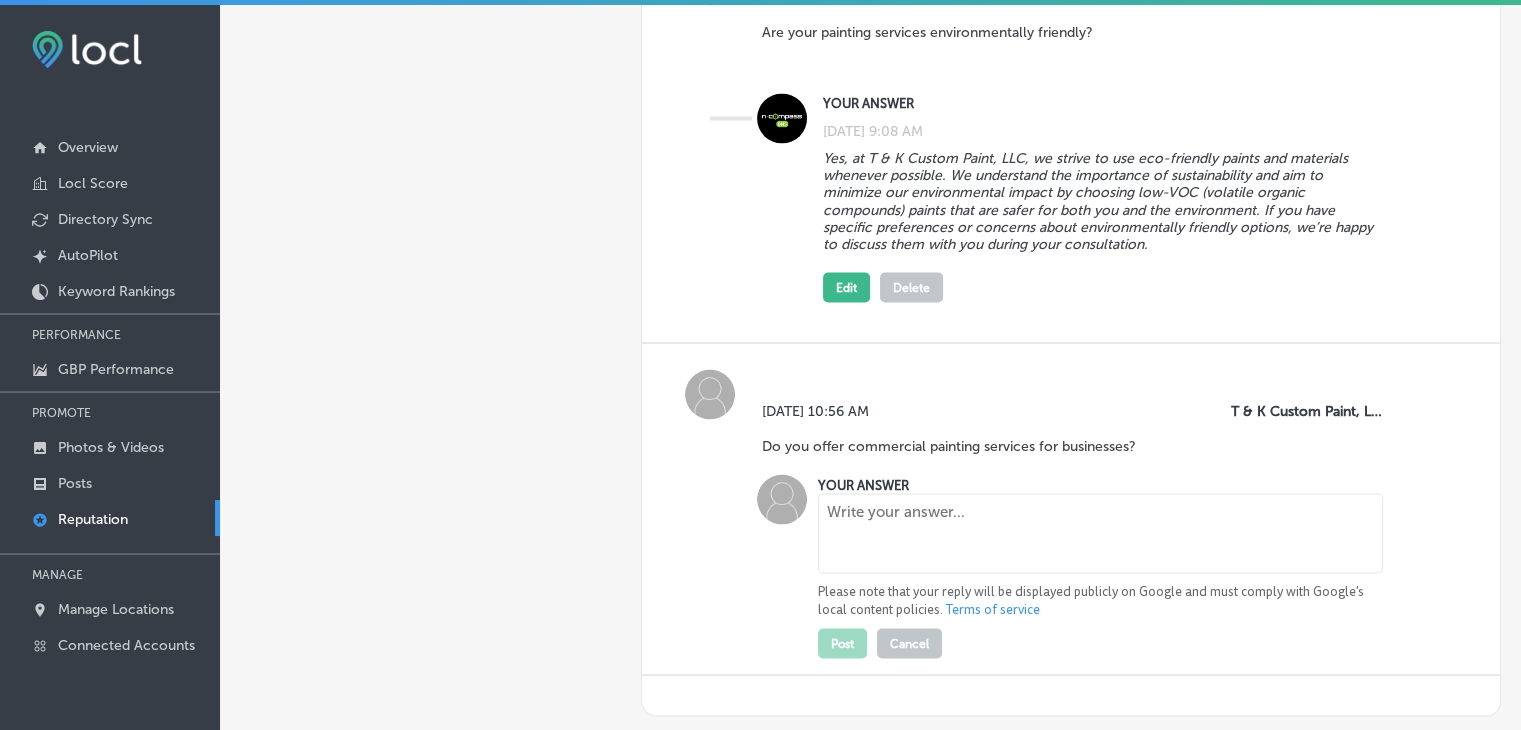 click at bounding box center [1100, 533] 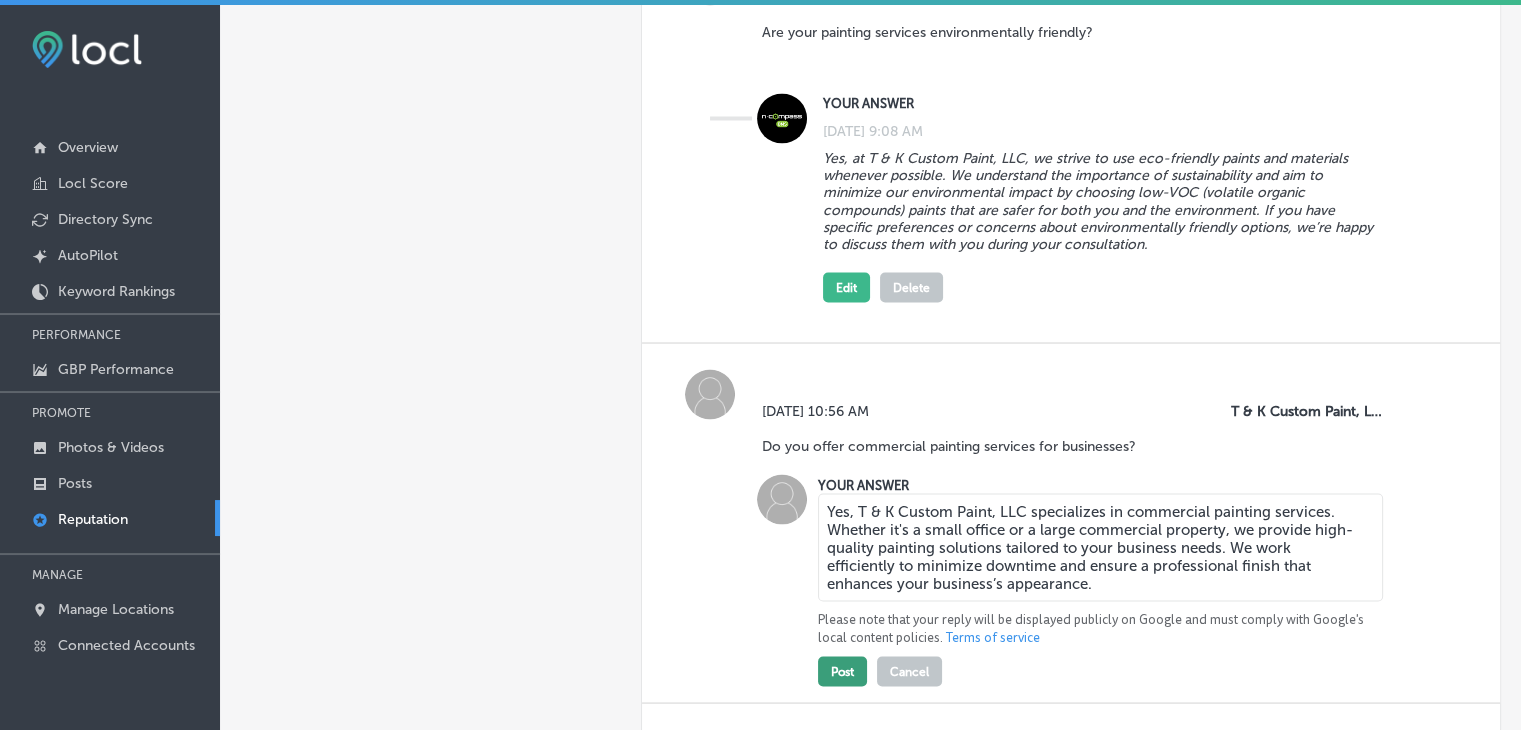 type on "Yes, T & K Custom Paint, LLC specializes in commercial painting services. Whether it's a small office or a large commercial property, we provide high-quality painting solutions tailored to your business needs. We work efficiently to minimize downtime and ensure a professional finish that enhances your business’s appearance." 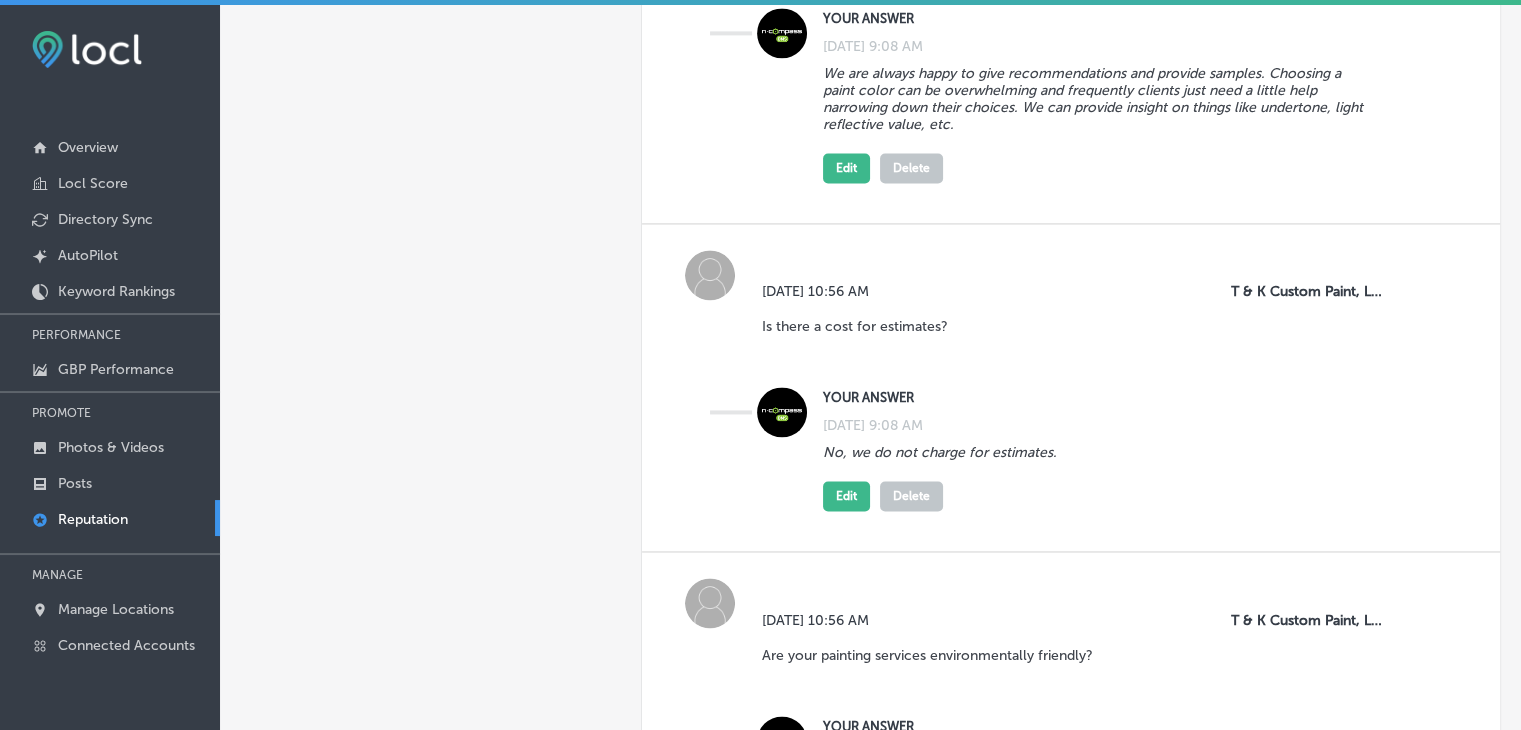scroll, scrollTop: 2803, scrollLeft: 0, axis: vertical 